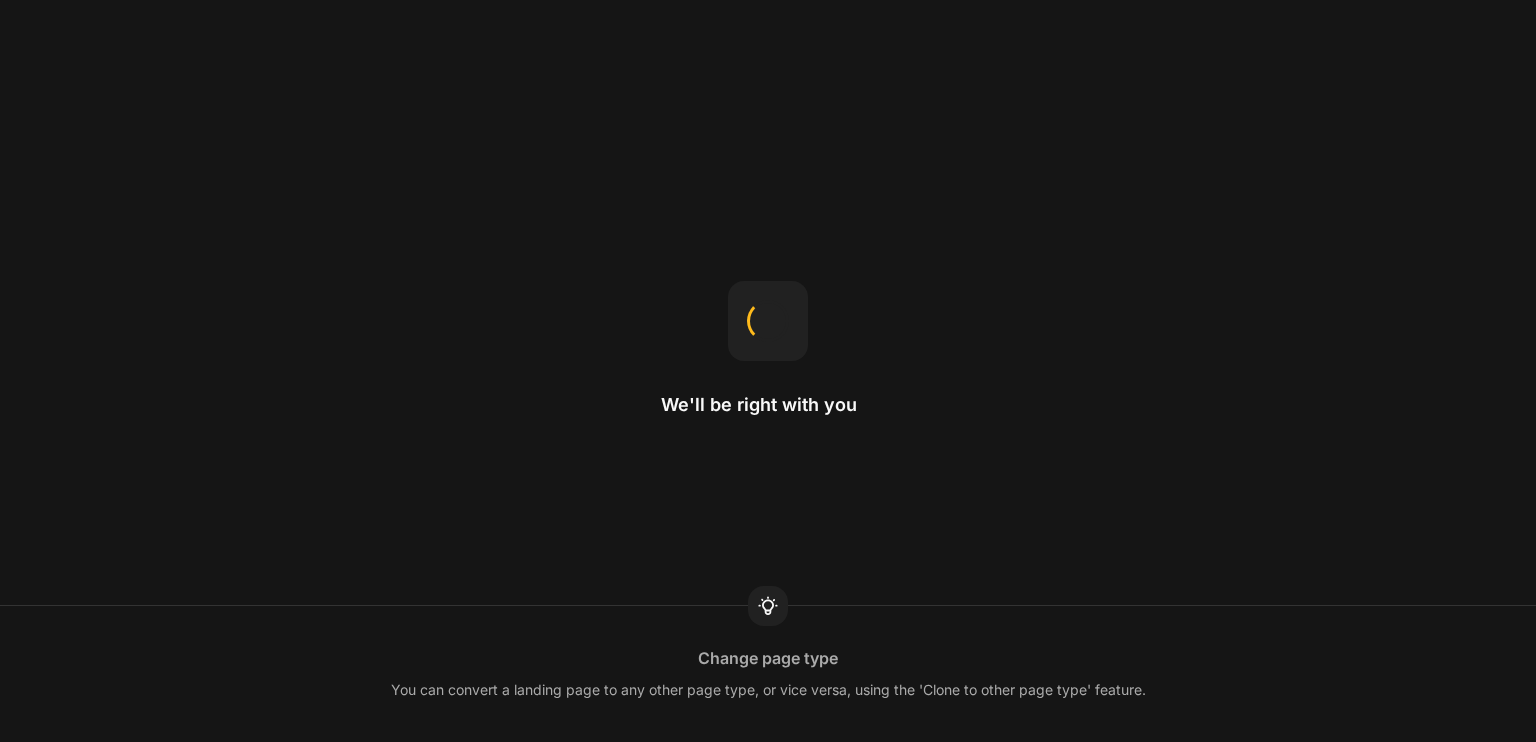 scroll, scrollTop: 0, scrollLeft: 0, axis: both 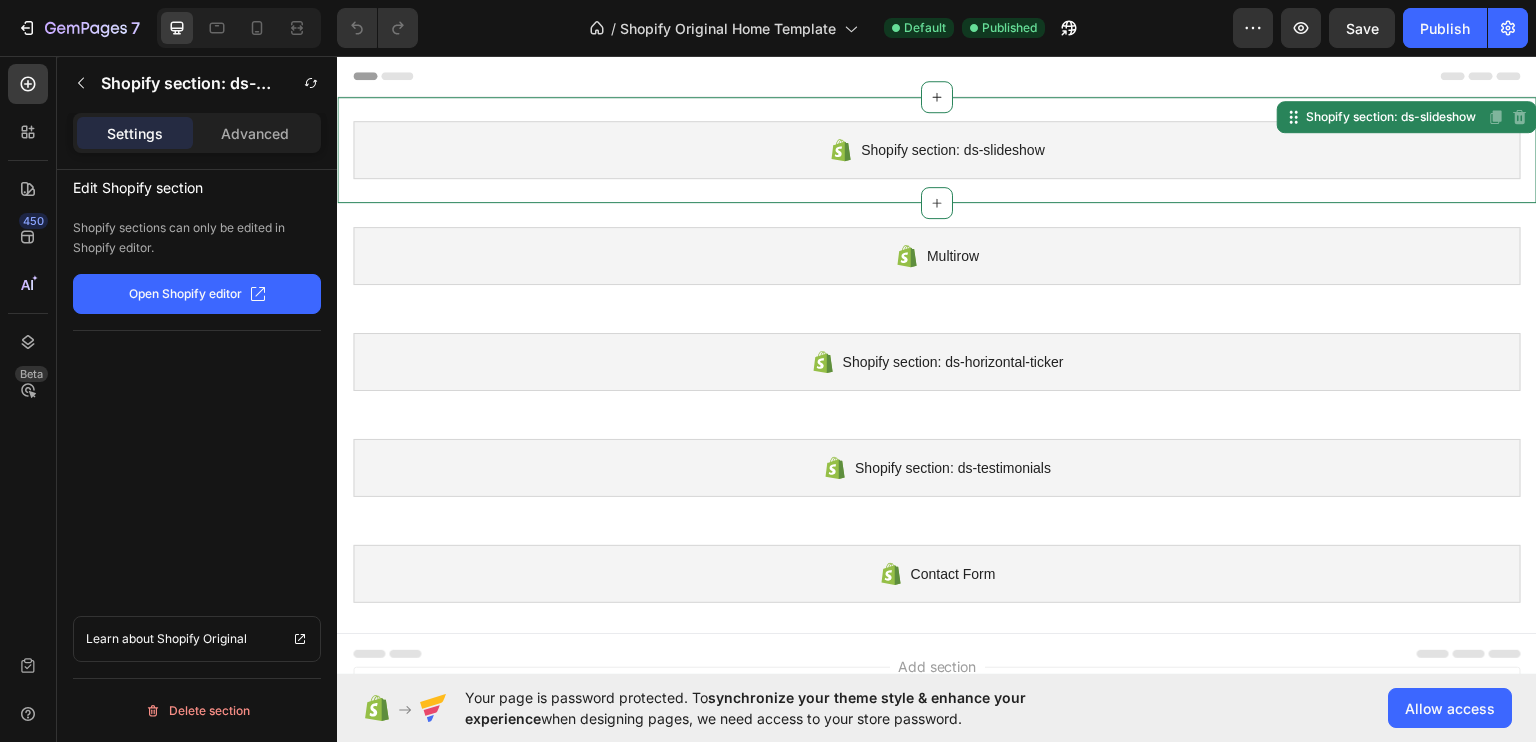 click on "Shopify section: ds-slideshow" at bounding box center [953, 149] 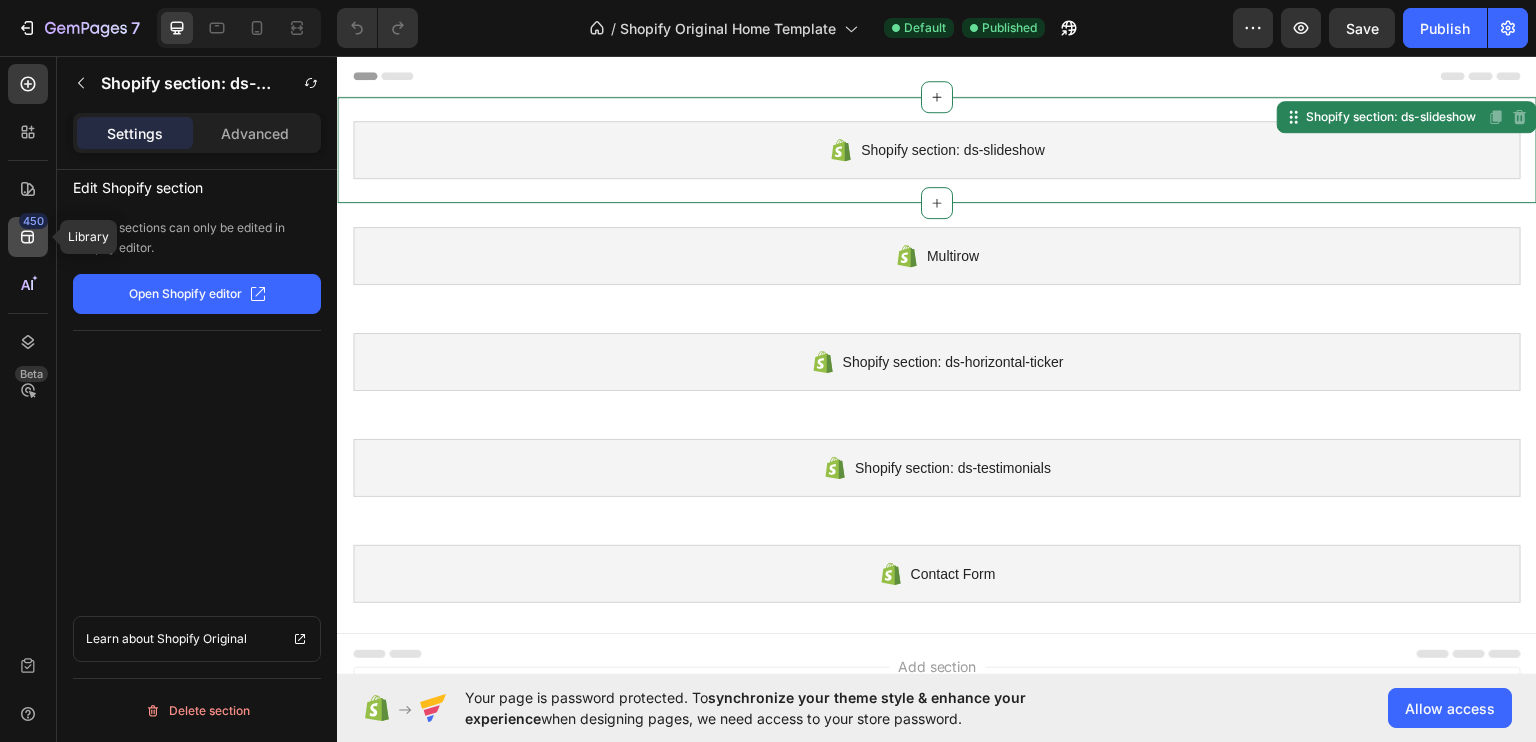 click 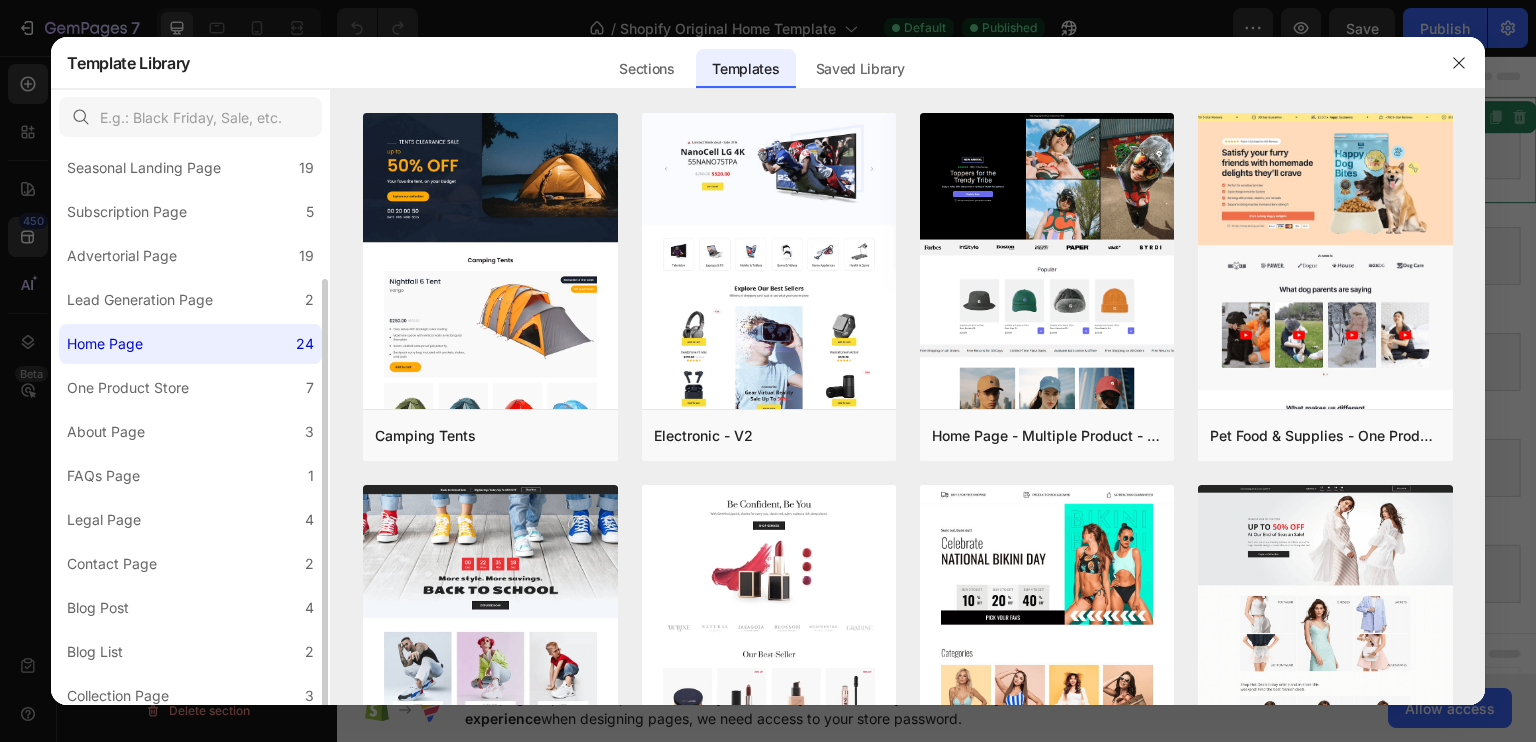 scroll, scrollTop: 156, scrollLeft: 0, axis: vertical 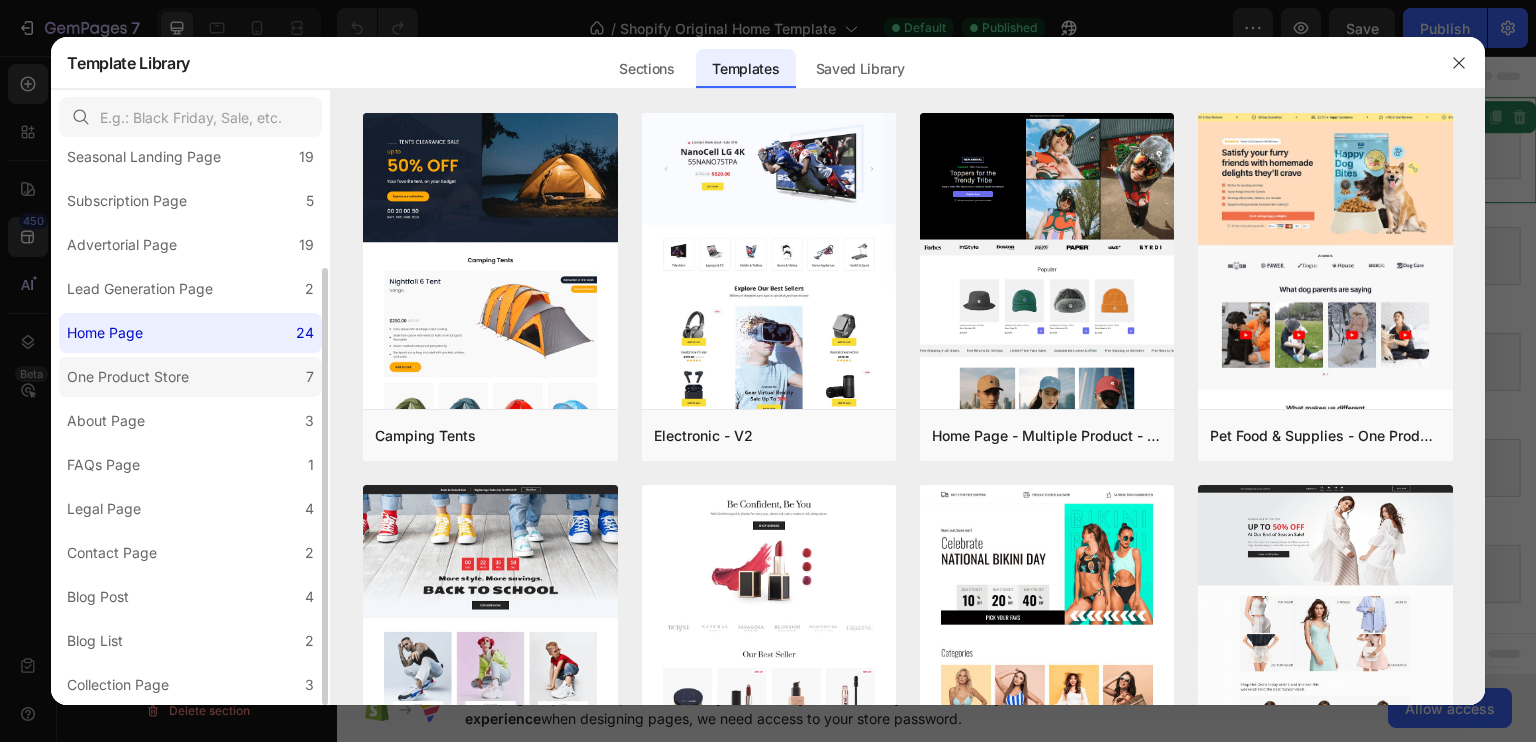 click on "One Product Store 7" 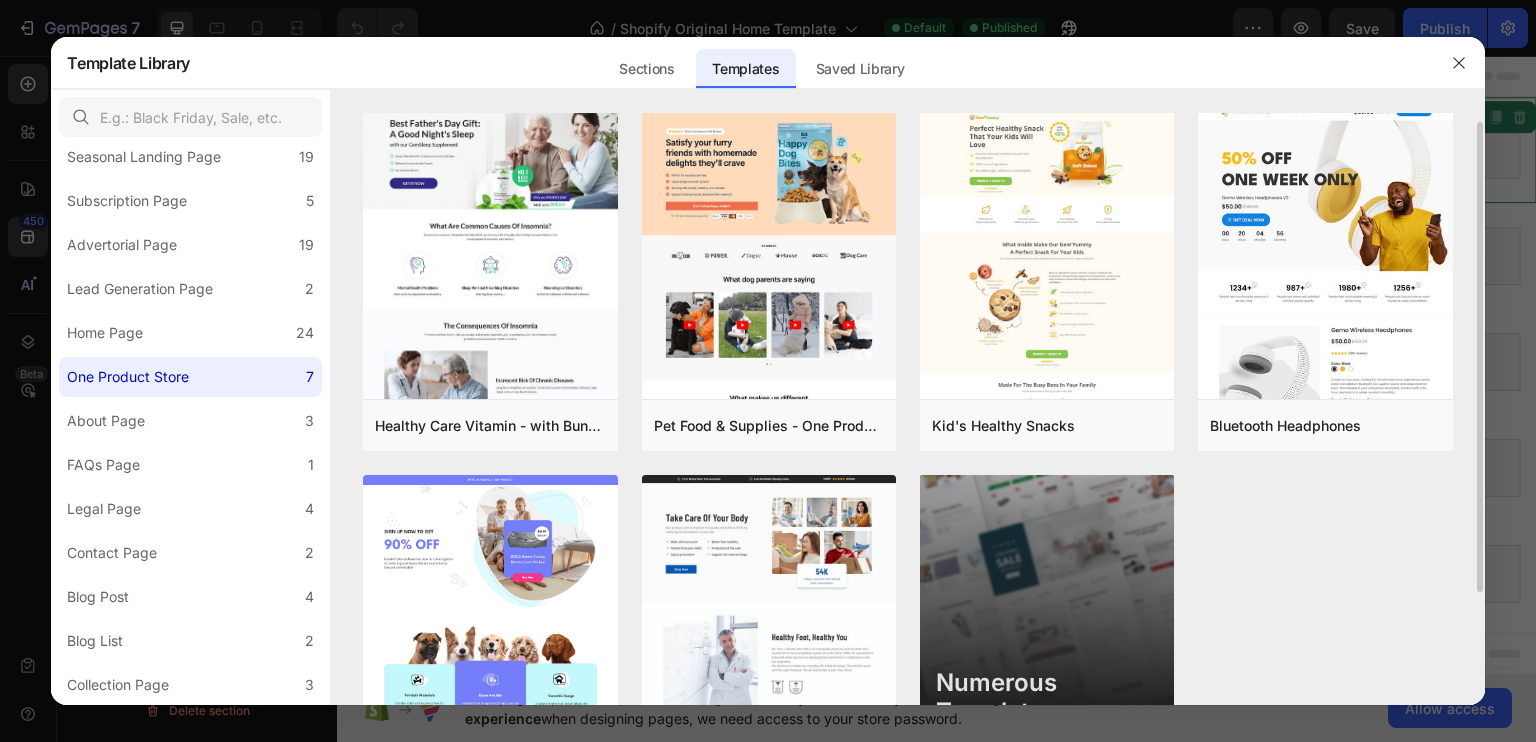 scroll, scrollTop: 0, scrollLeft: 0, axis: both 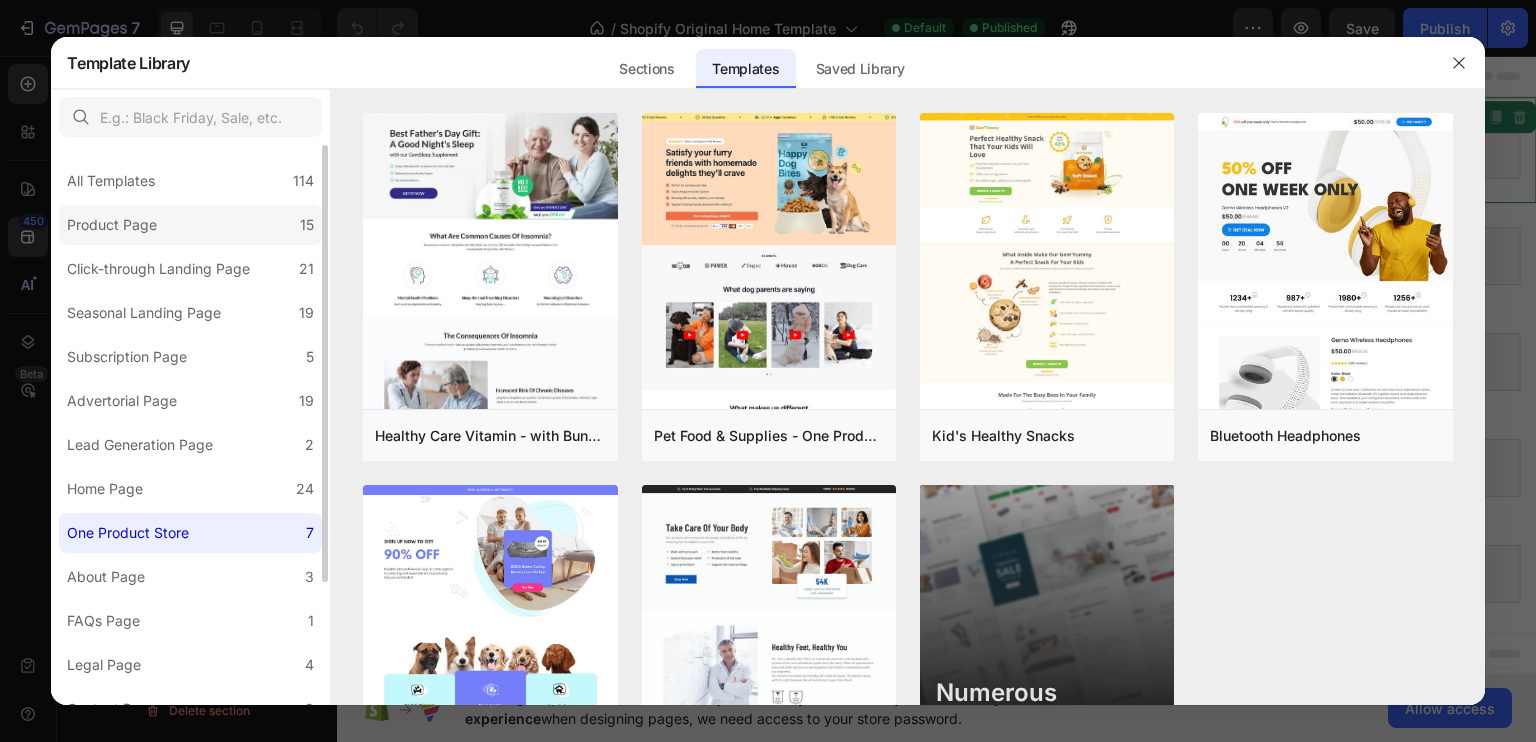click on "Product Page 15" 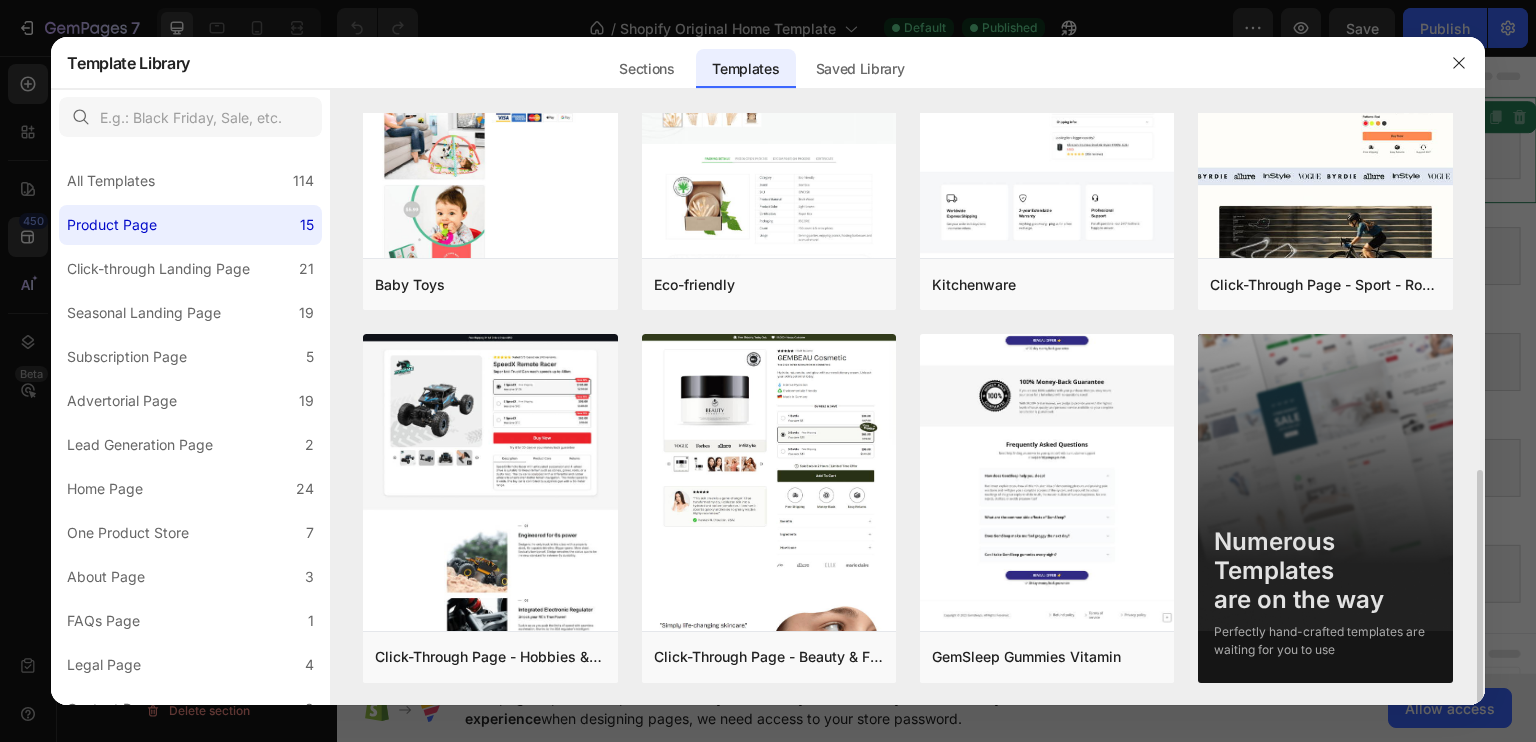 scroll, scrollTop: 897, scrollLeft: 0, axis: vertical 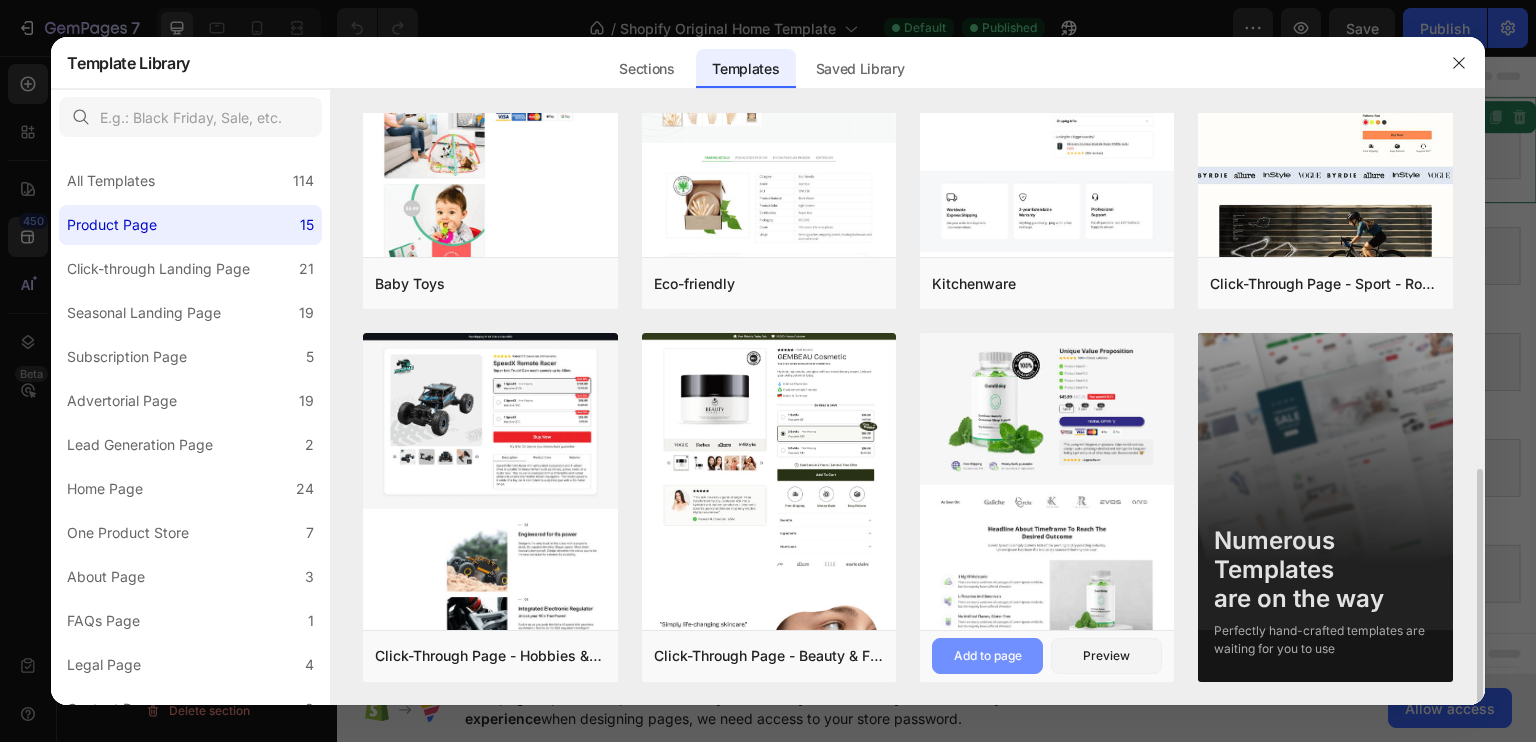 click on "Add to page" at bounding box center [988, 656] 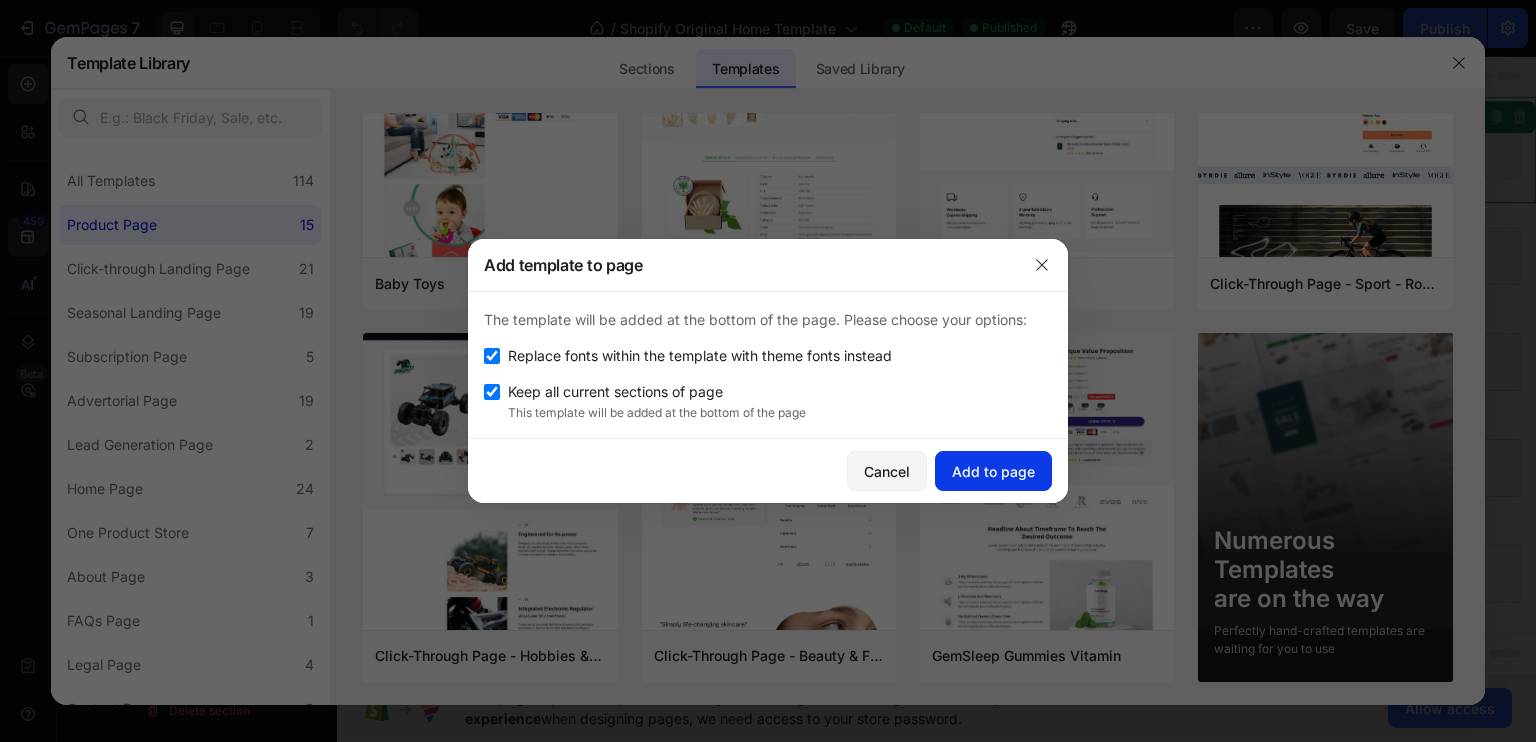 click on "Add to page" at bounding box center [993, 471] 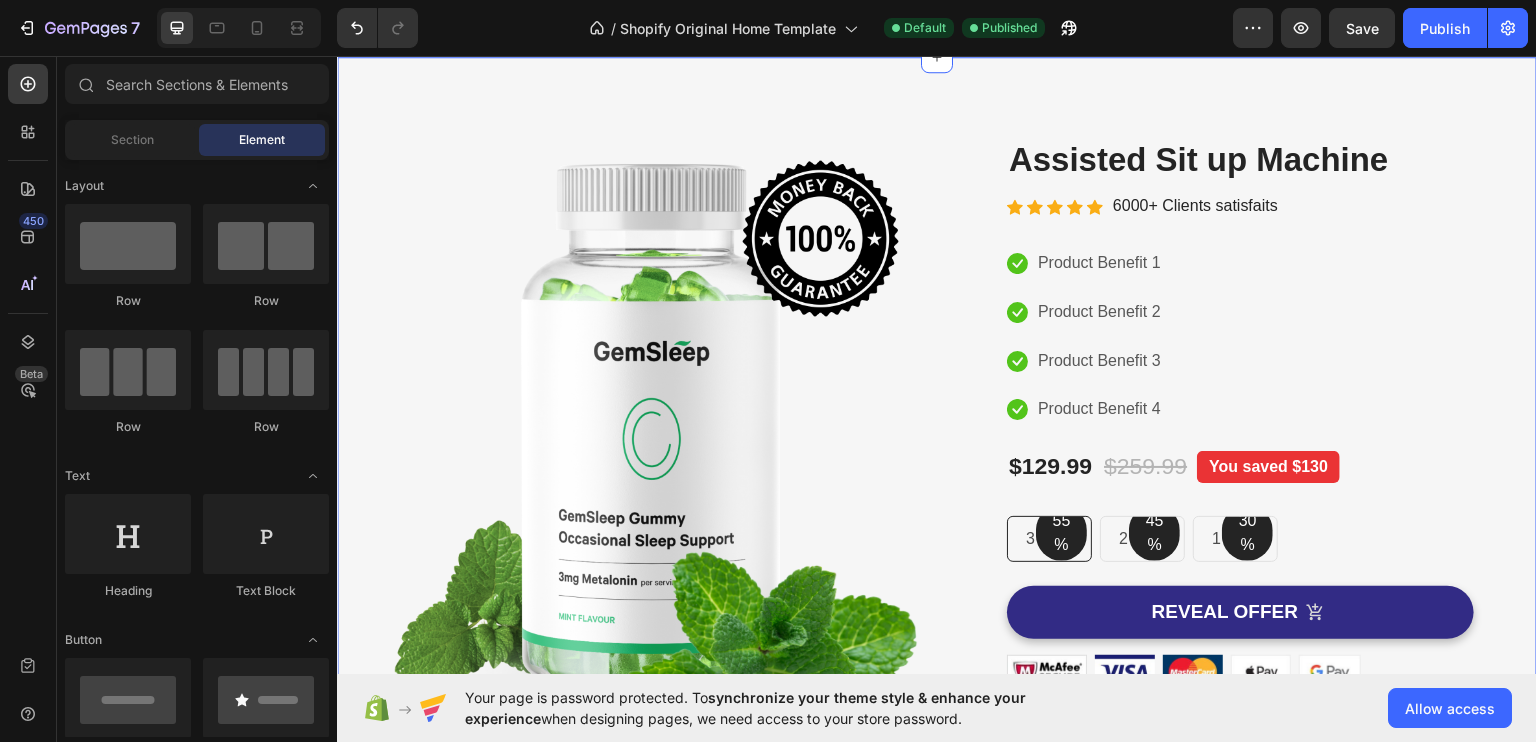 scroll, scrollTop: 0, scrollLeft: 0, axis: both 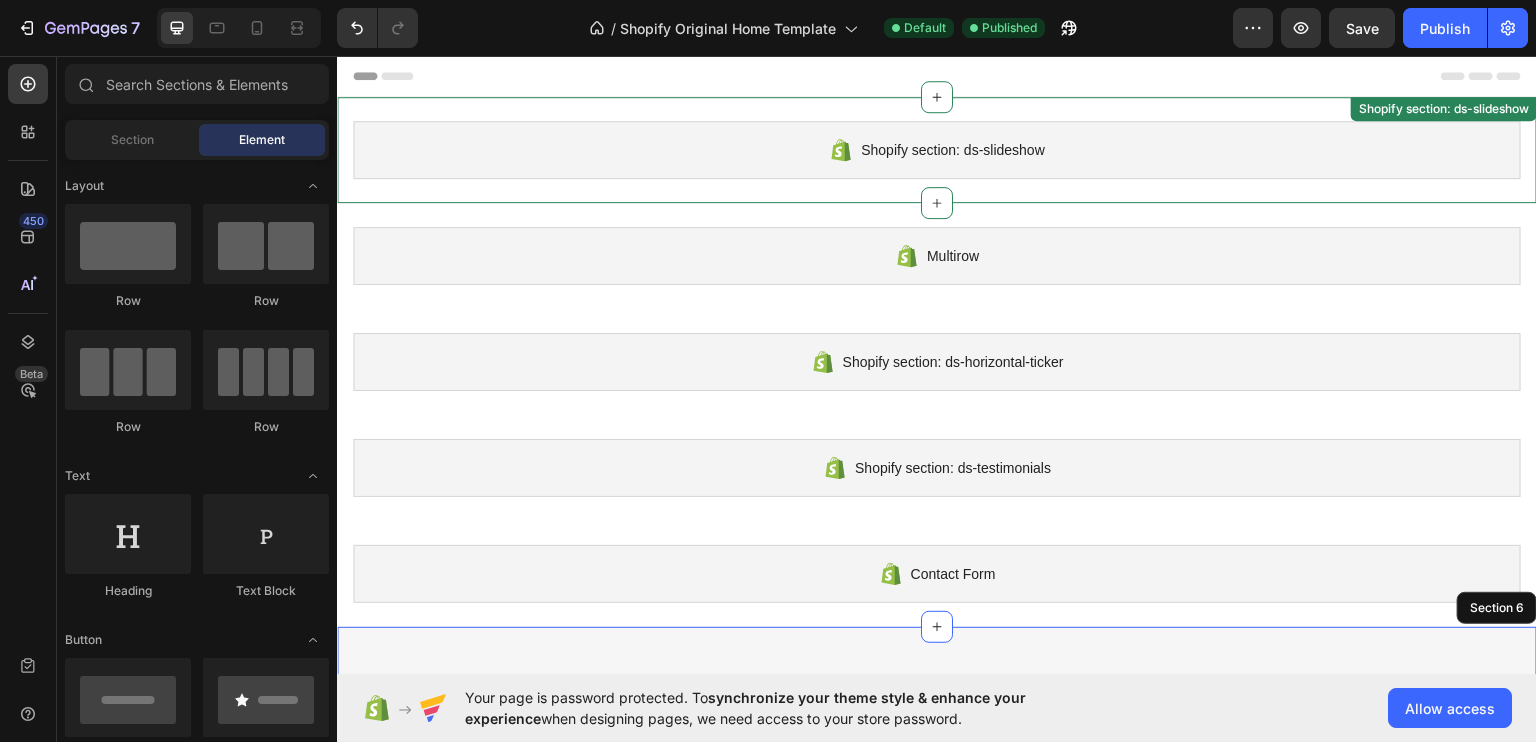 click on "Shopify section: ds-slideshow" at bounding box center (937, 149) 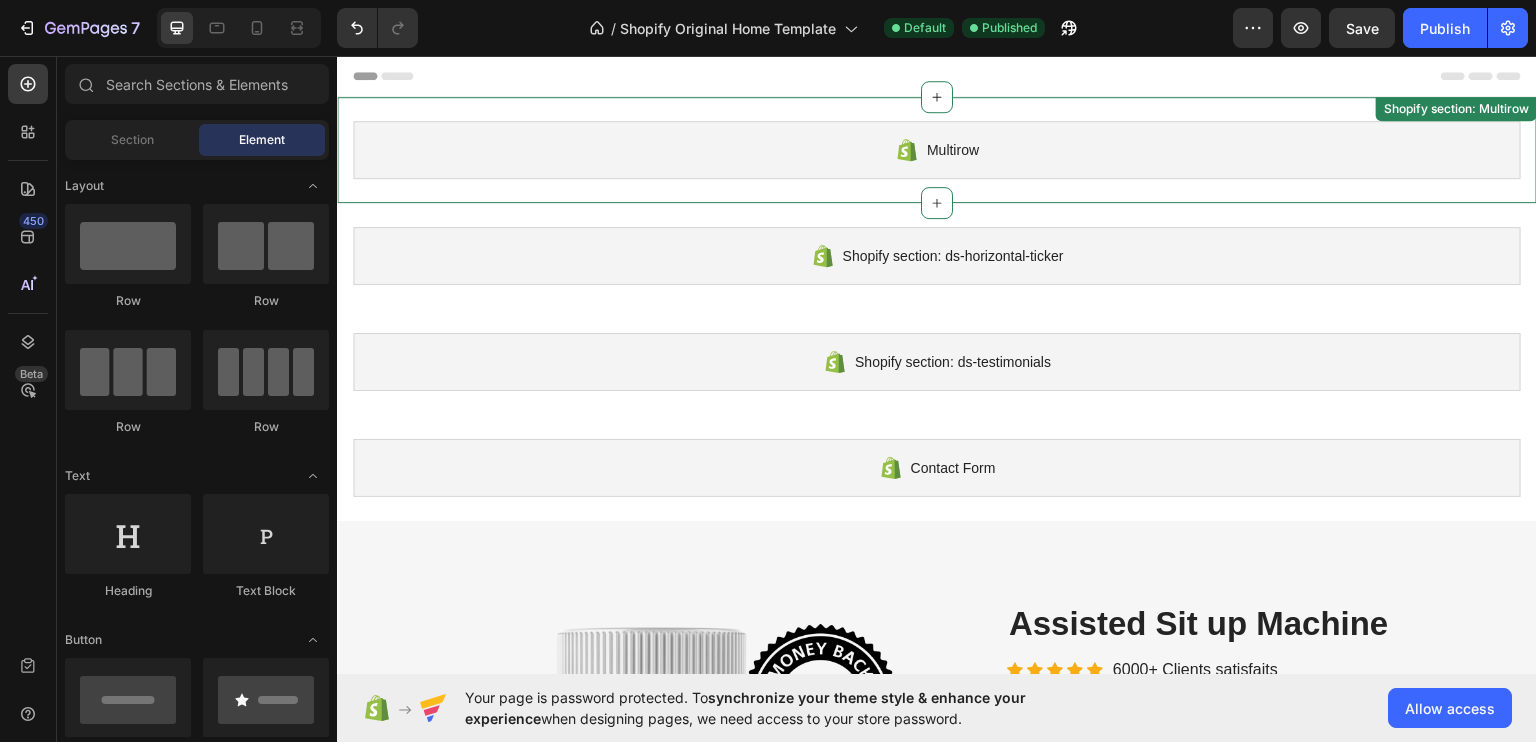 click on "Multirow" at bounding box center [937, 149] 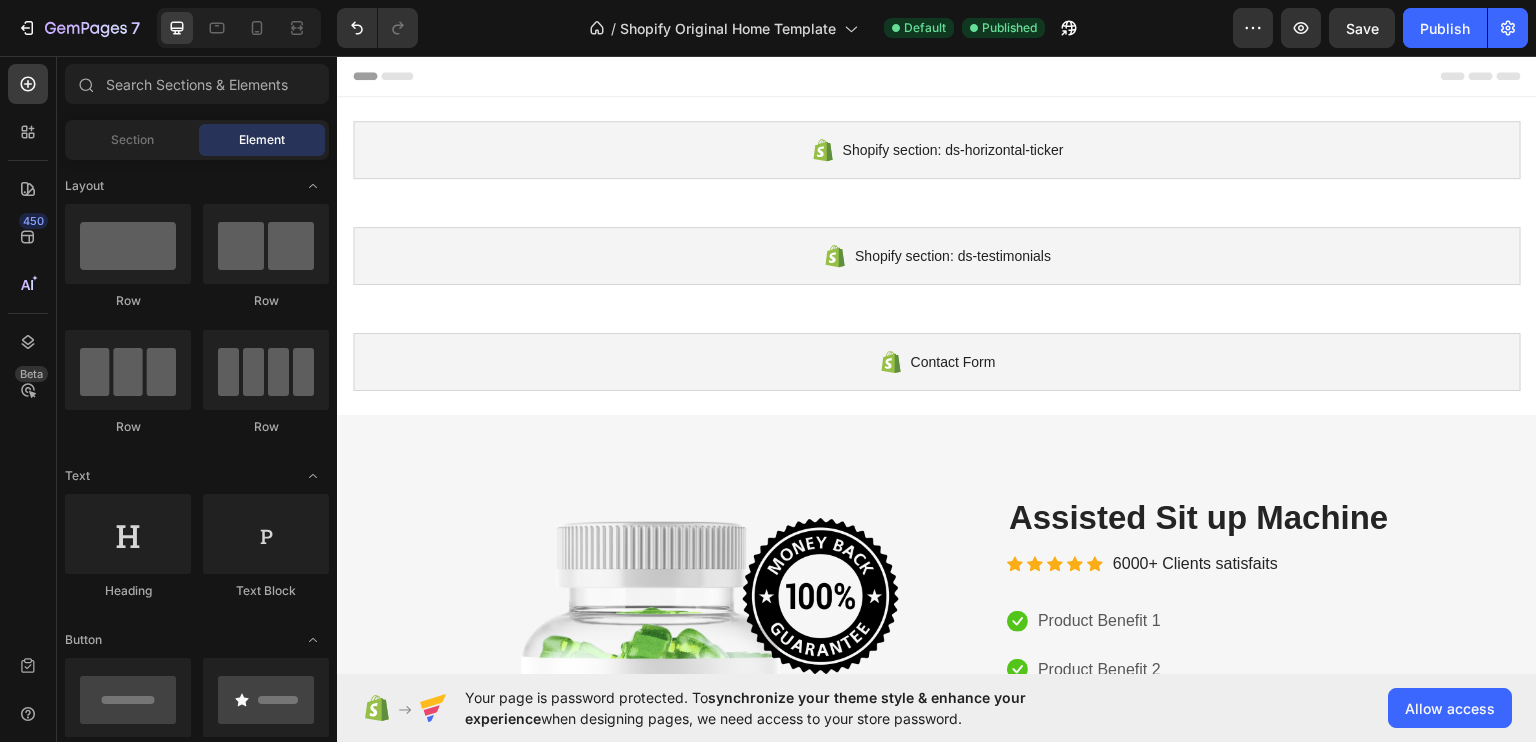 click on "Shopify section: ds-horizontal-ticker" at bounding box center [953, 149] 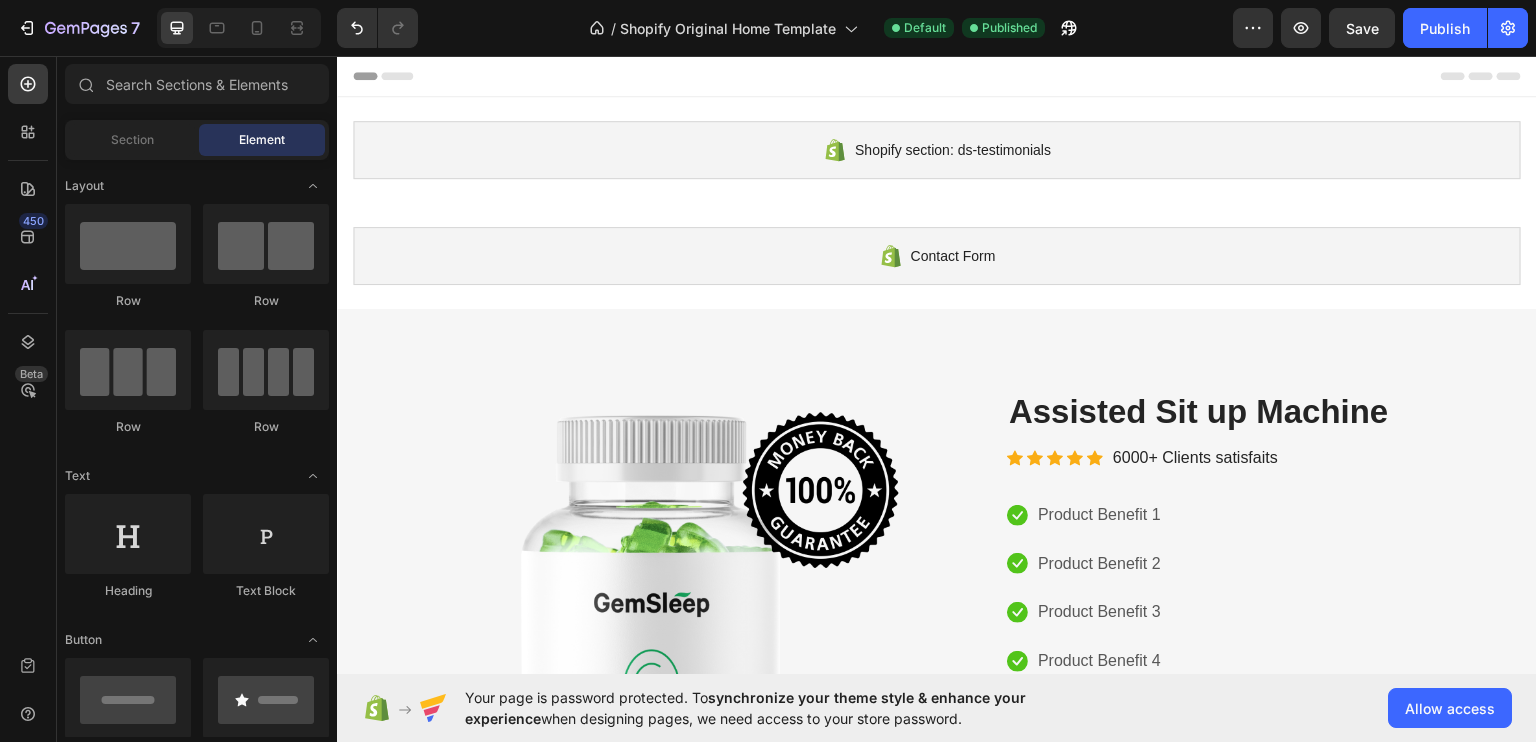 click on "Shopify section: ds-testimonials" at bounding box center (953, 149) 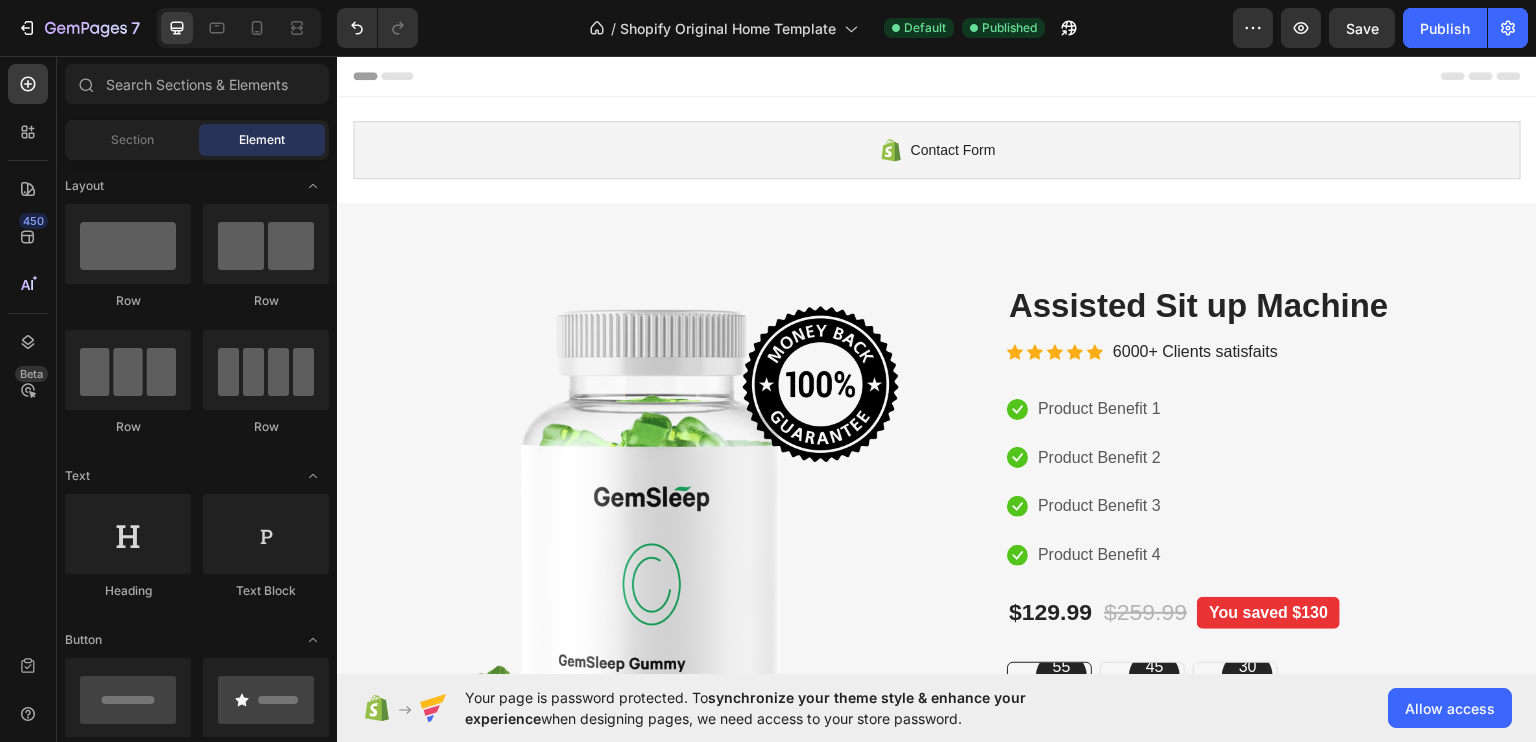 click on "Contact Form" at bounding box center (937, 149) 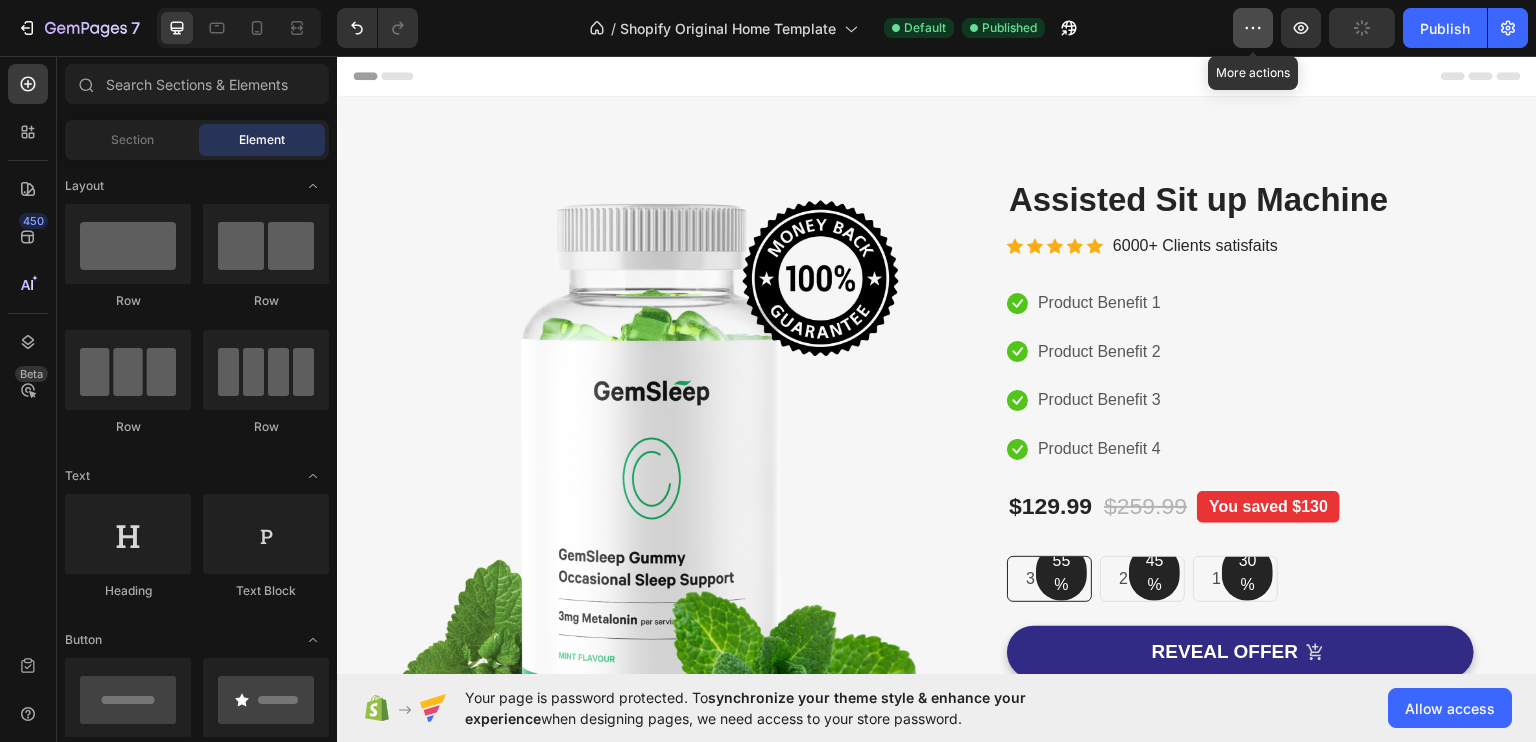 click 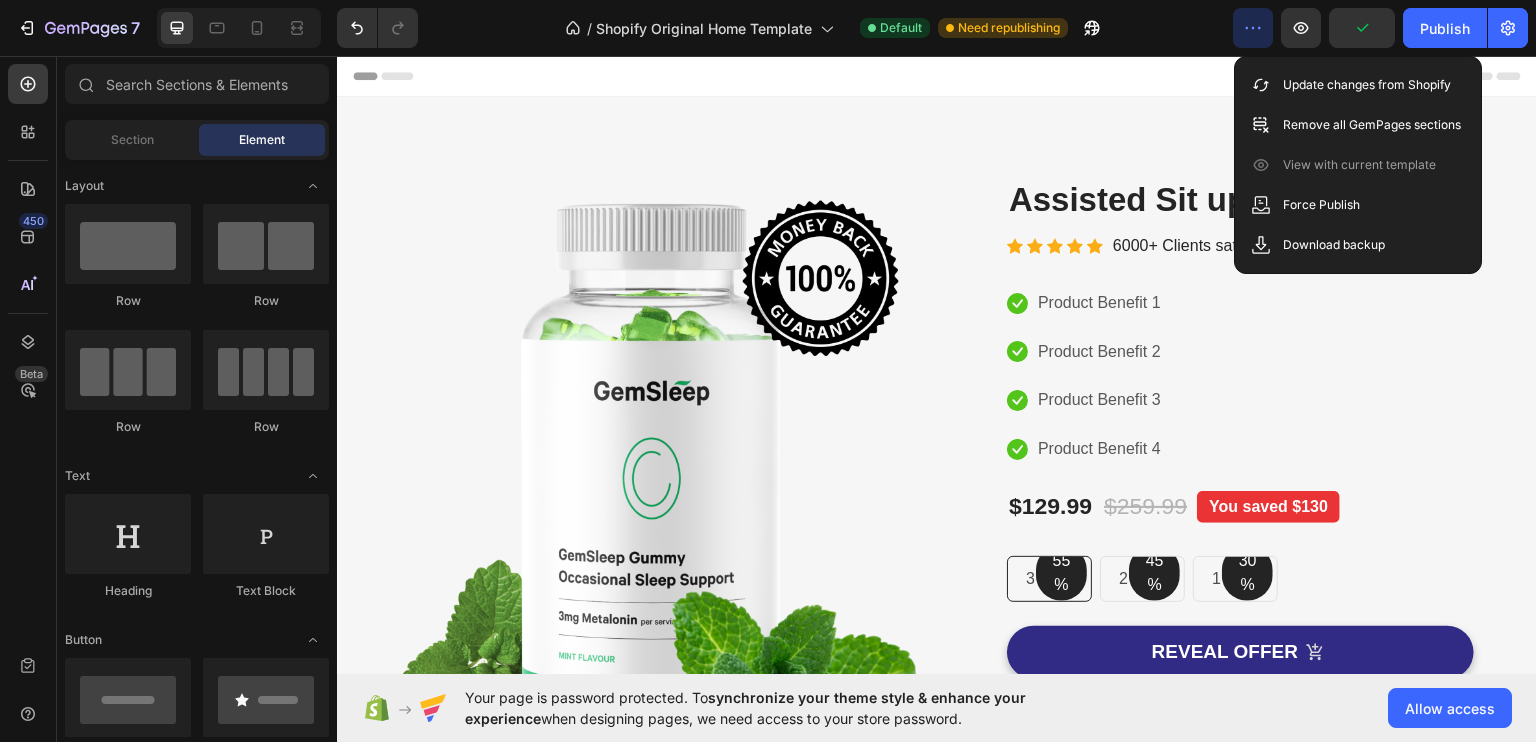 click 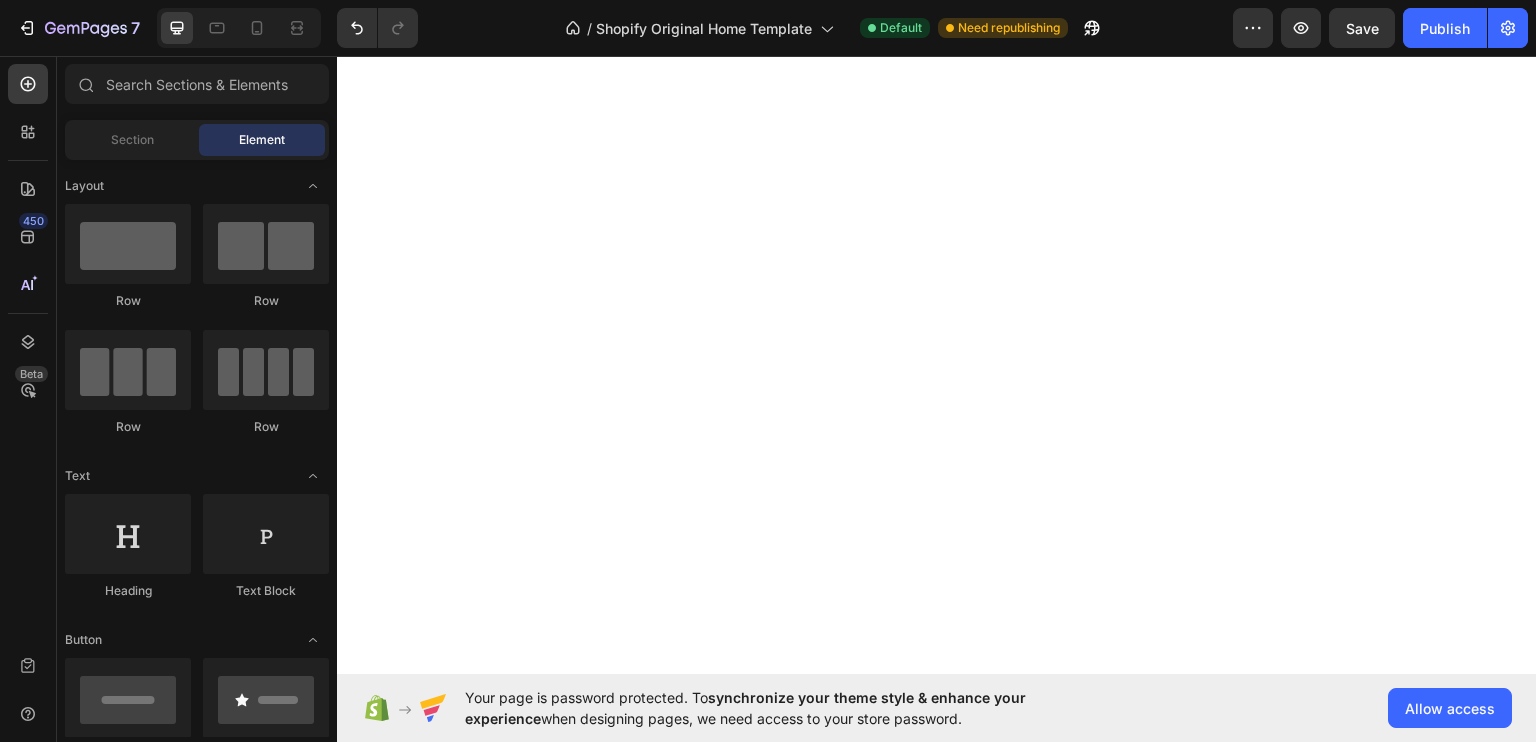 scroll, scrollTop: 40, scrollLeft: 0, axis: vertical 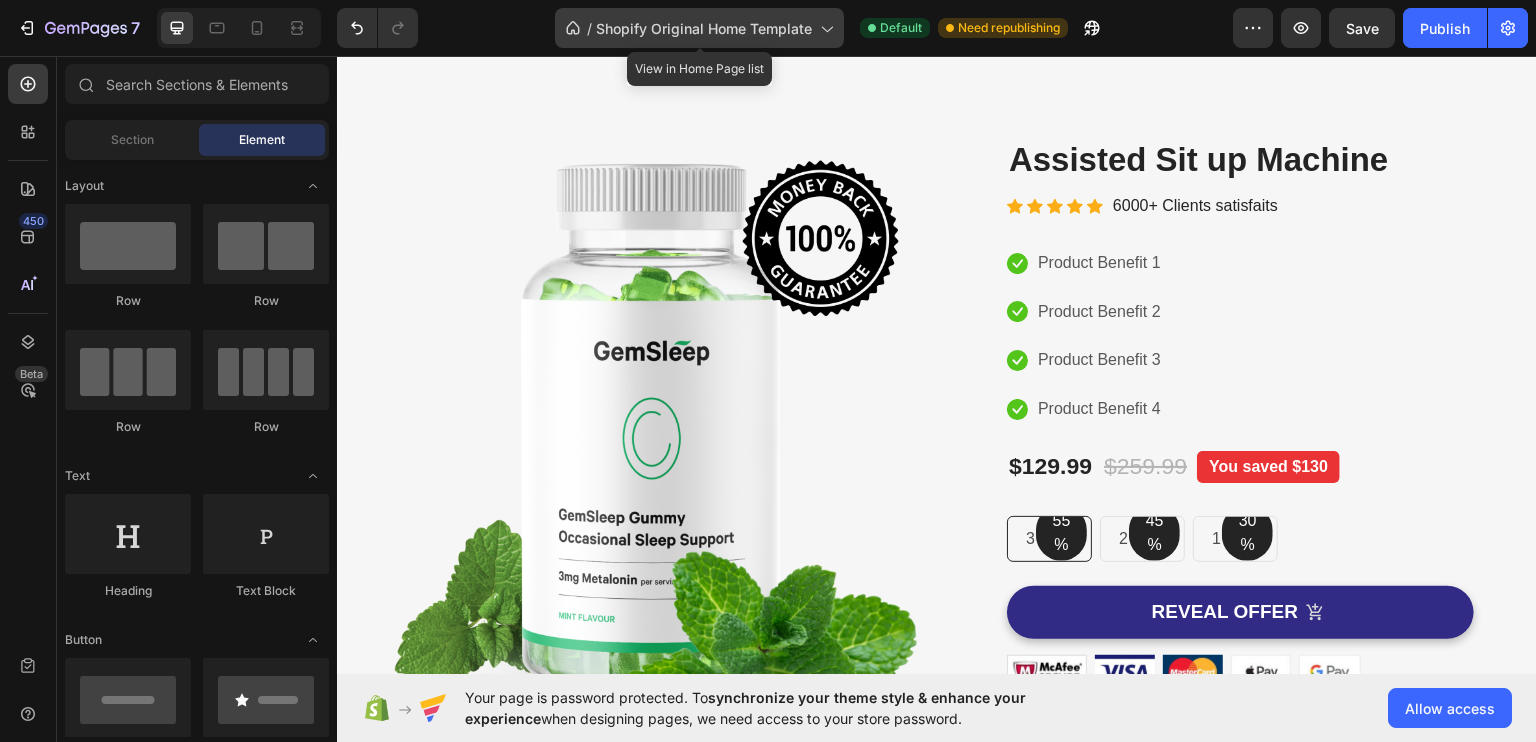 click on "Shopify Original Home Template" at bounding box center [704, 28] 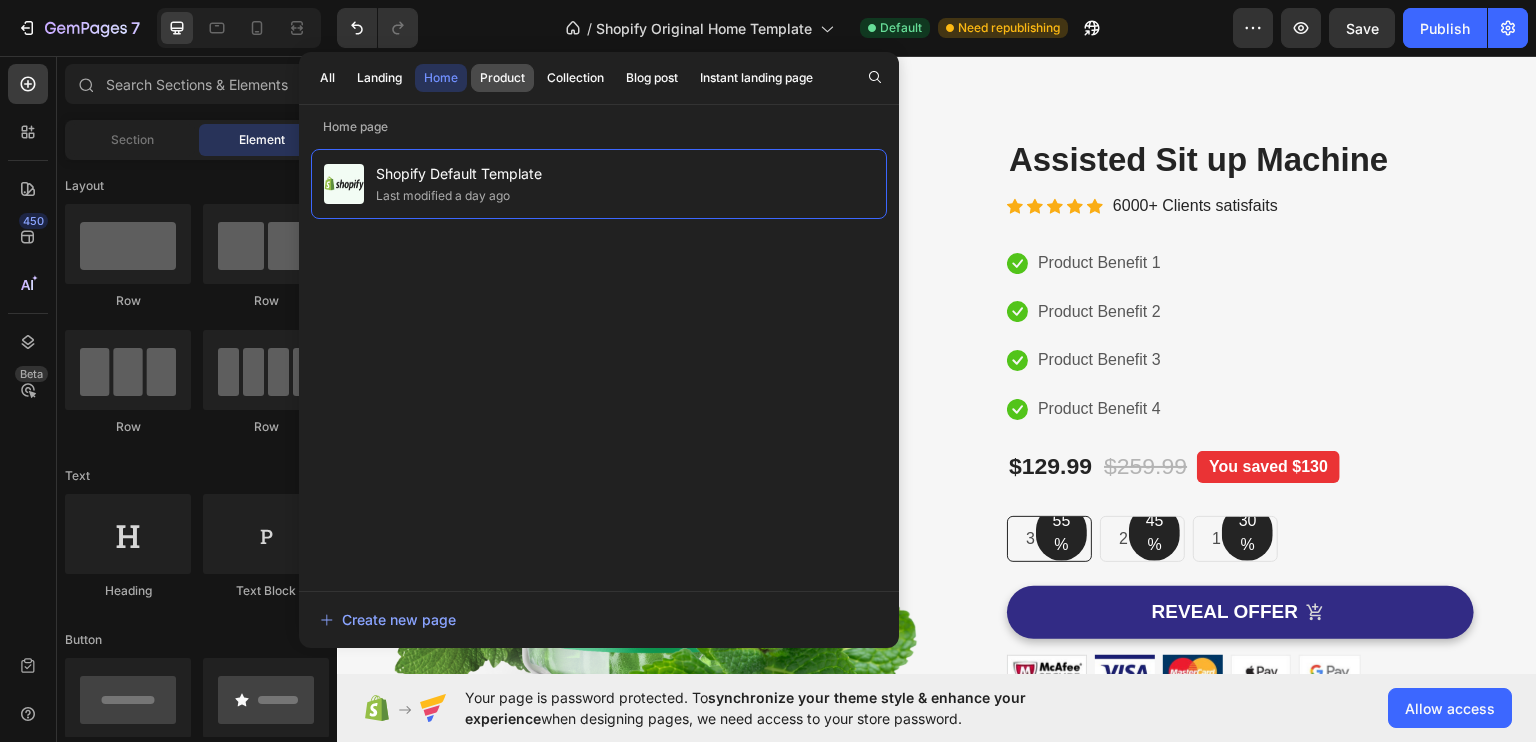 click on "Product" 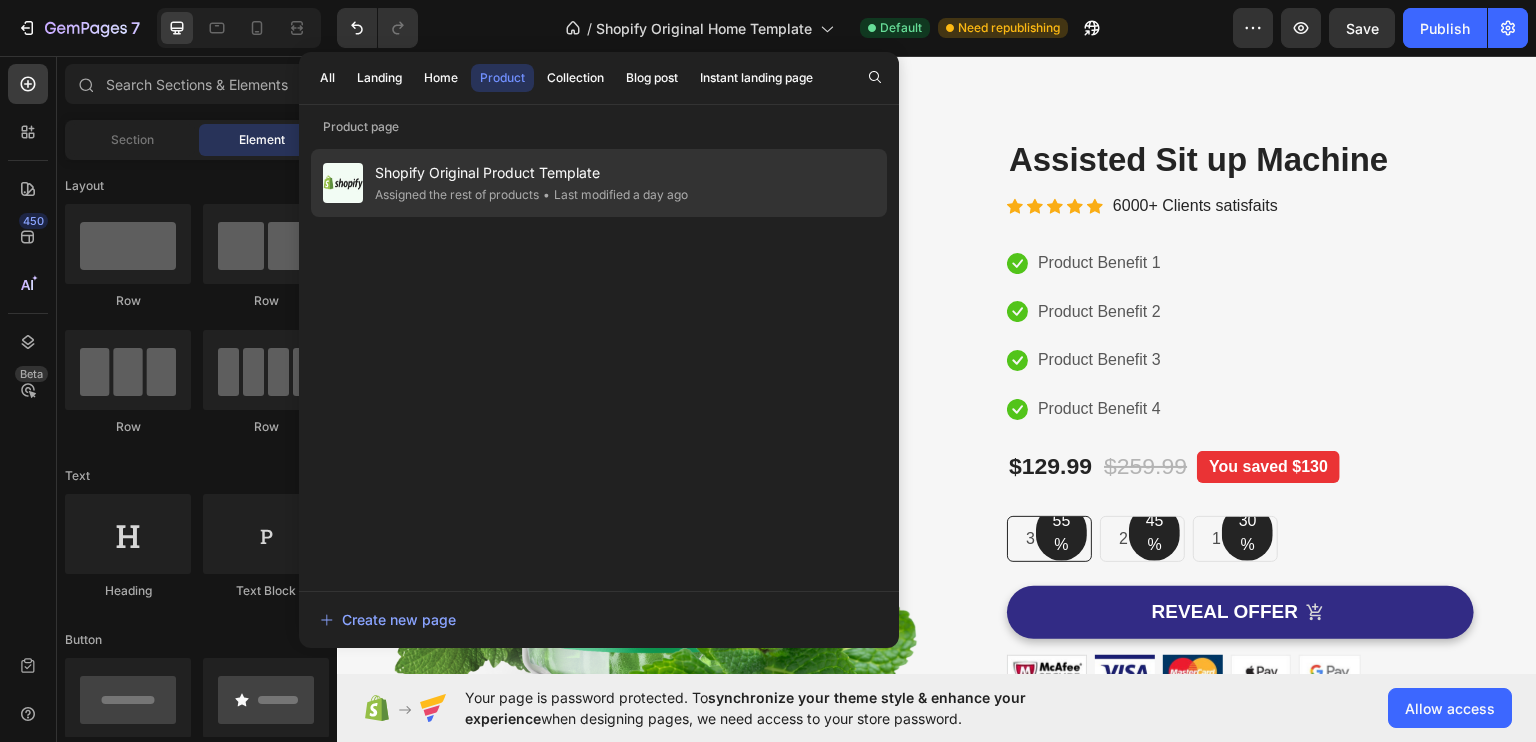 click on "•" at bounding box center [546, 194] 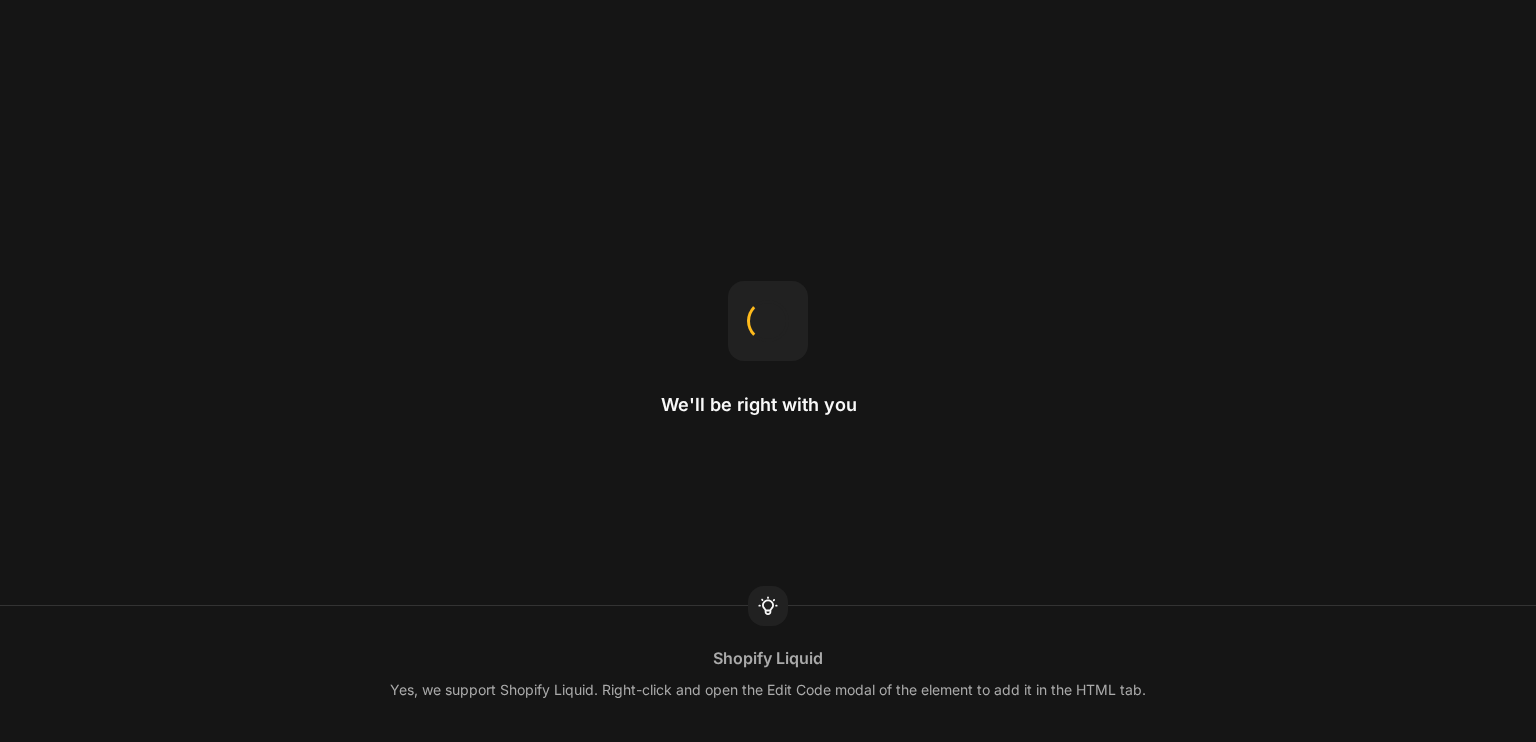 scroll, scrollTop: 0, scrollLeft: 0, axis: both 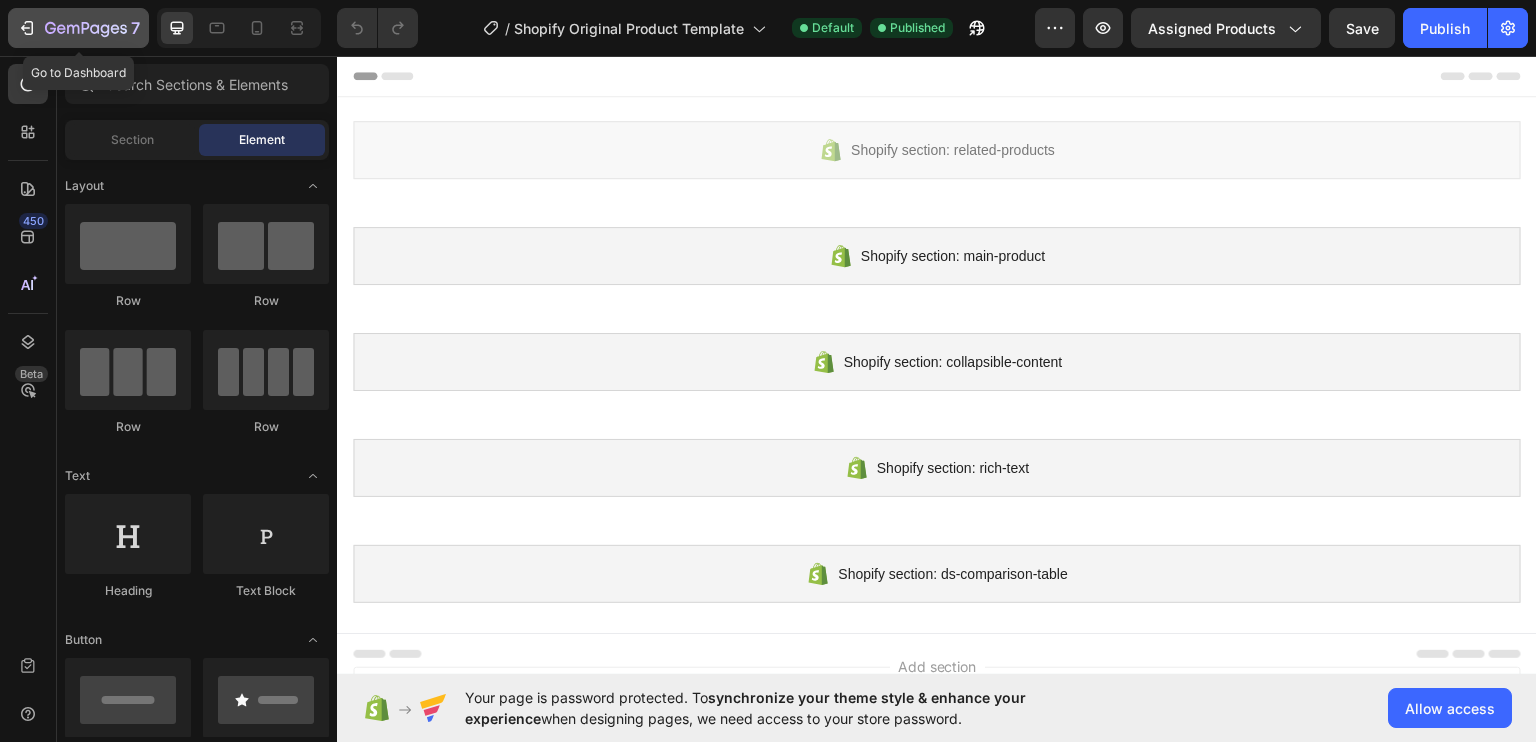 click 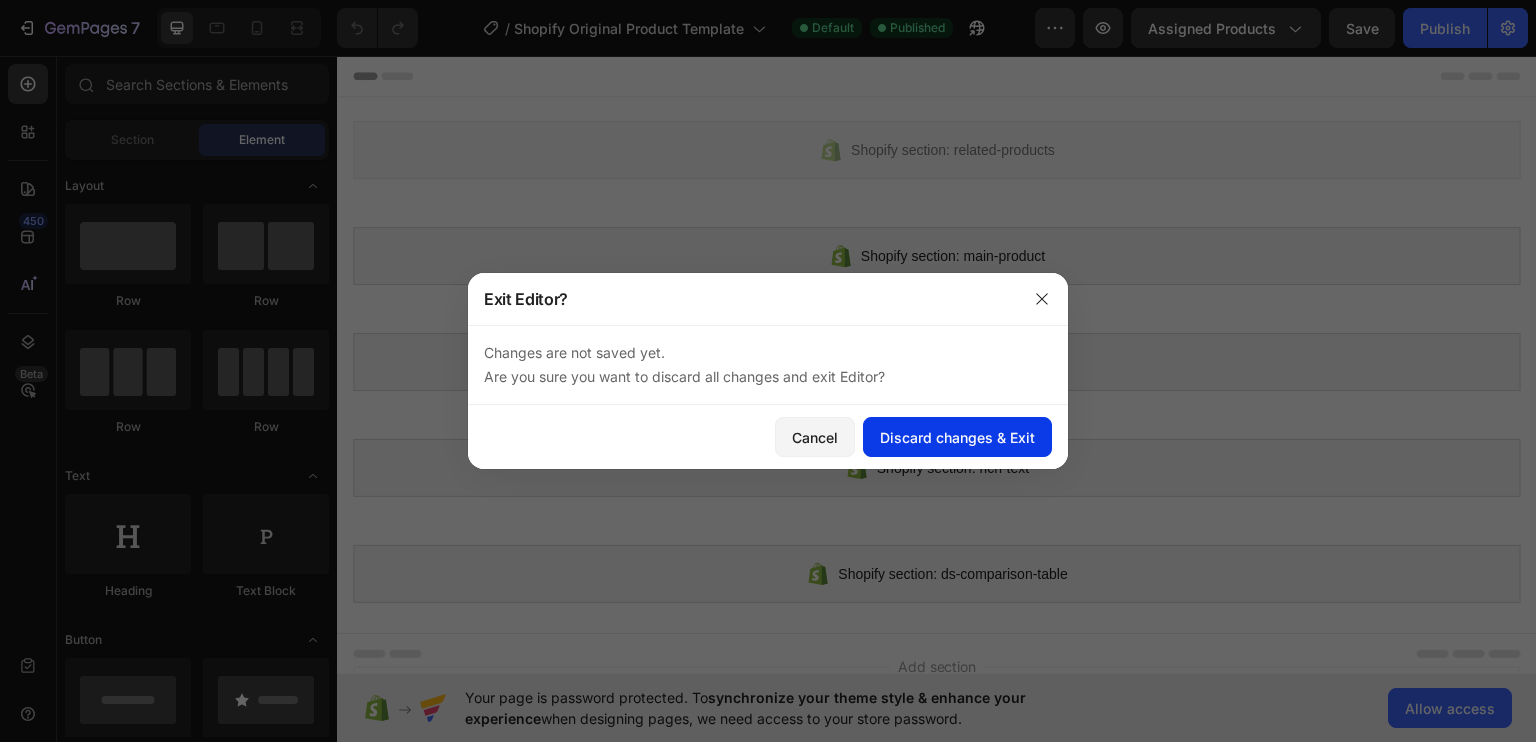 click on "Discard changes & Exit" at bounding box center (957, 437) 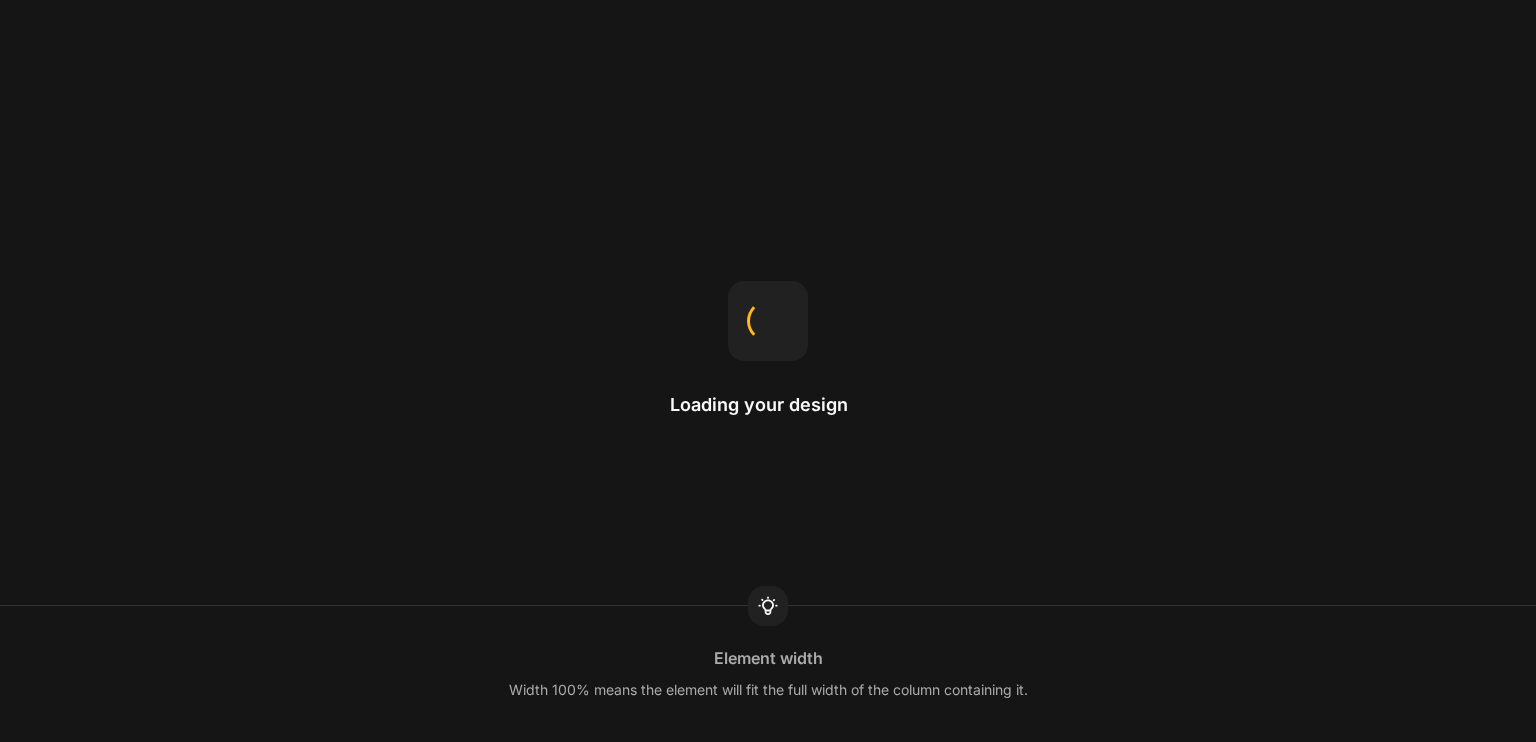 scroll, scrollTop: 0, scrollLeft: 0, axis: both 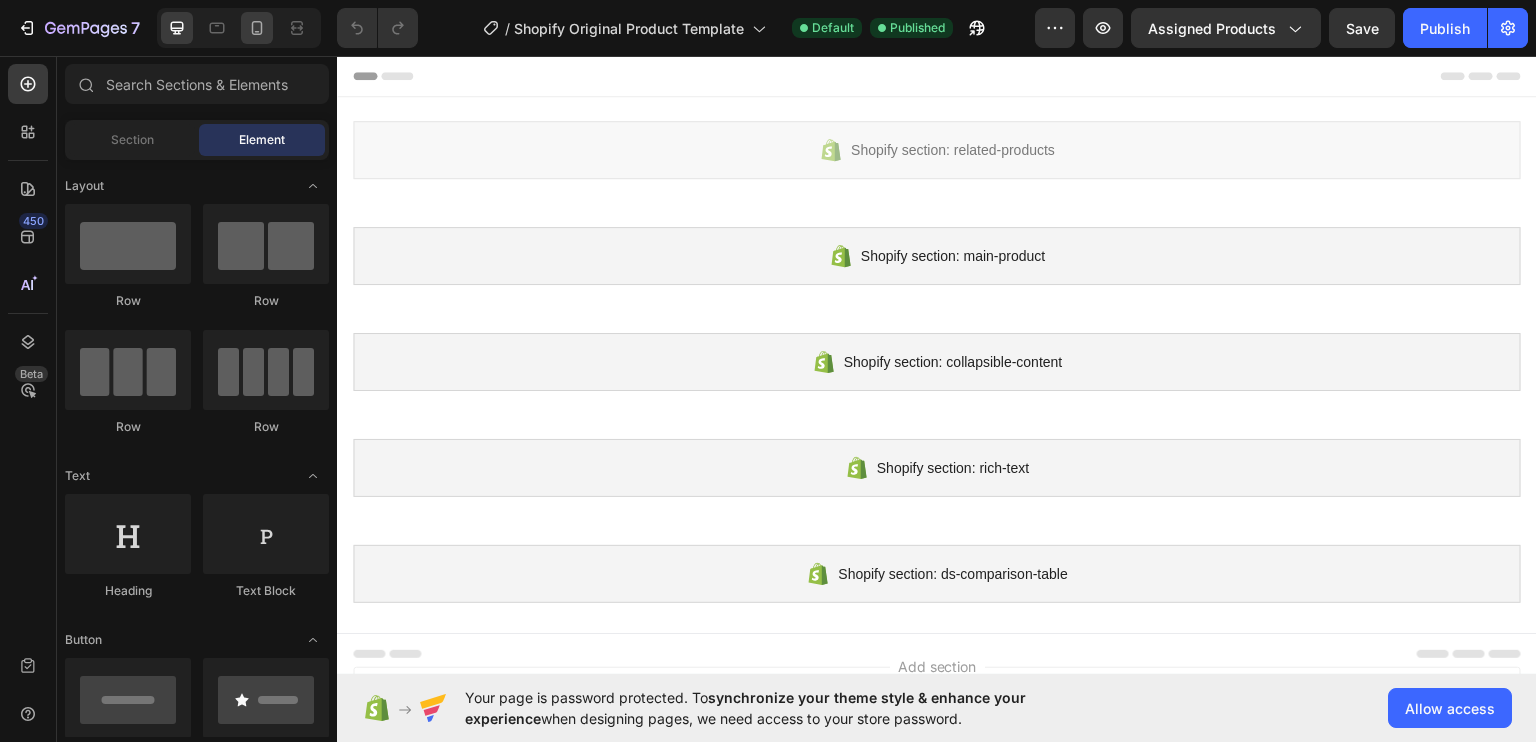 click 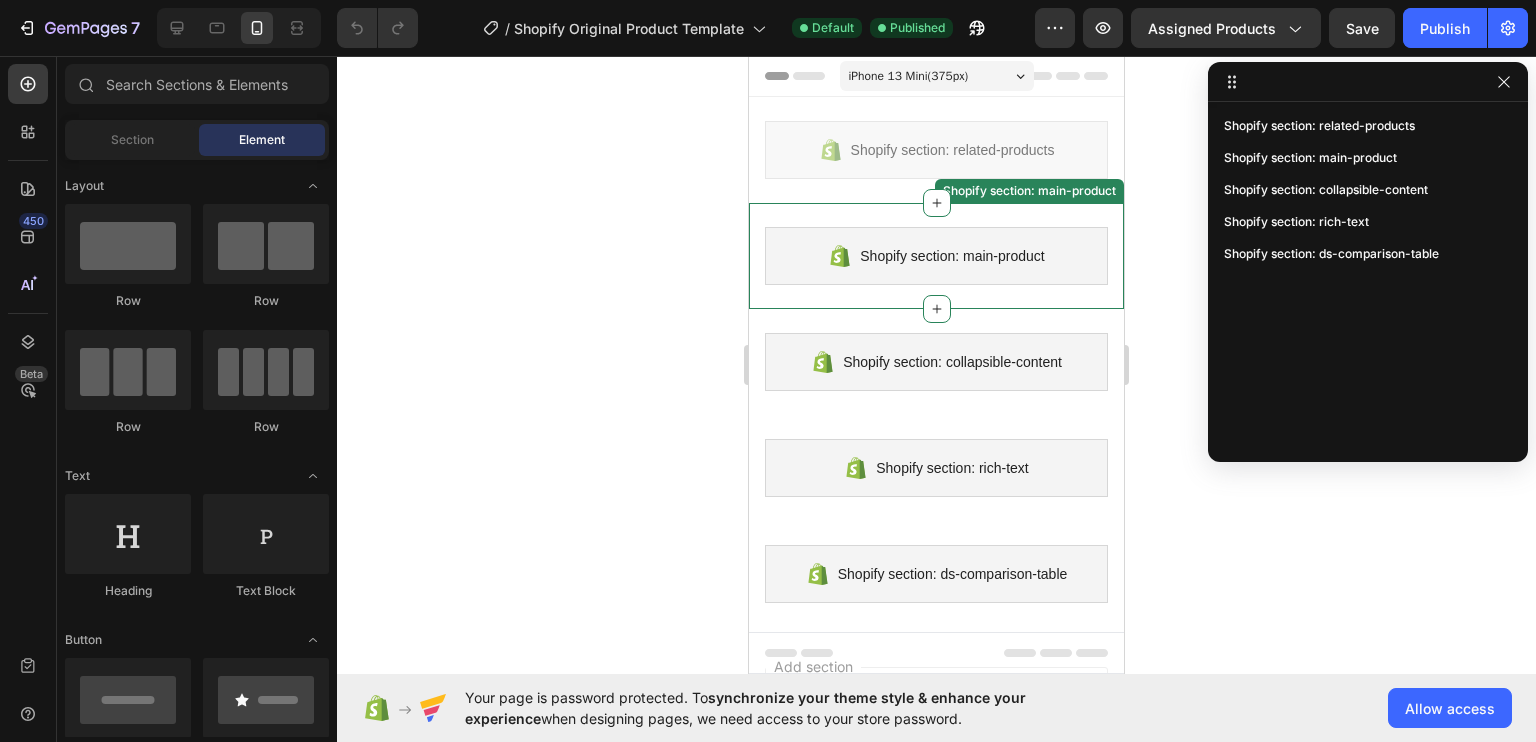 click on "Shopify section: main-product" at bounding box center [952, 256] 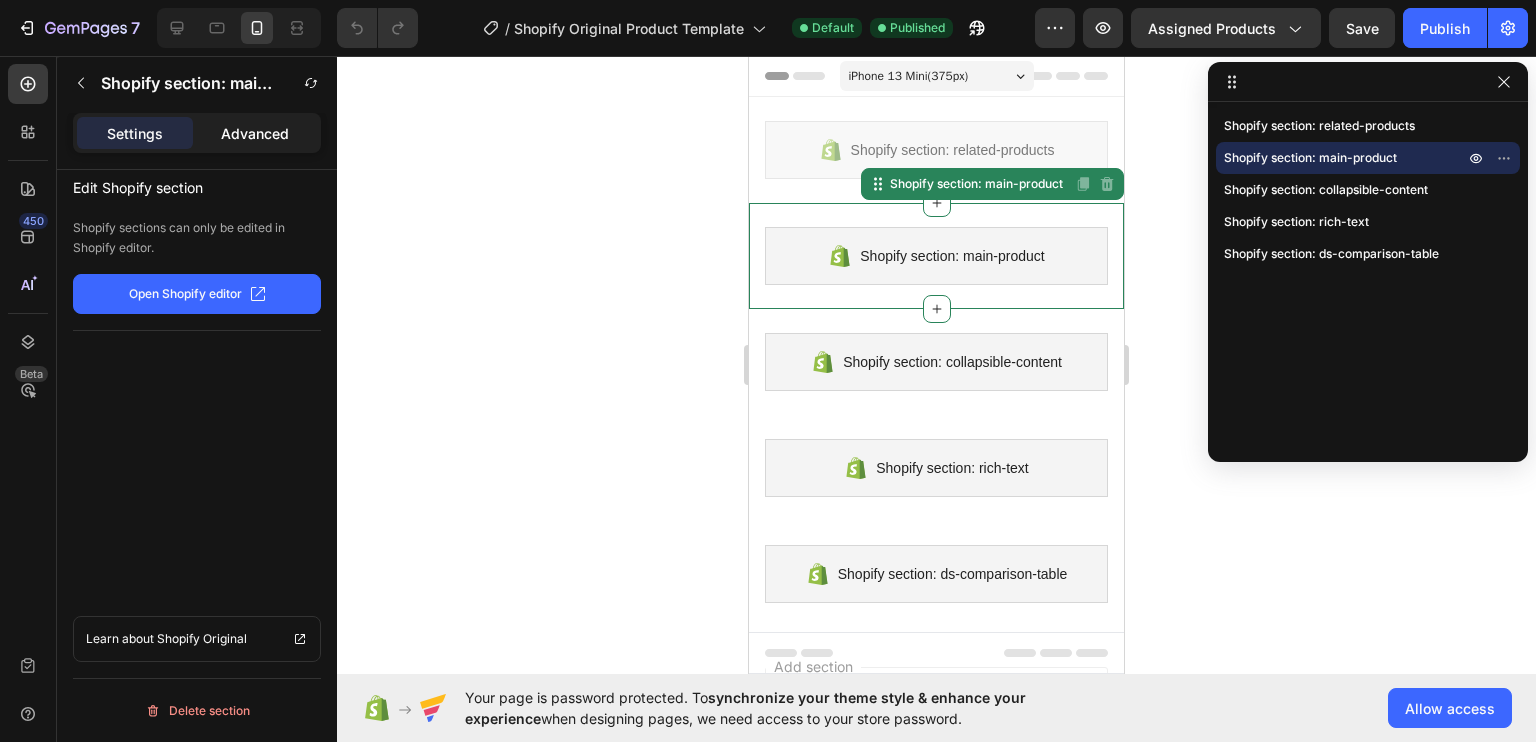 click on "Advanced" 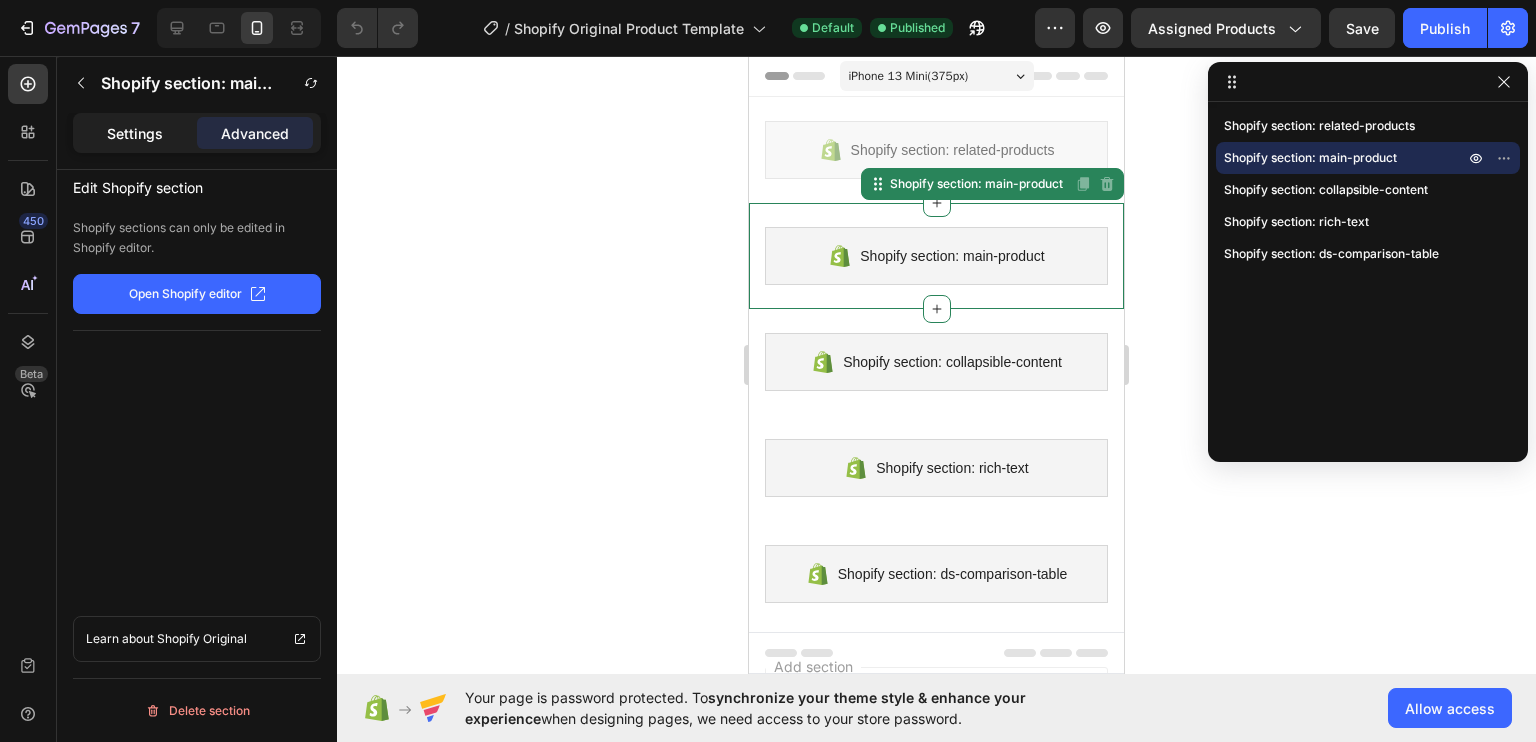 click on "Settings" 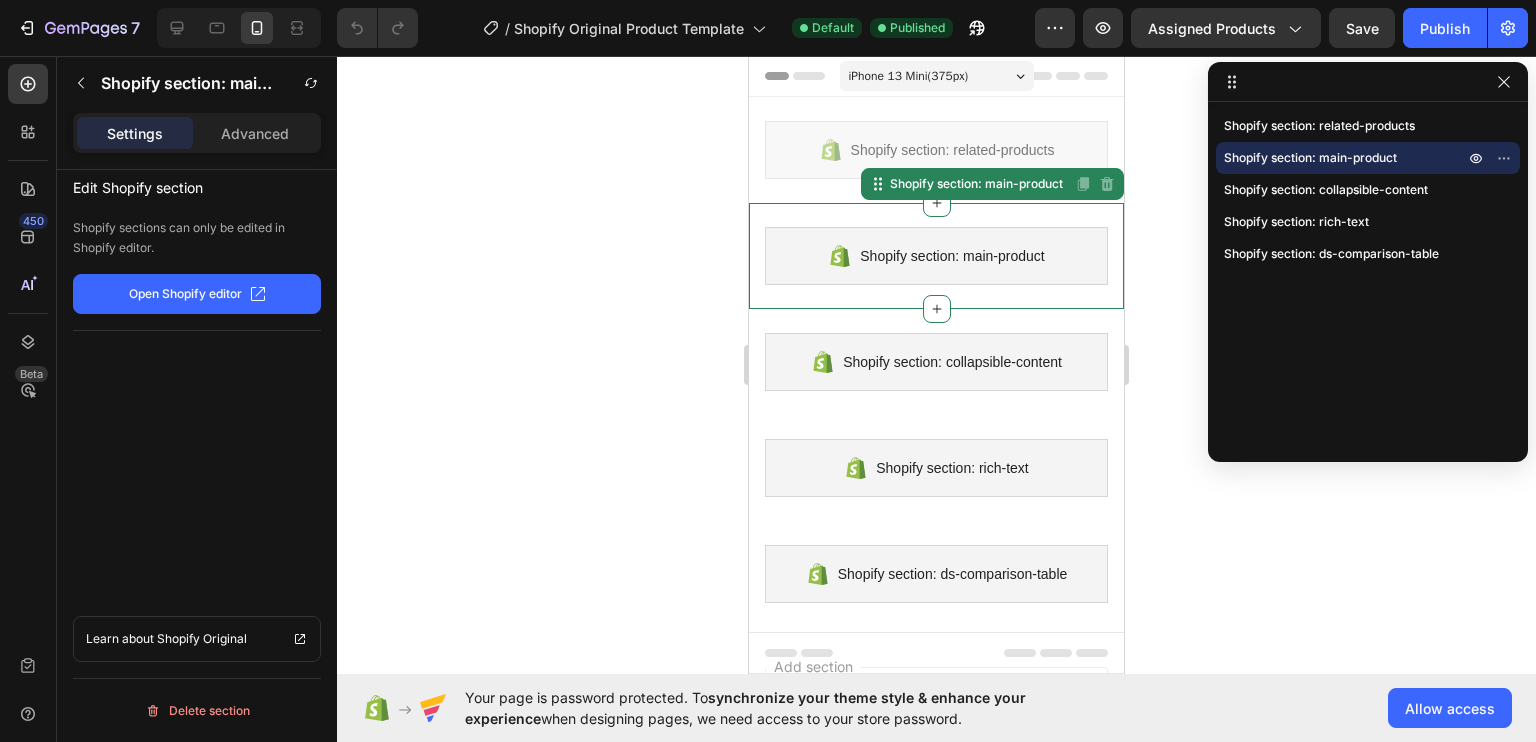 click on "Open Shopify editor" 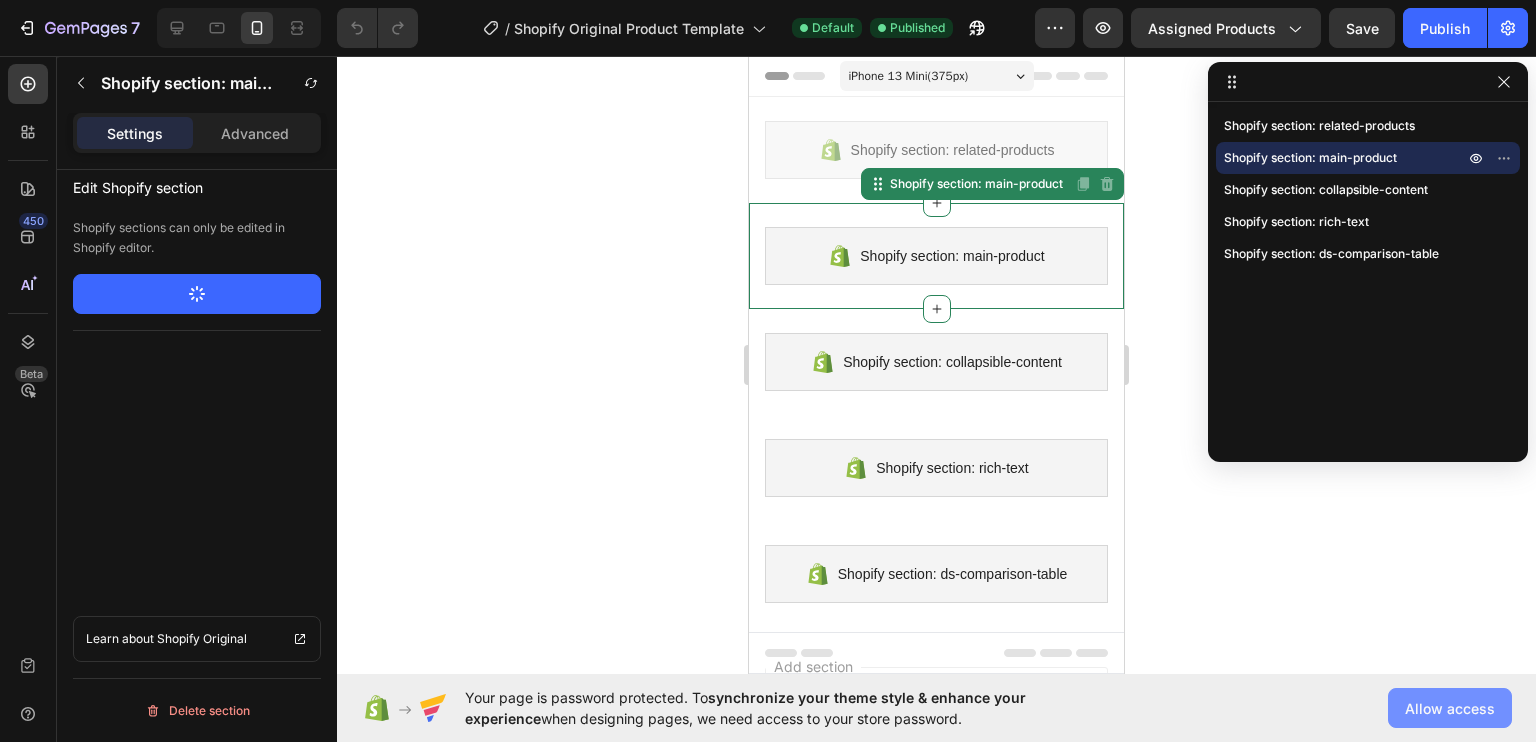 click on "Allow access" 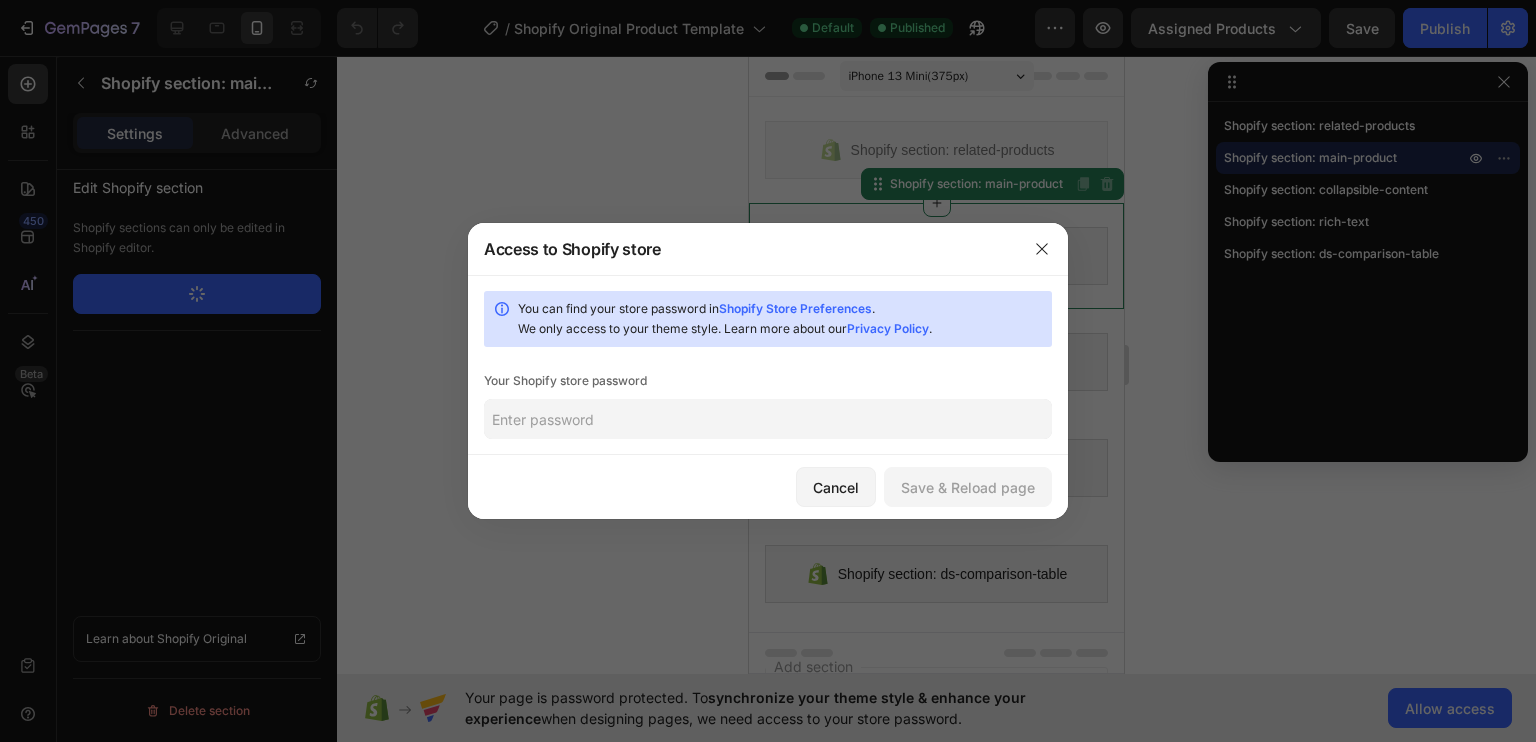 click 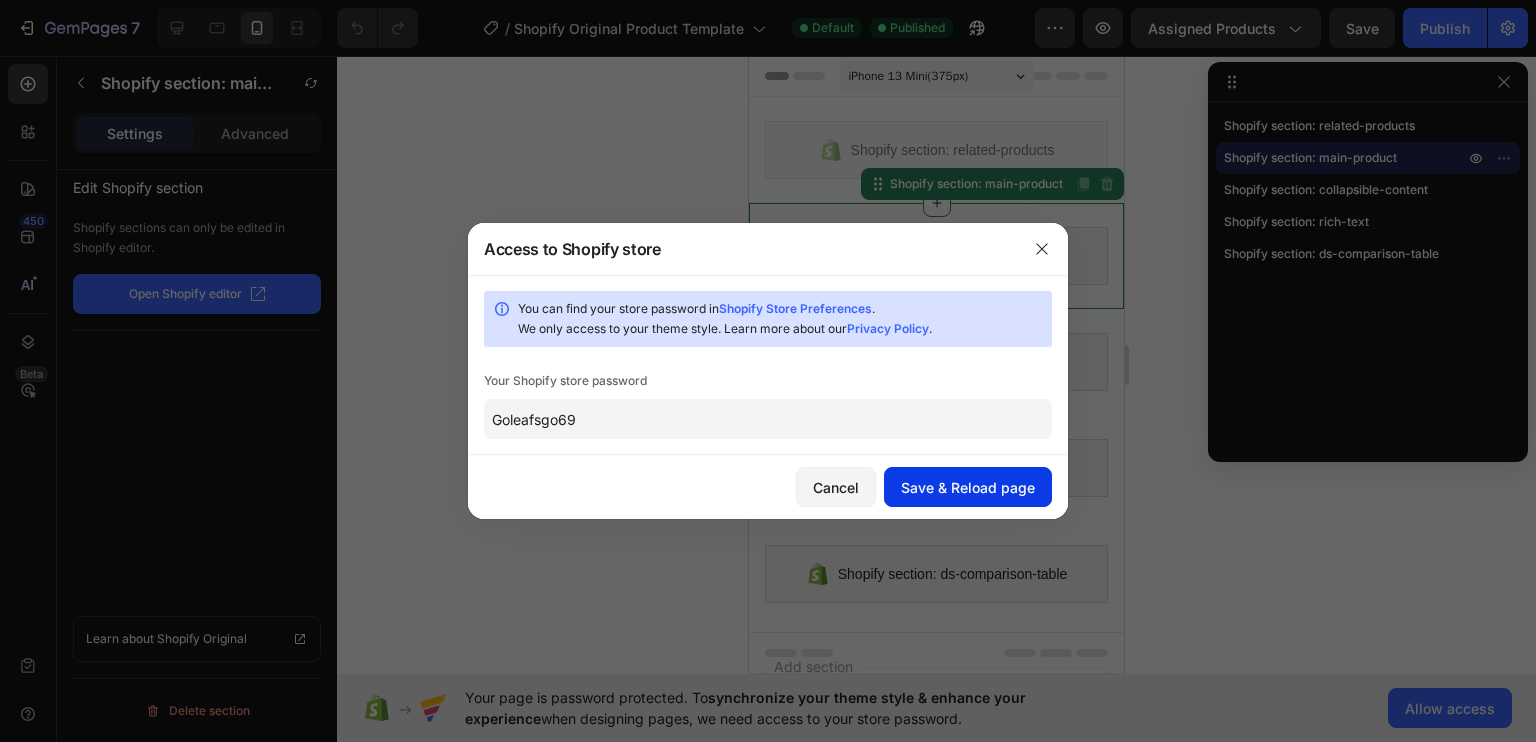 click on "Save & Reload page" 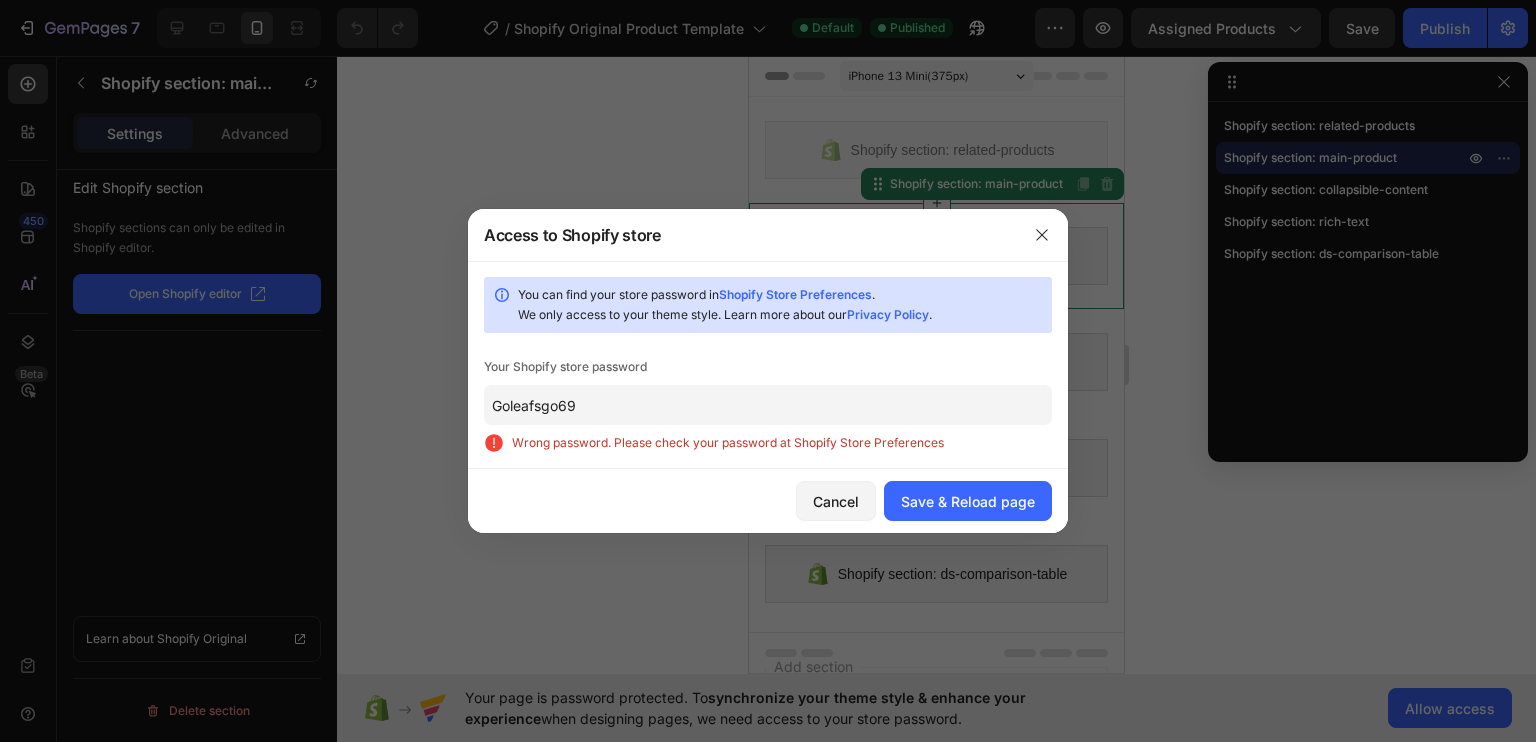paste on "nuchaw" 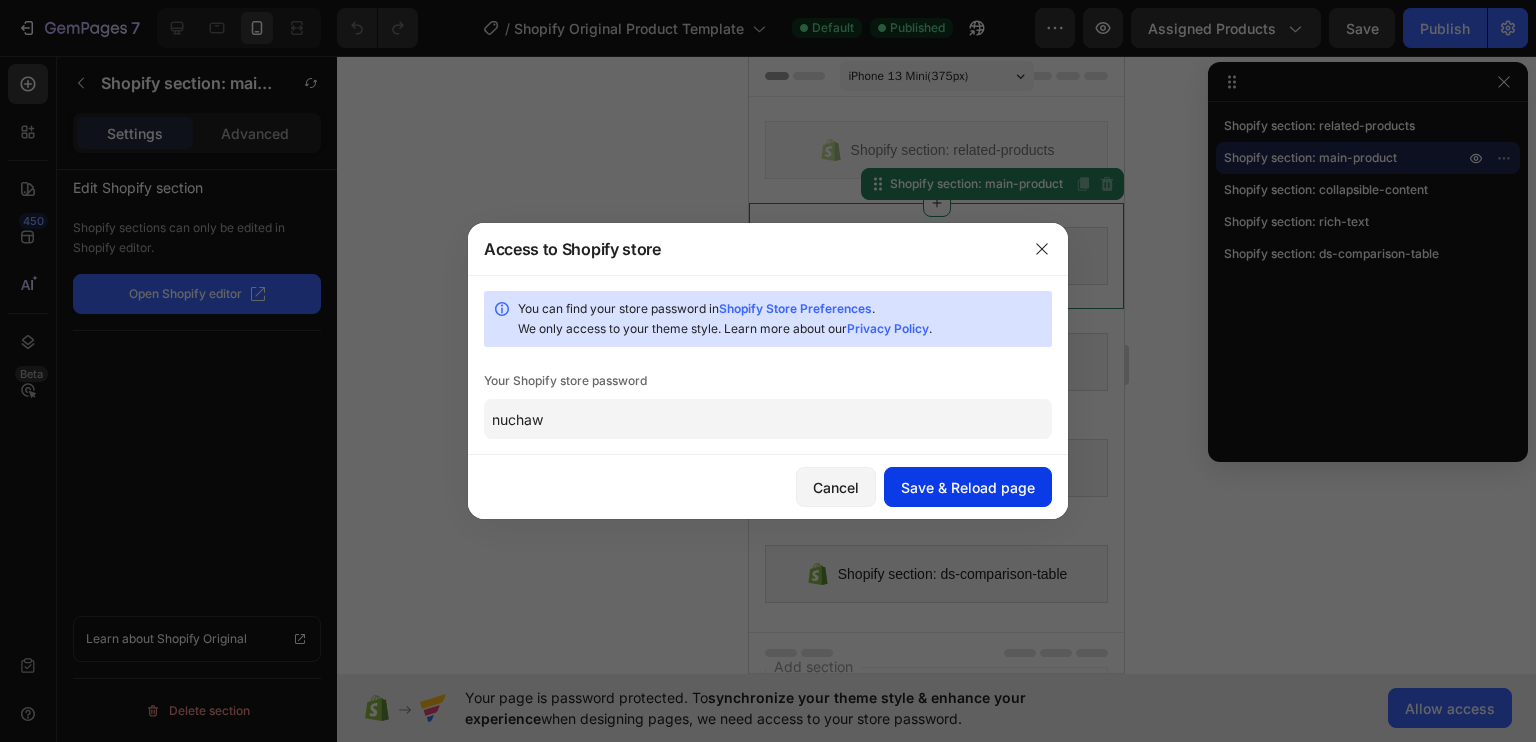 type on "nuchaw" 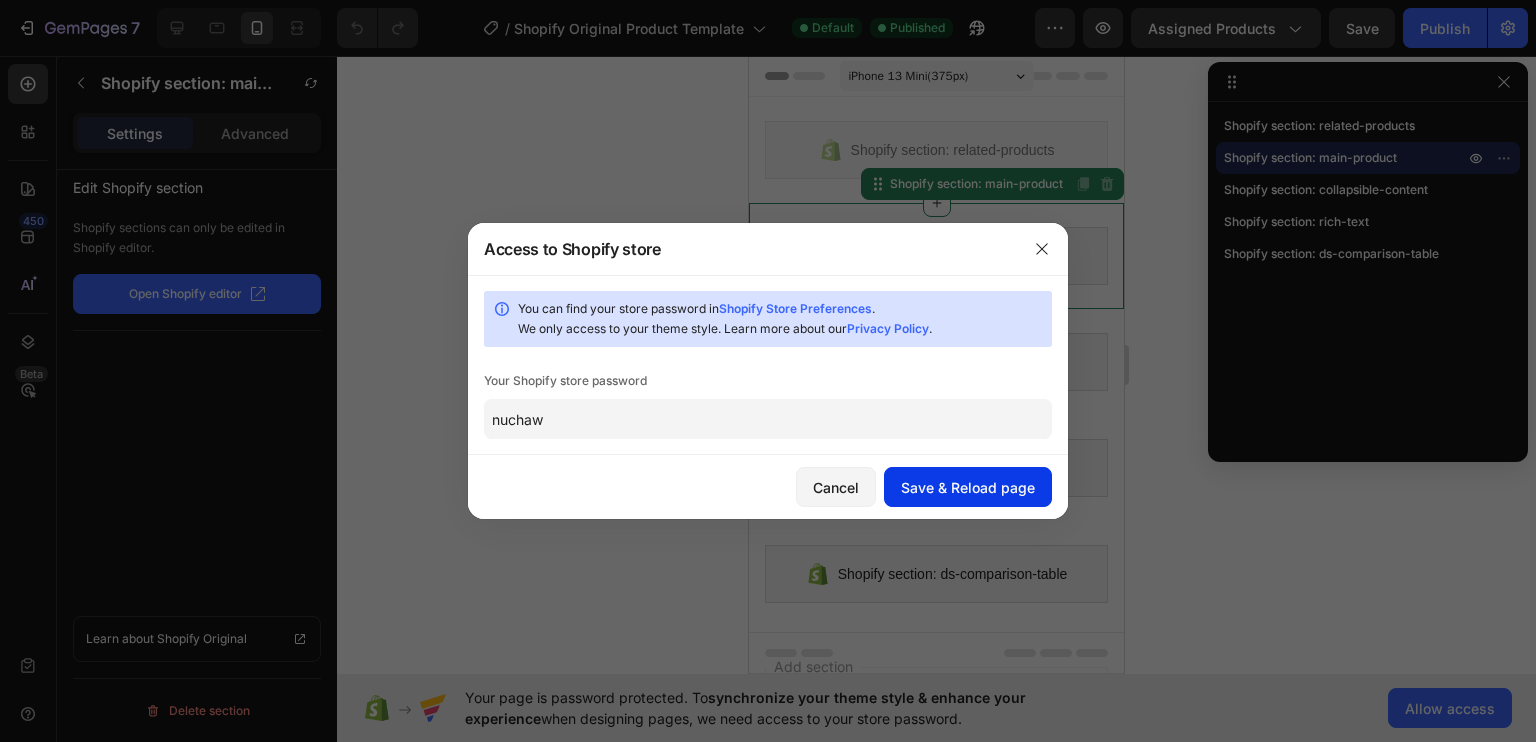 click on "Save & Reload page" at bounding box center [968, 487] 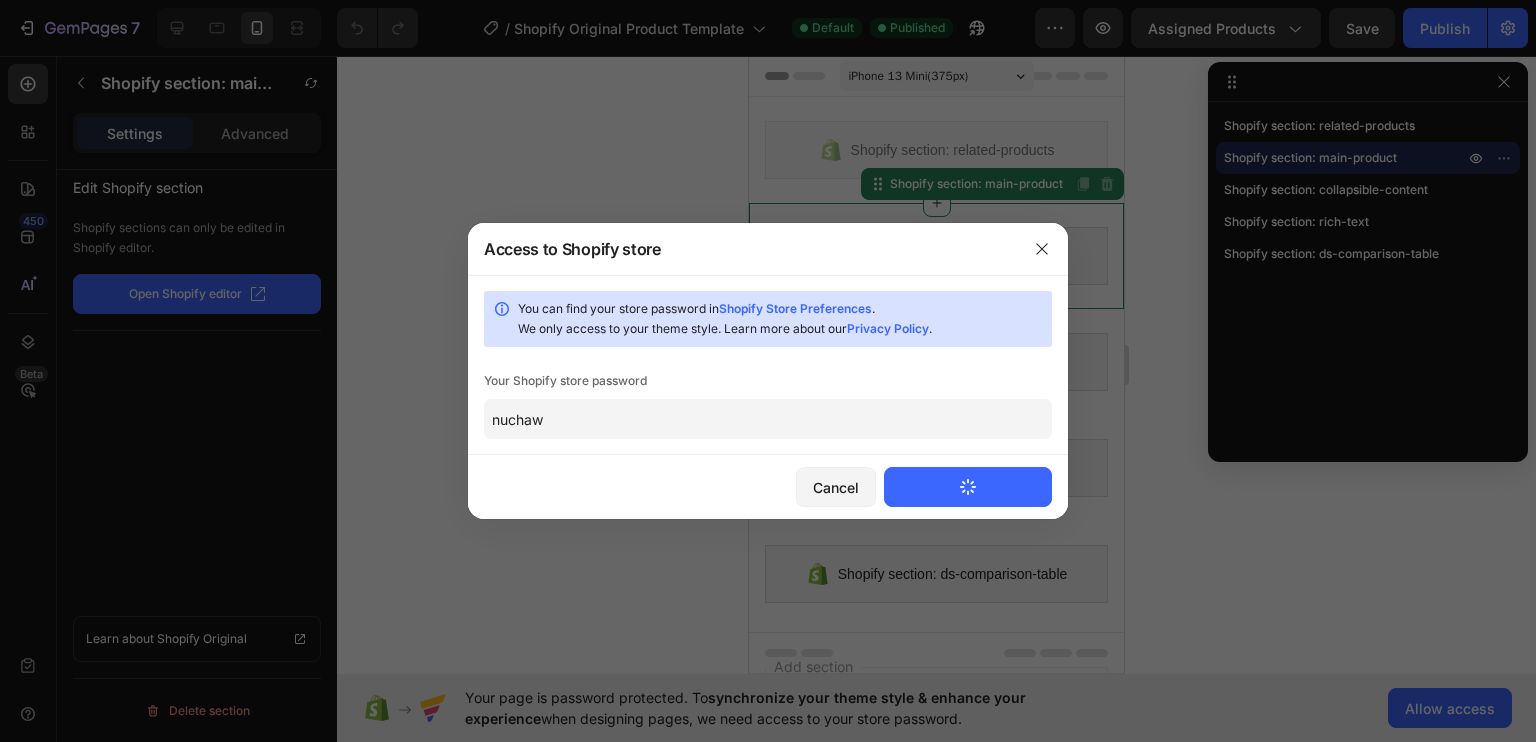 type 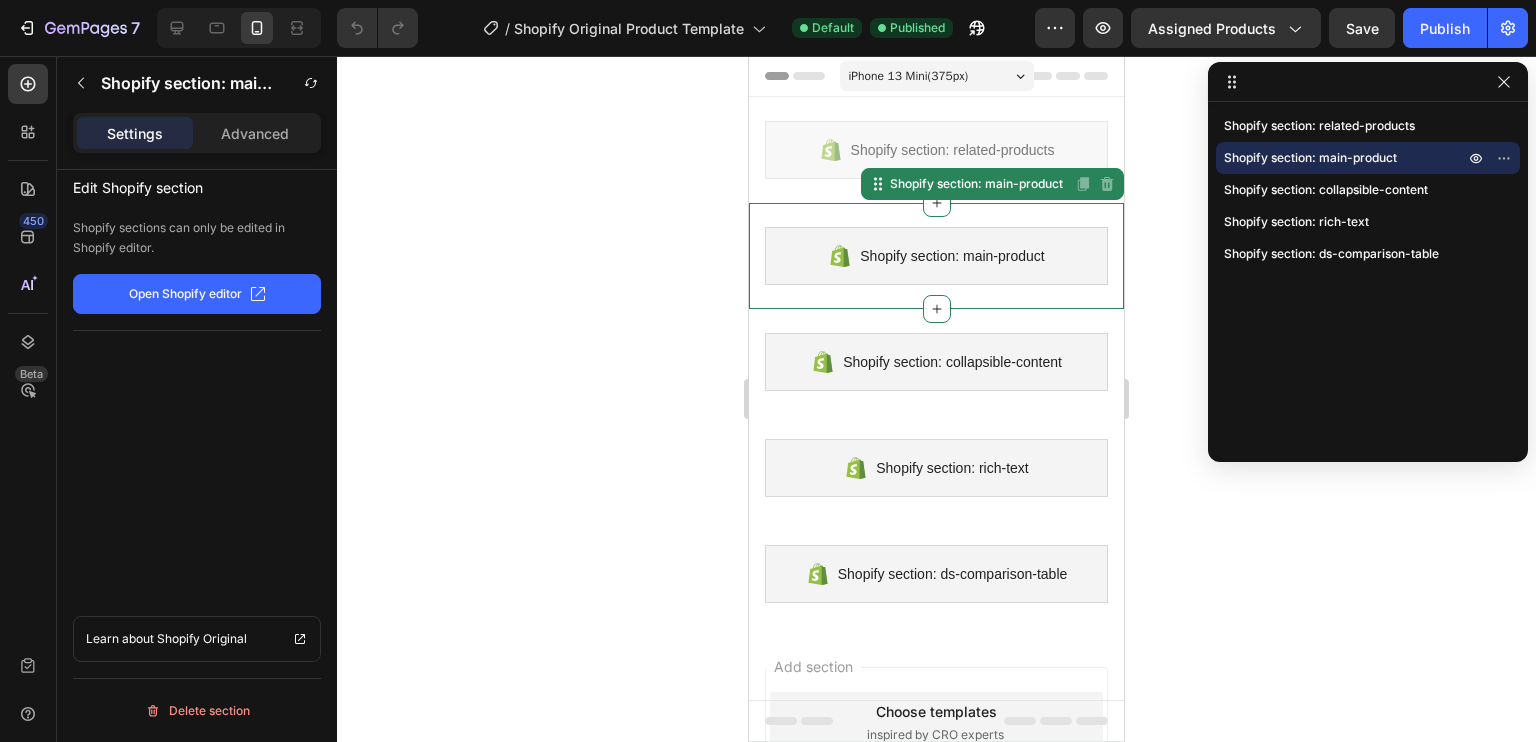 scroll, scrollTop: 0, scrollLeft: 0, axis: both 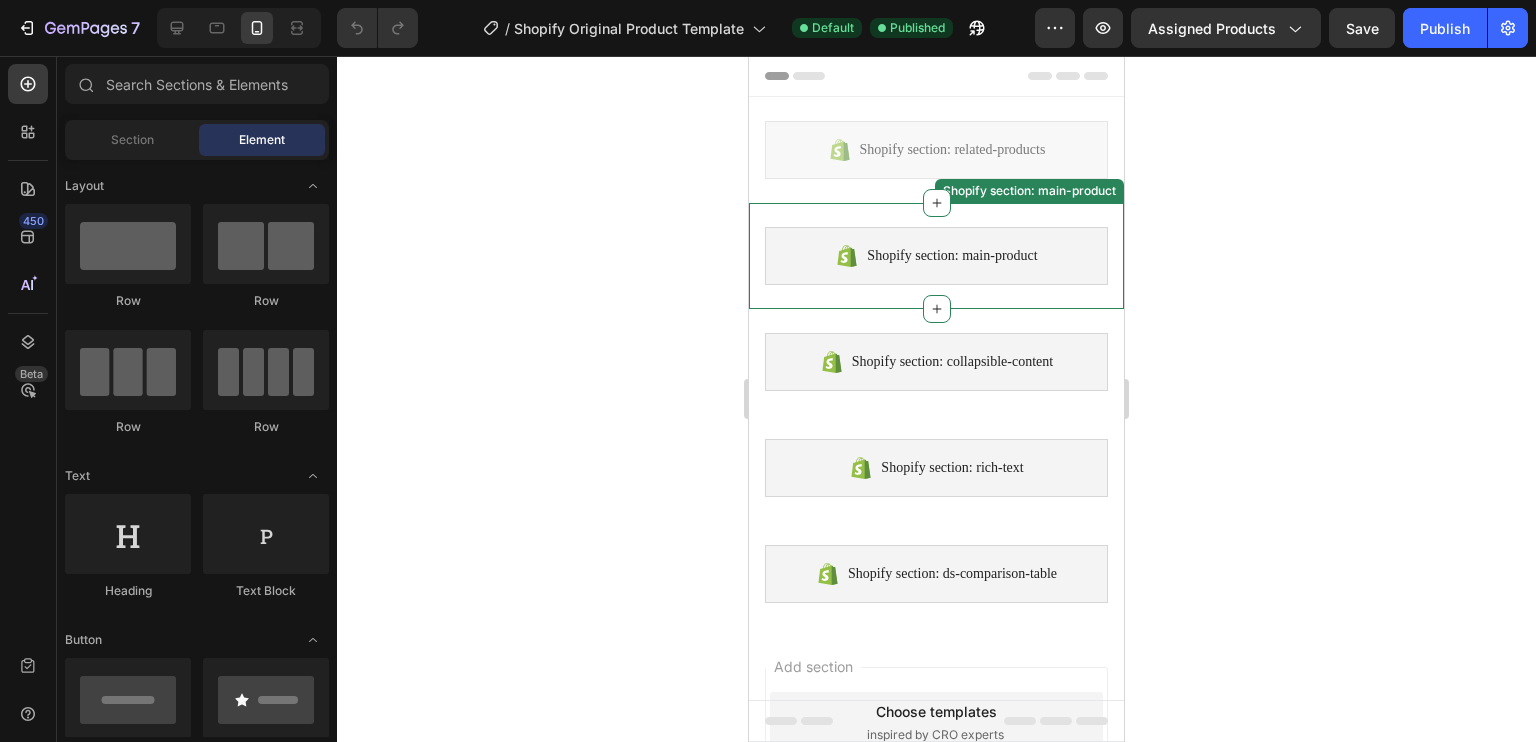 click on "Shopify section: main-product" at bounding box center [952, 256] 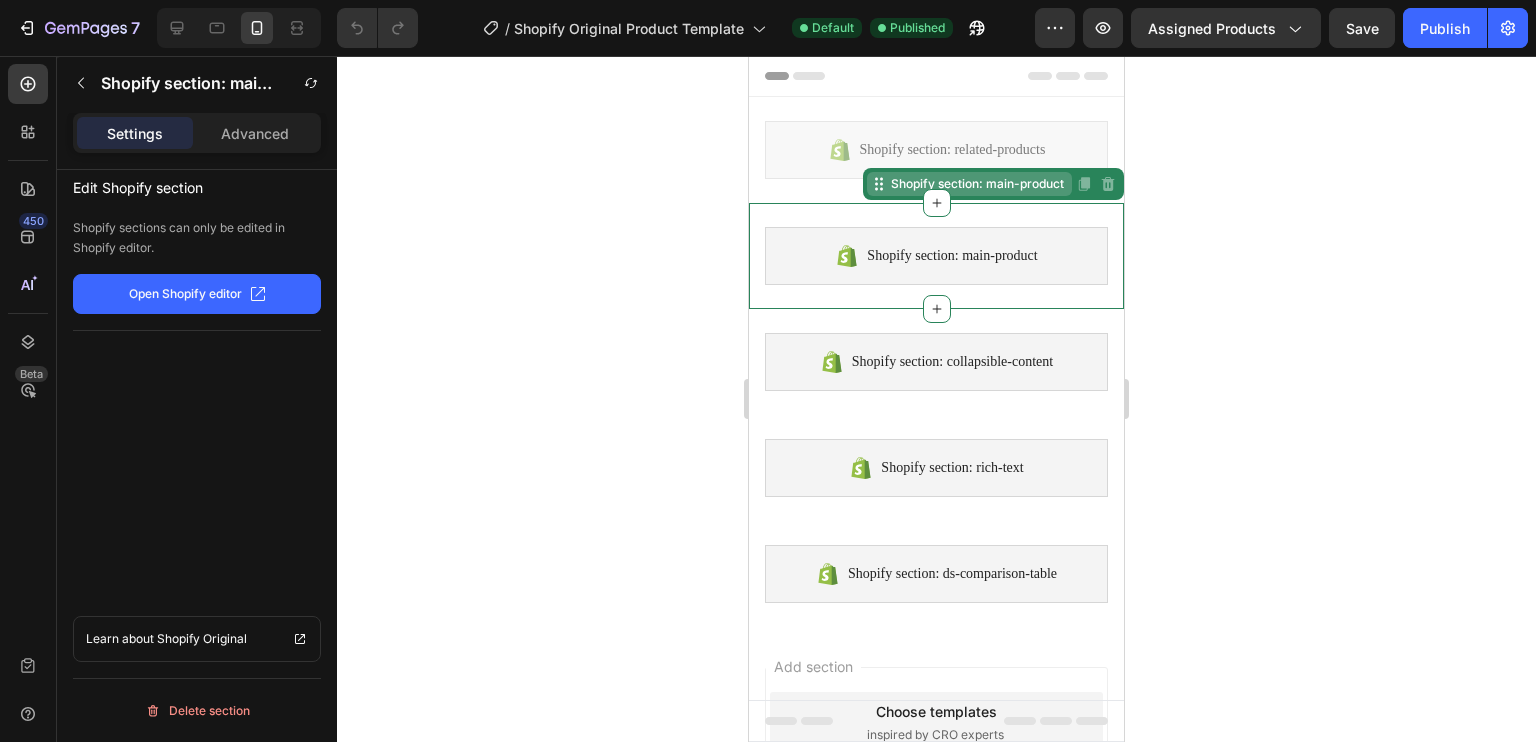 click on "Shopify section: main-product" at bounding box center [977, 184] 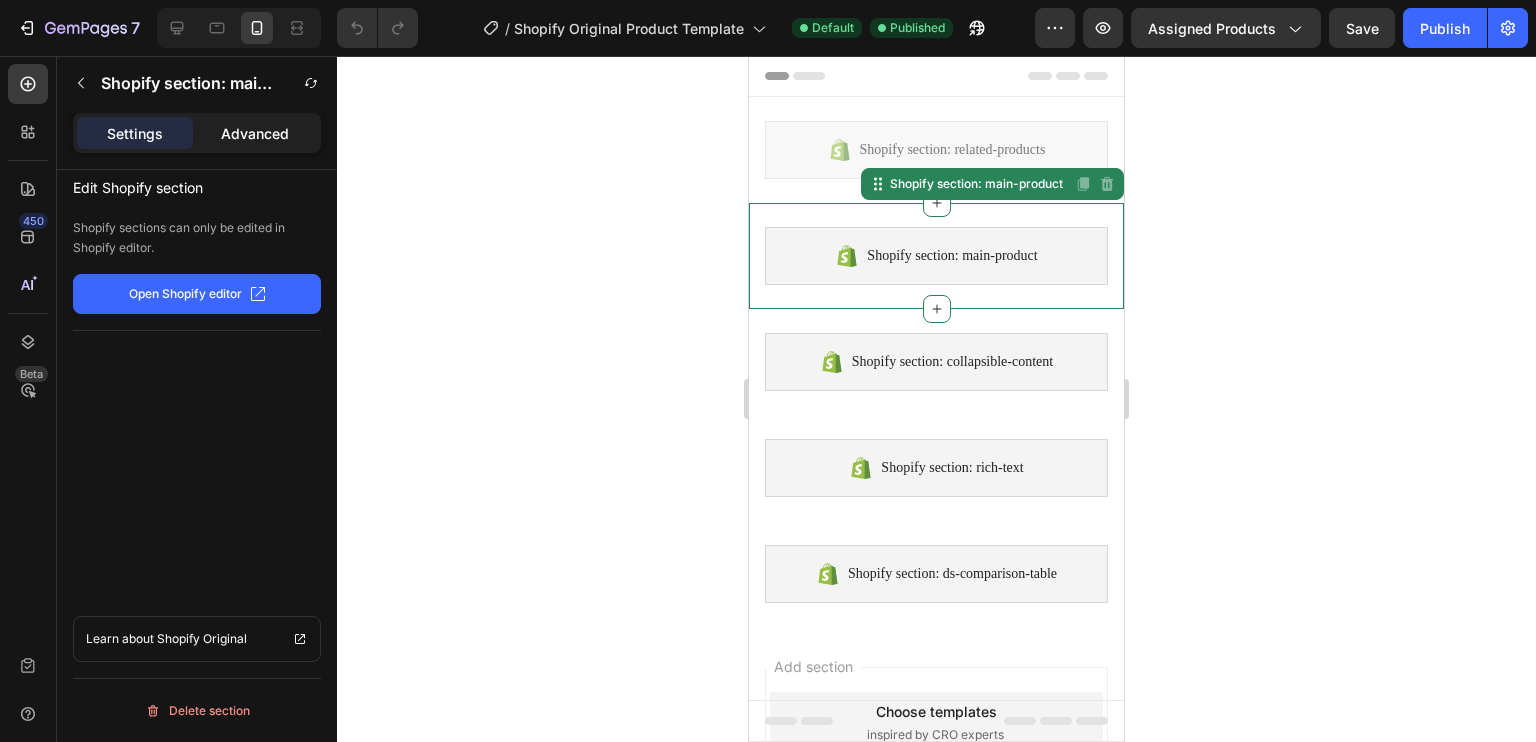 click on "Advanced" at bounding box center (255, 133) 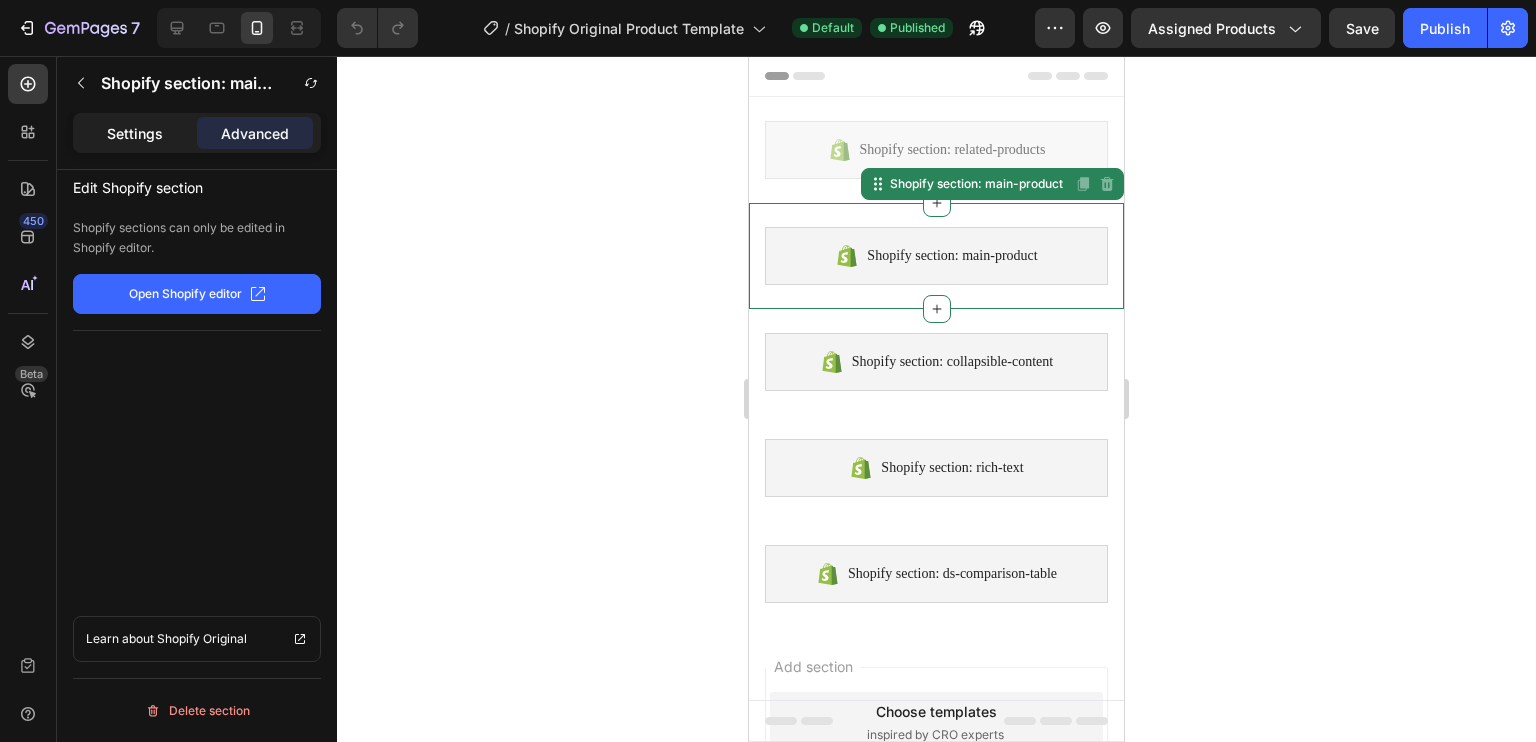 click on "Settings" at bounding box center (135, 133) 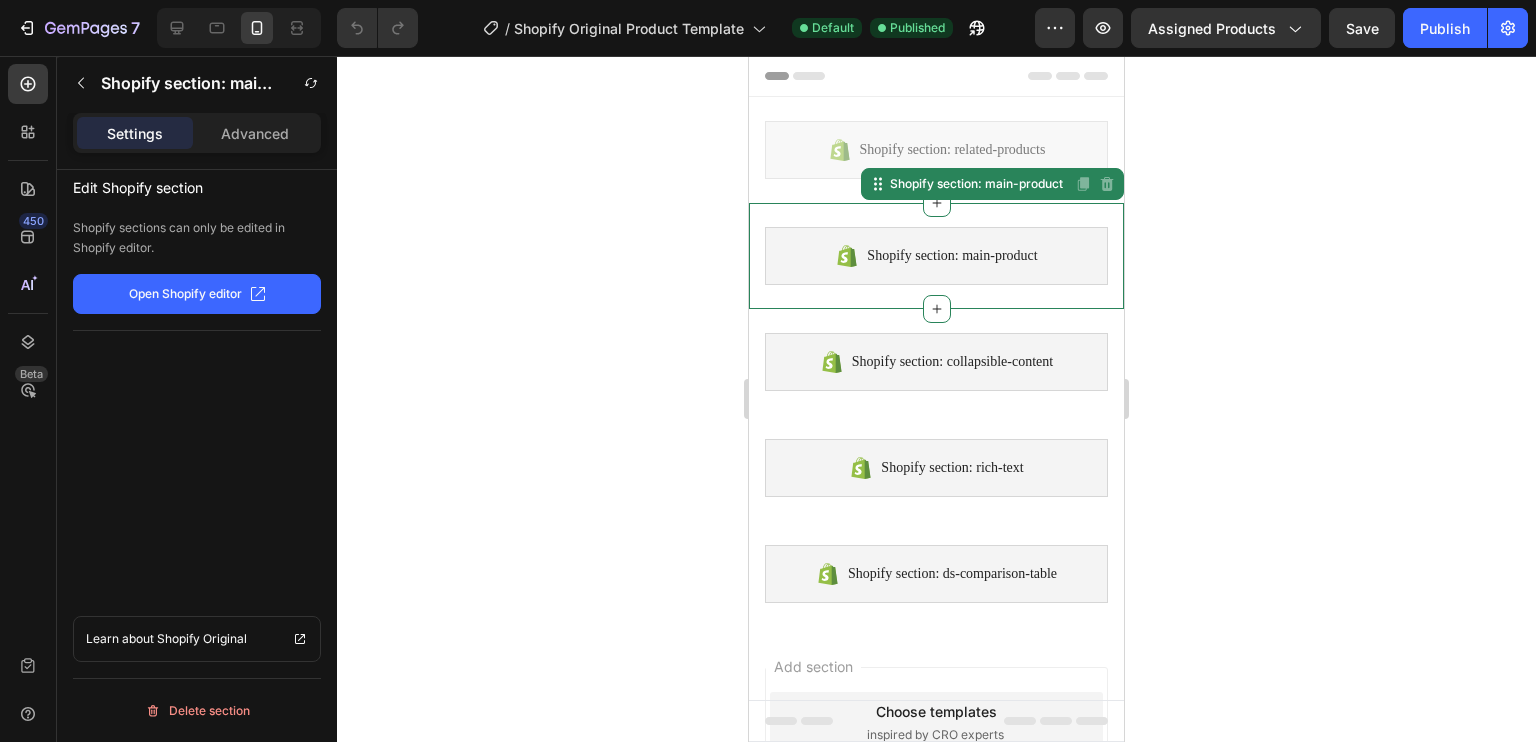 click on "Open Shopify editor" 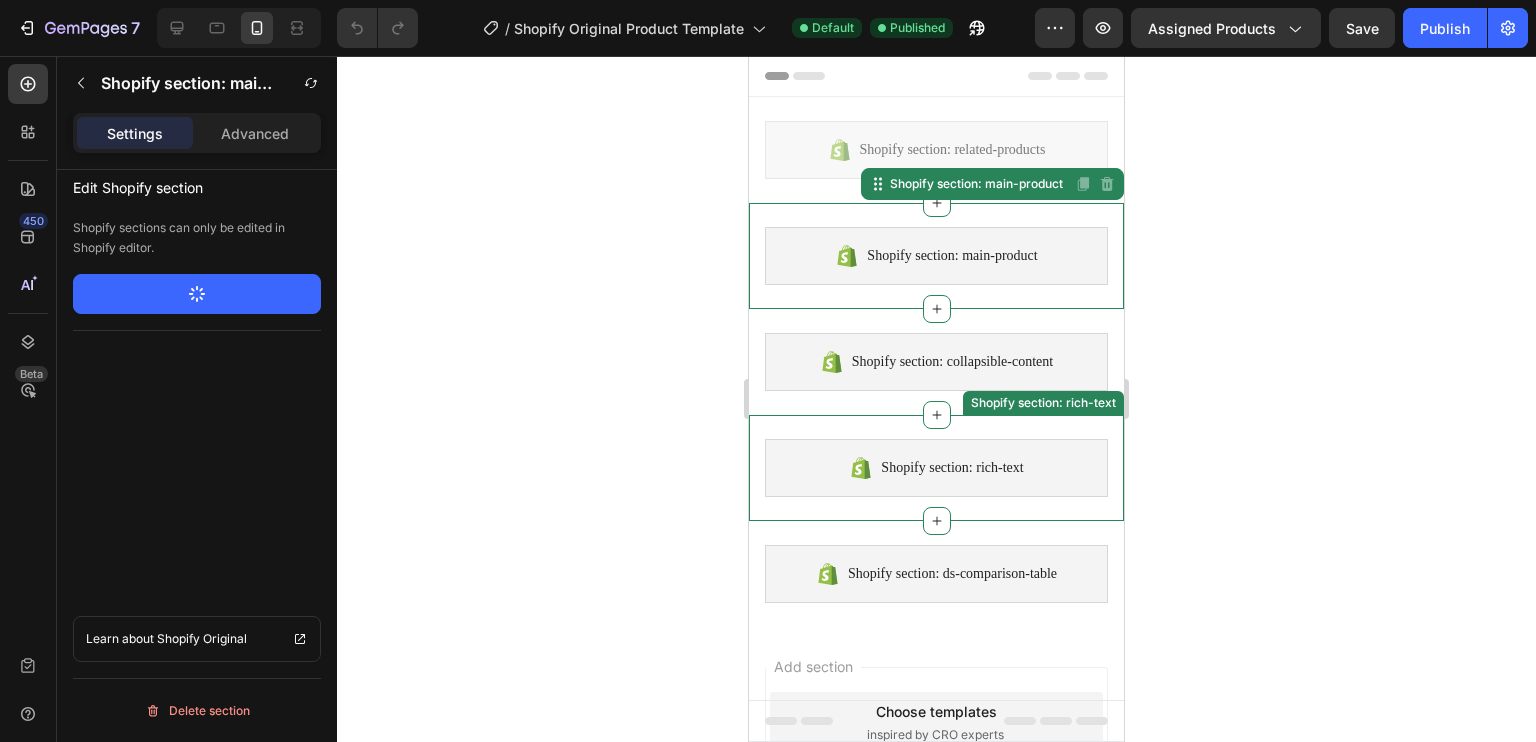 scroll, scrollTop: 118, scrollLeft: 0, axis: vertical 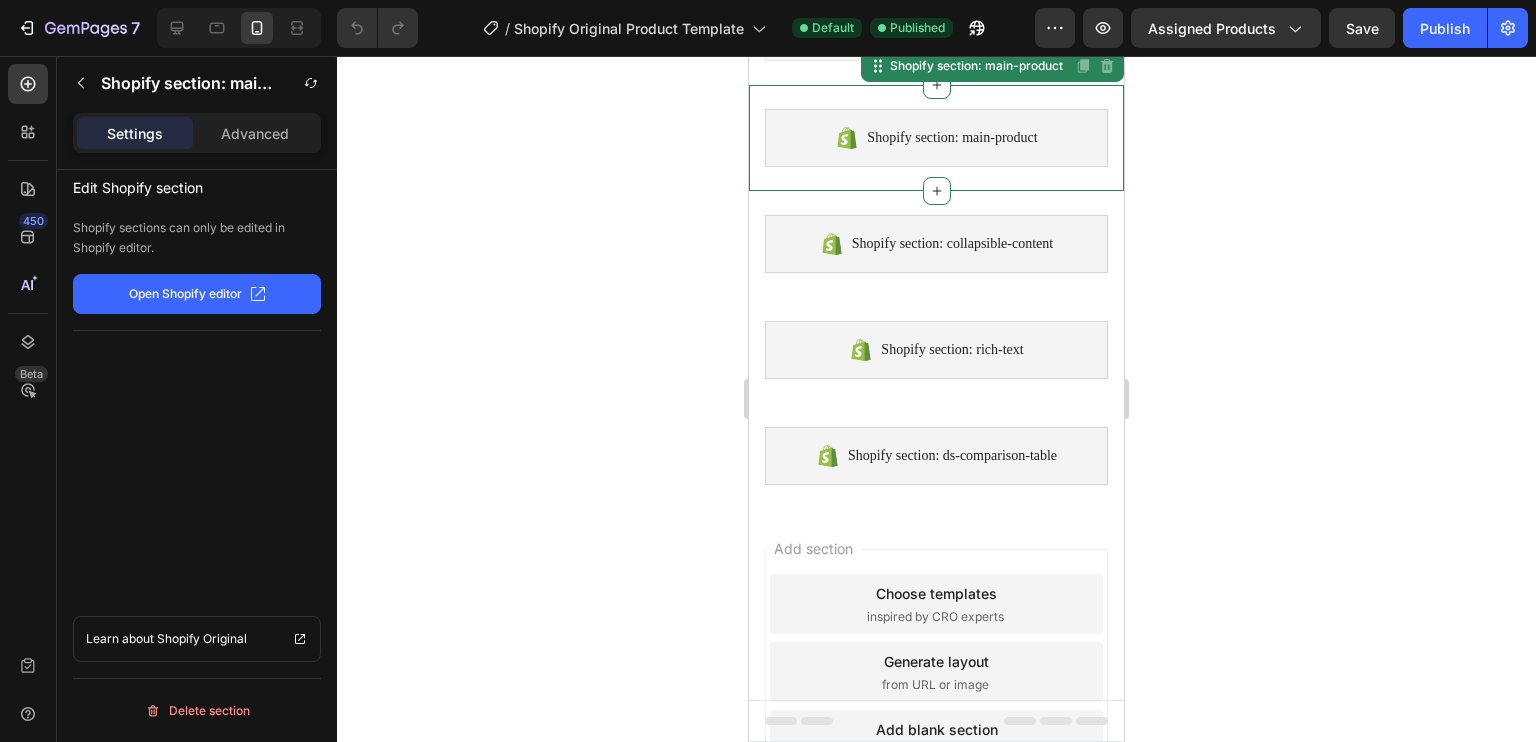 click on "Open Shopify editor" 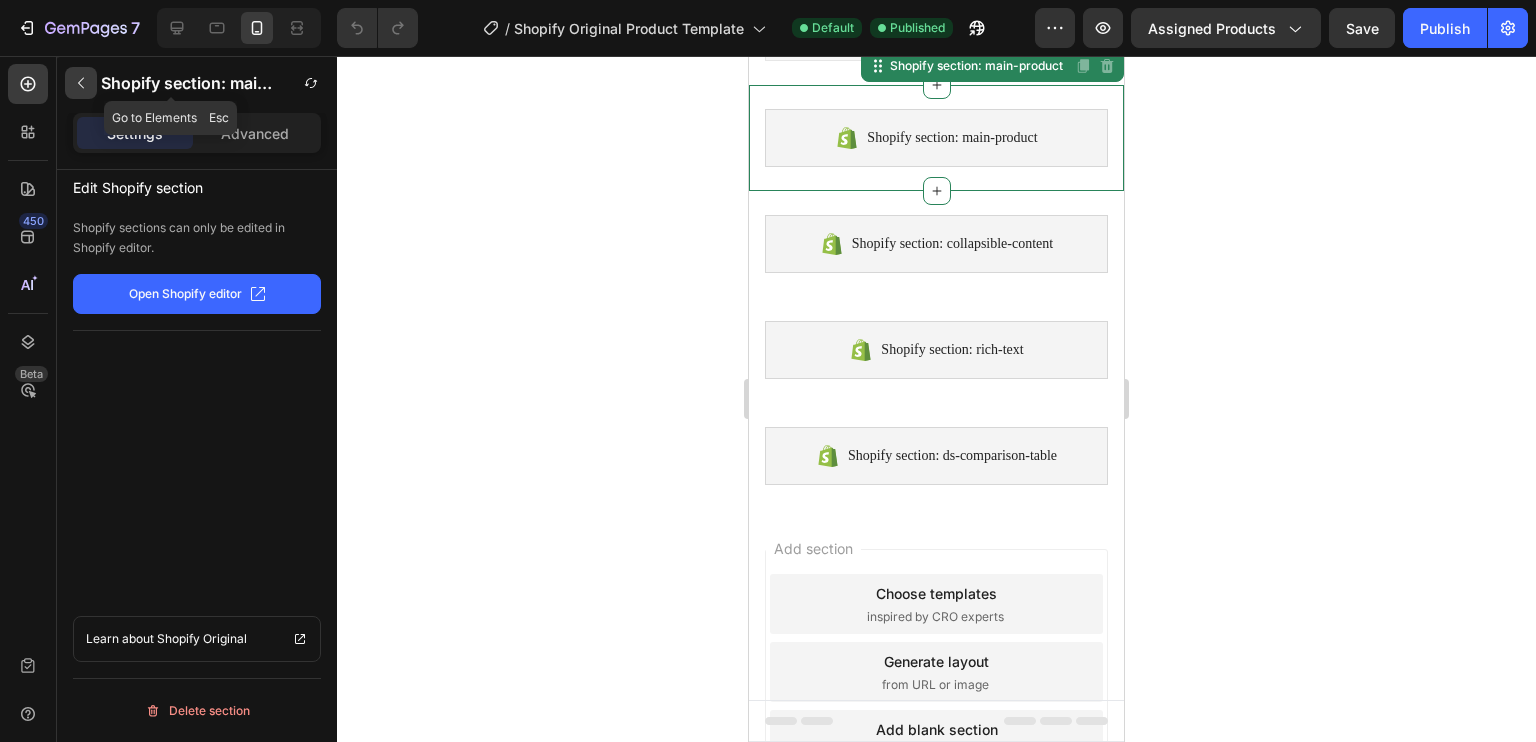 click 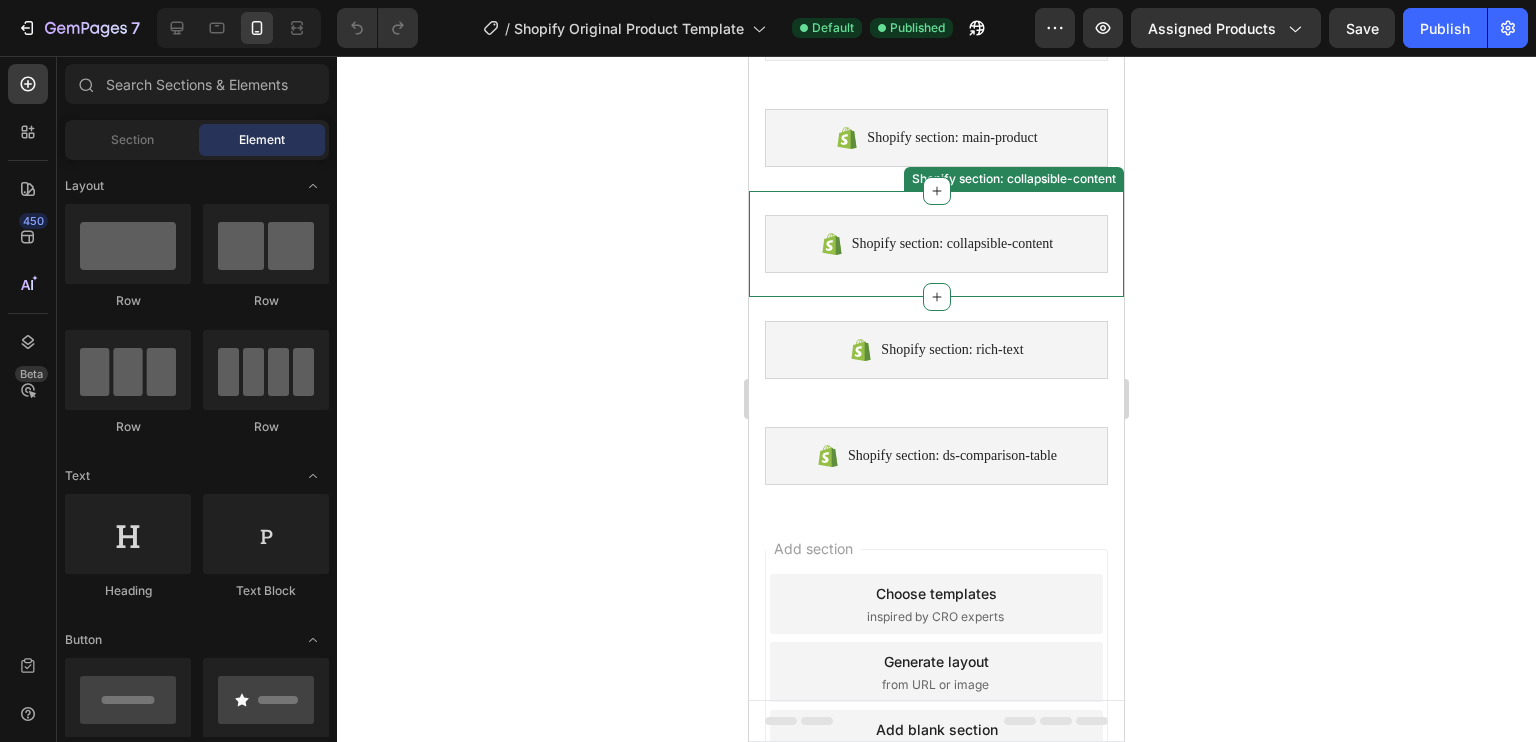scroll, scrollTop: 0, scrollLeft: 0, axis: both 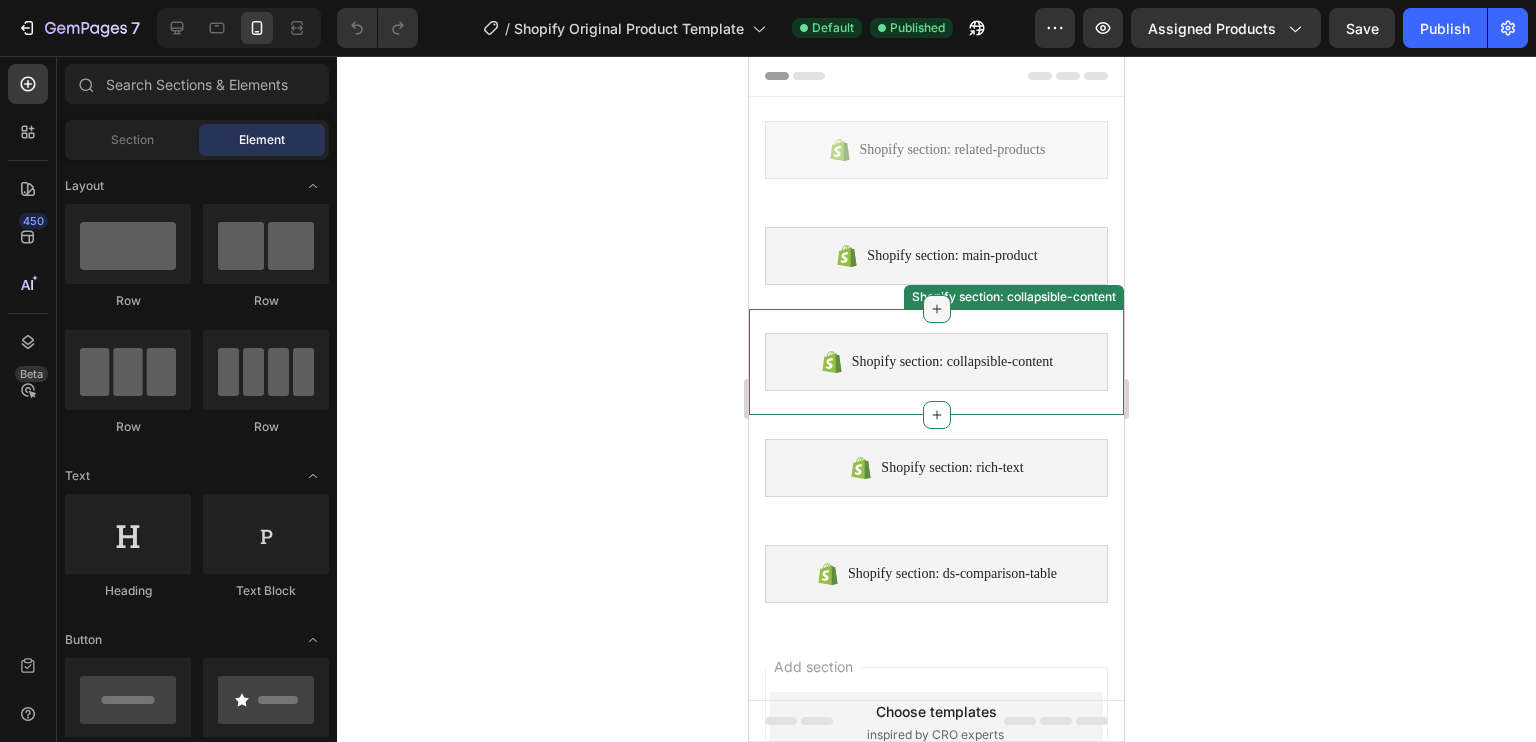 click 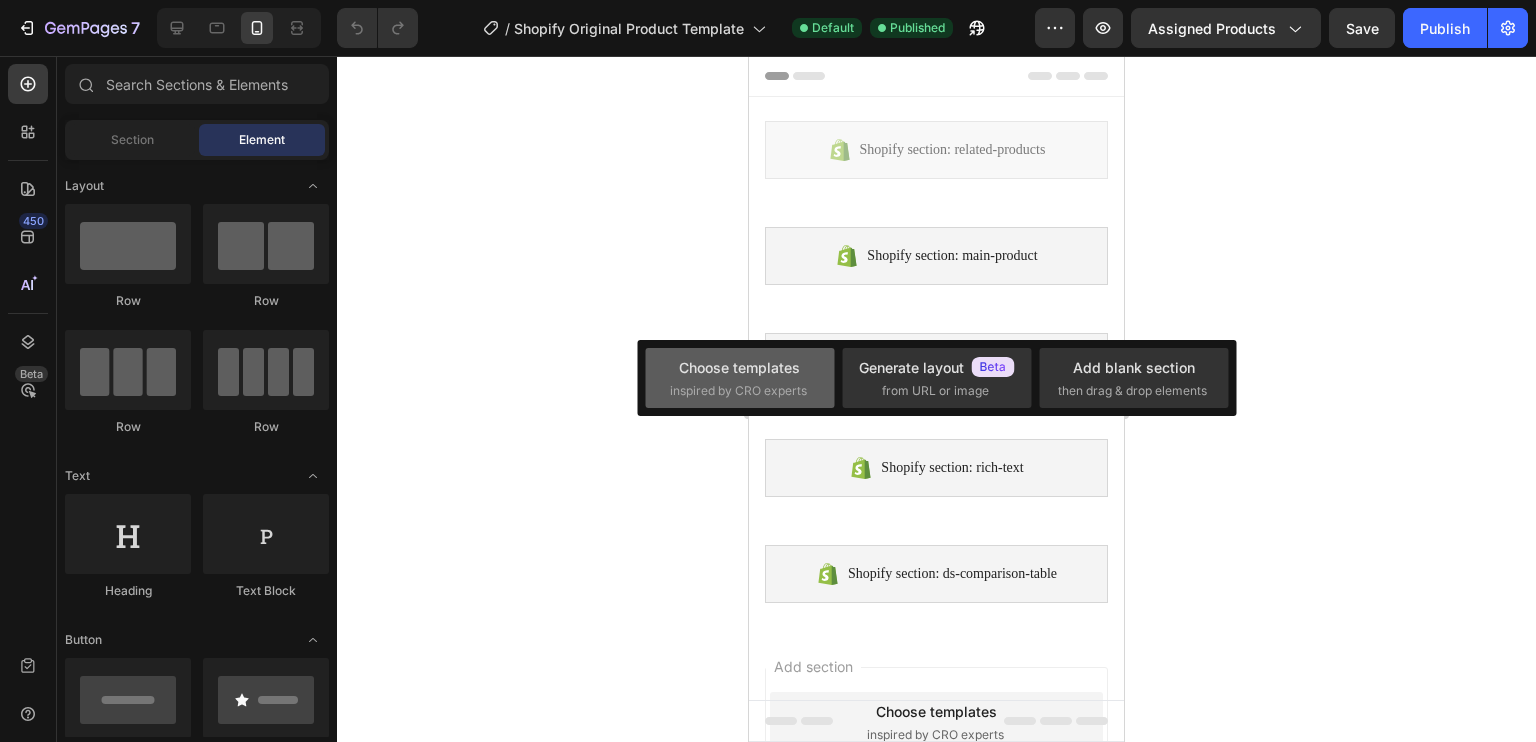 click on "inspired by CRO experts" at bounding box center [738, 391] 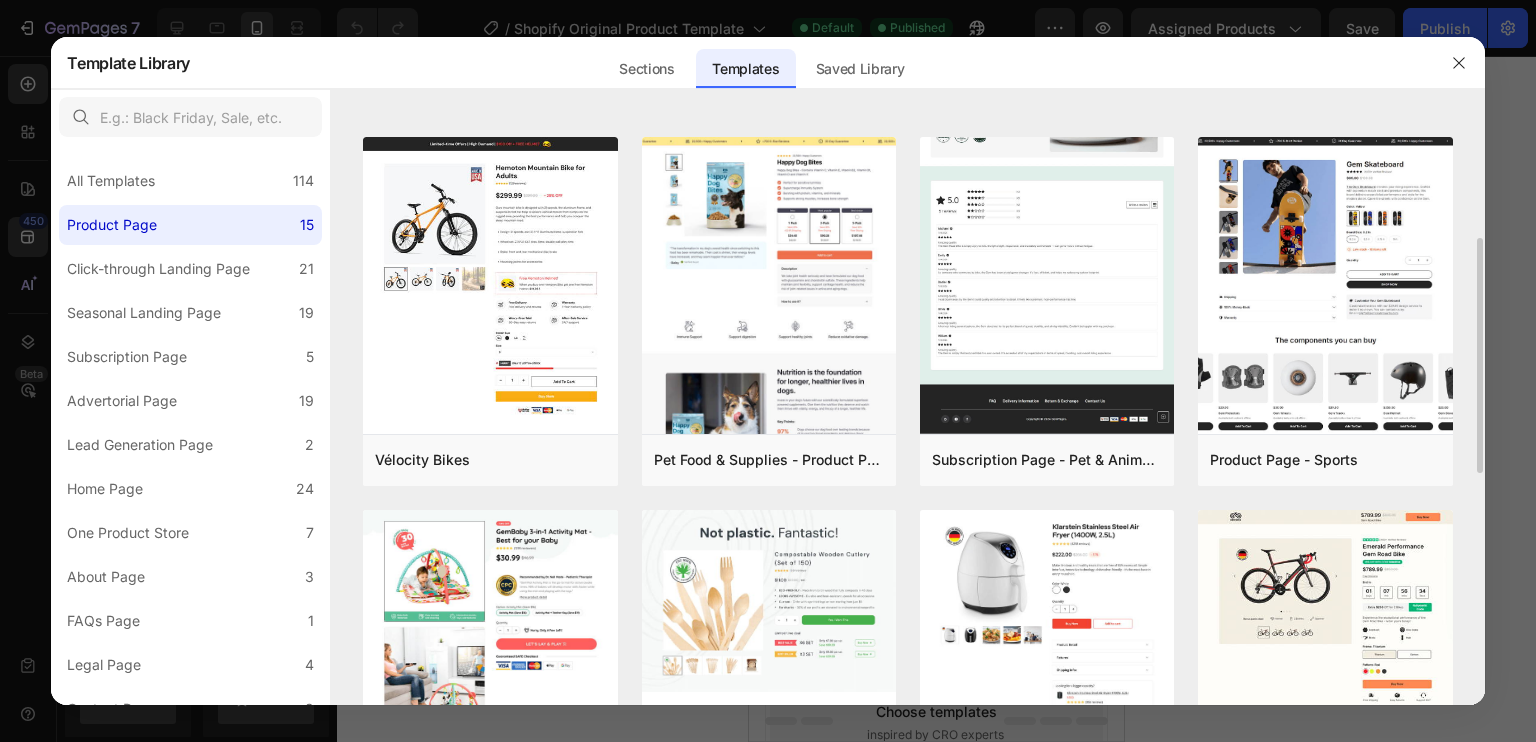 scroll, scrollTop: 339, scrollLeft: 0, axis: vertical 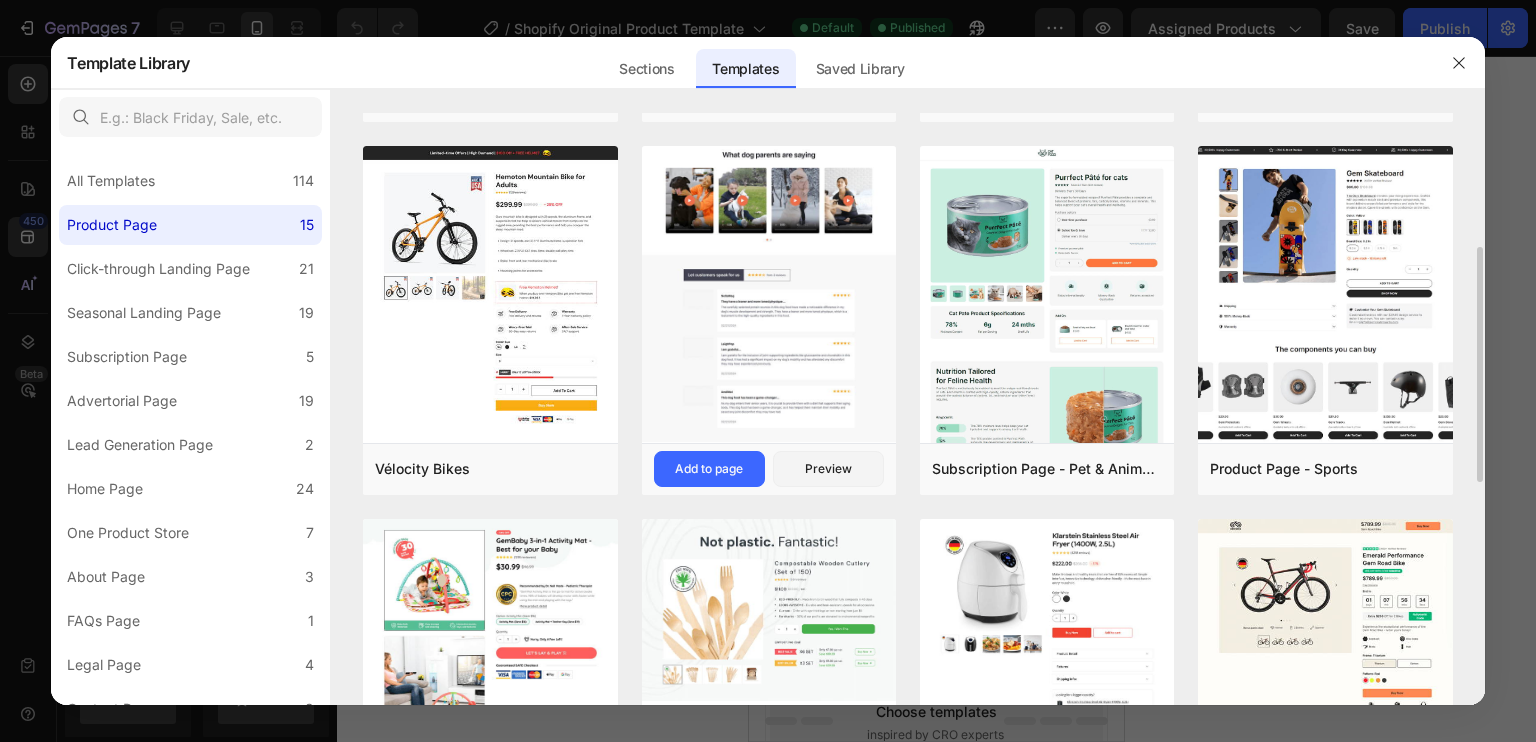 click at bounding box center (769, -227) 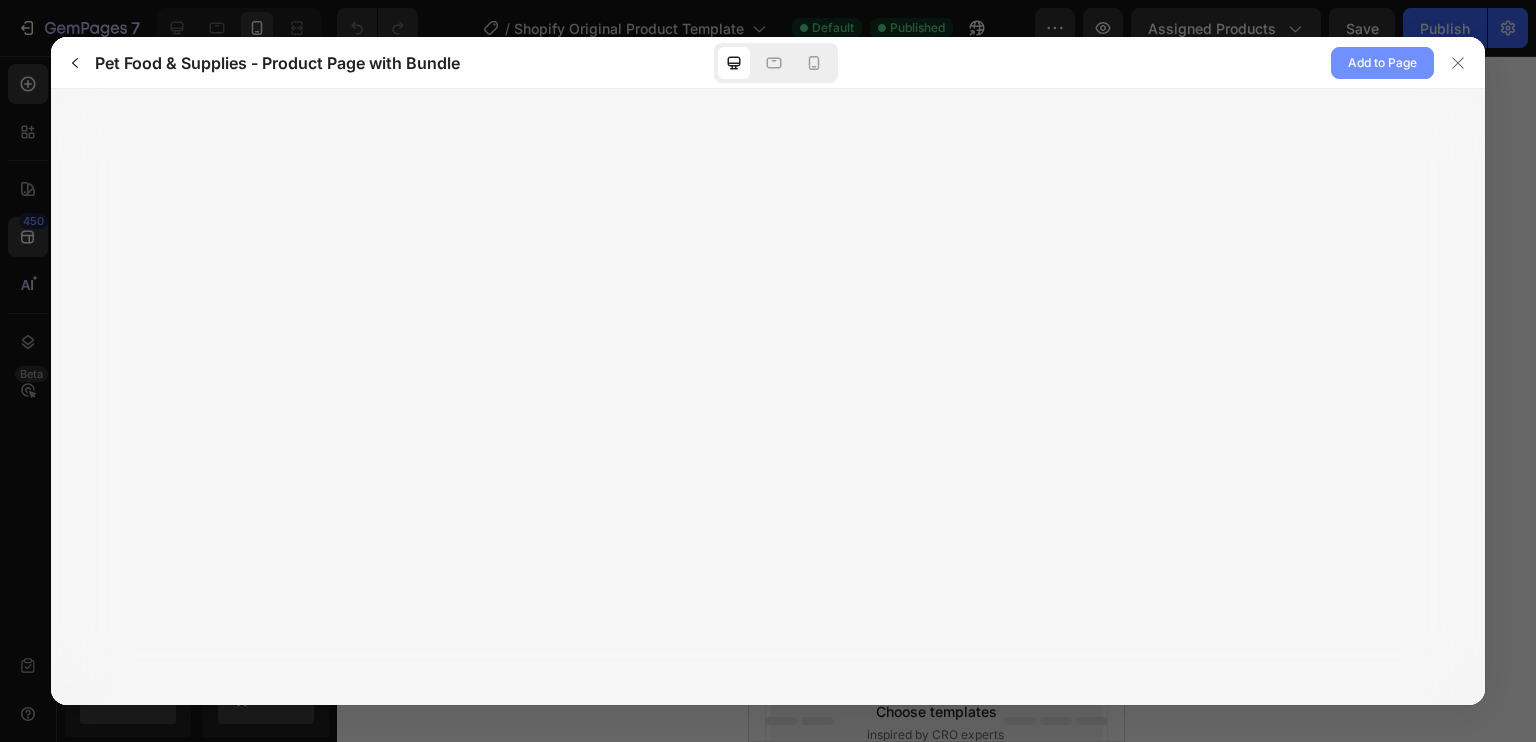 click on "Add to Page" 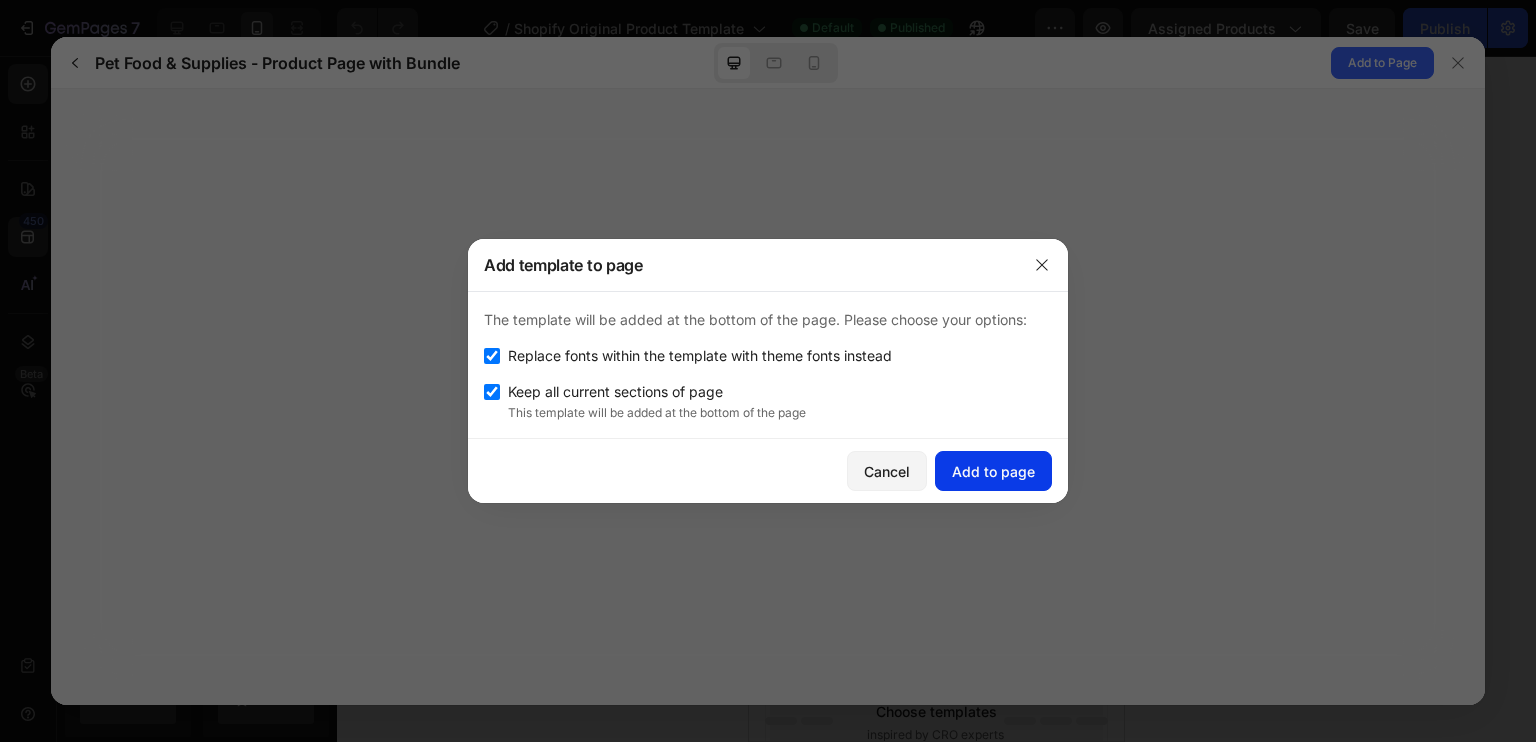 click on "Add to page" at bounding box center [993, 471] 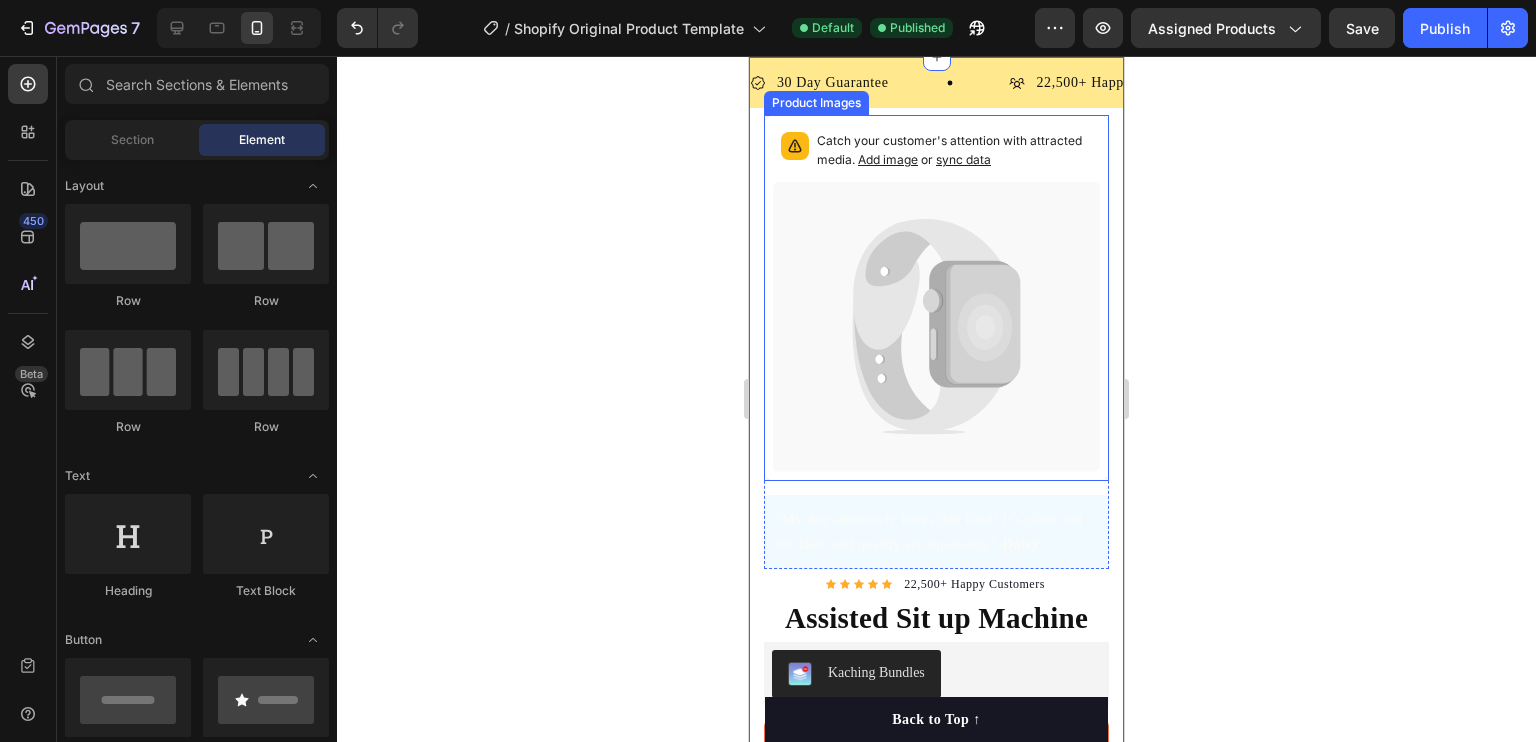 scroll, scrollTop: 0, scrollLeft: 0, axis: both 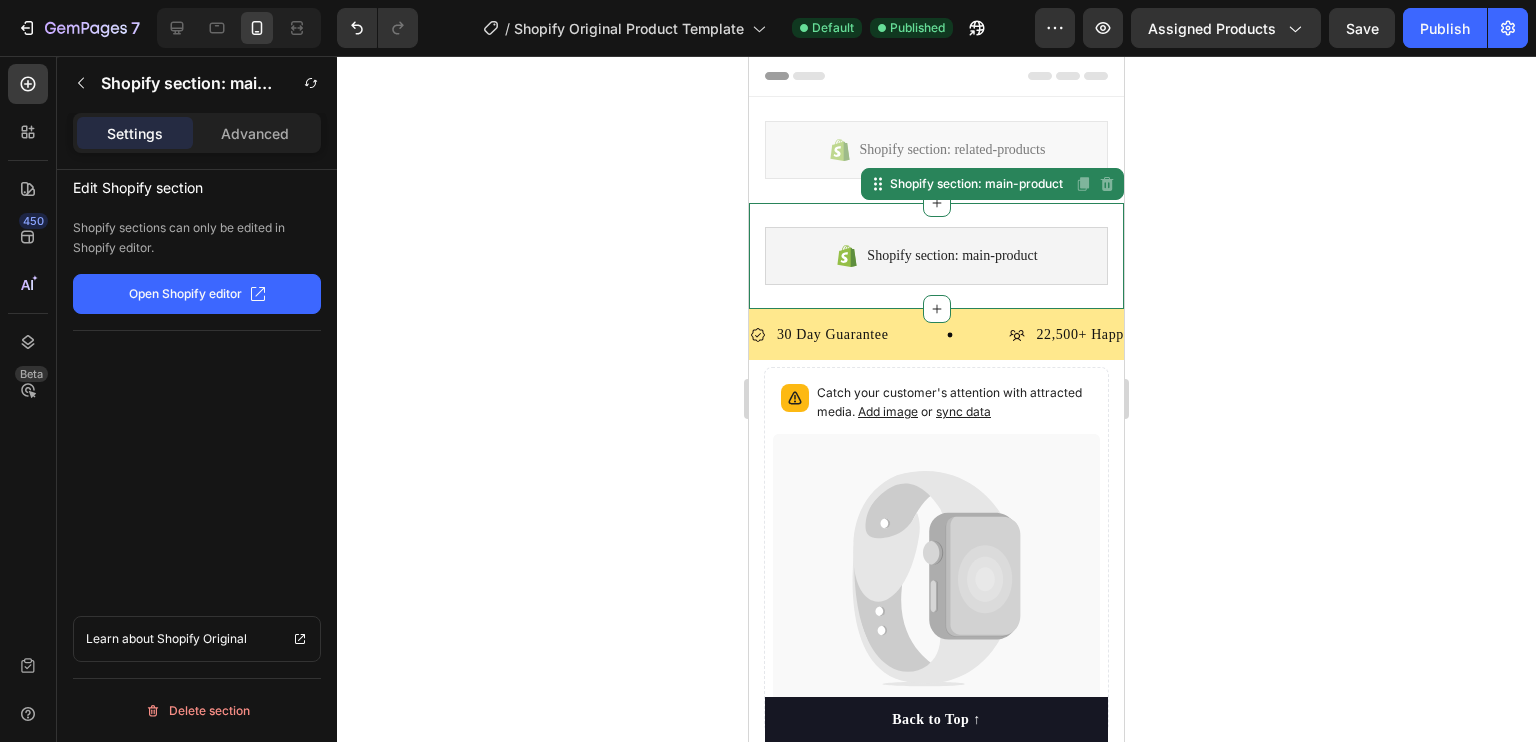 click on "Shopify section: main-product" at bounding box center (952, 256) 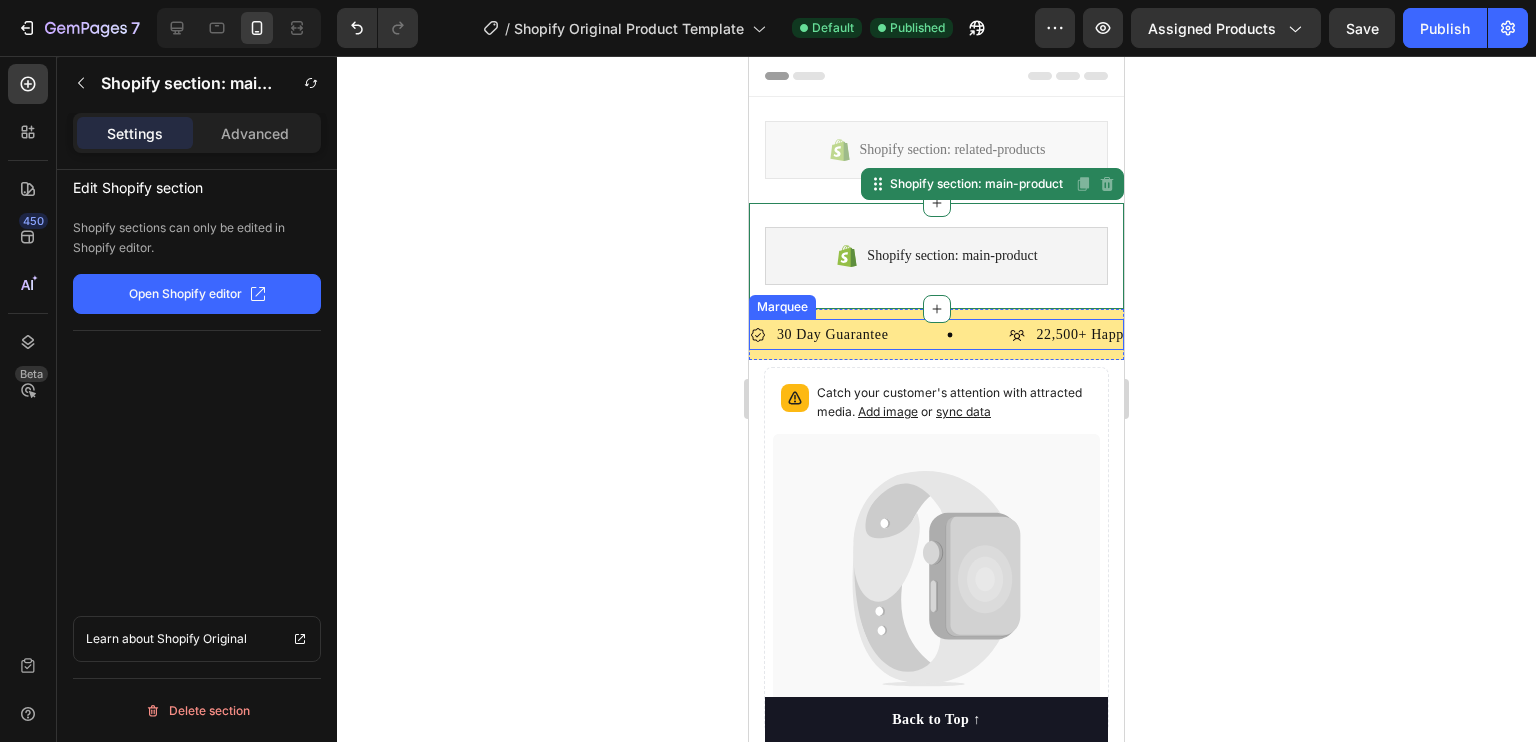 click 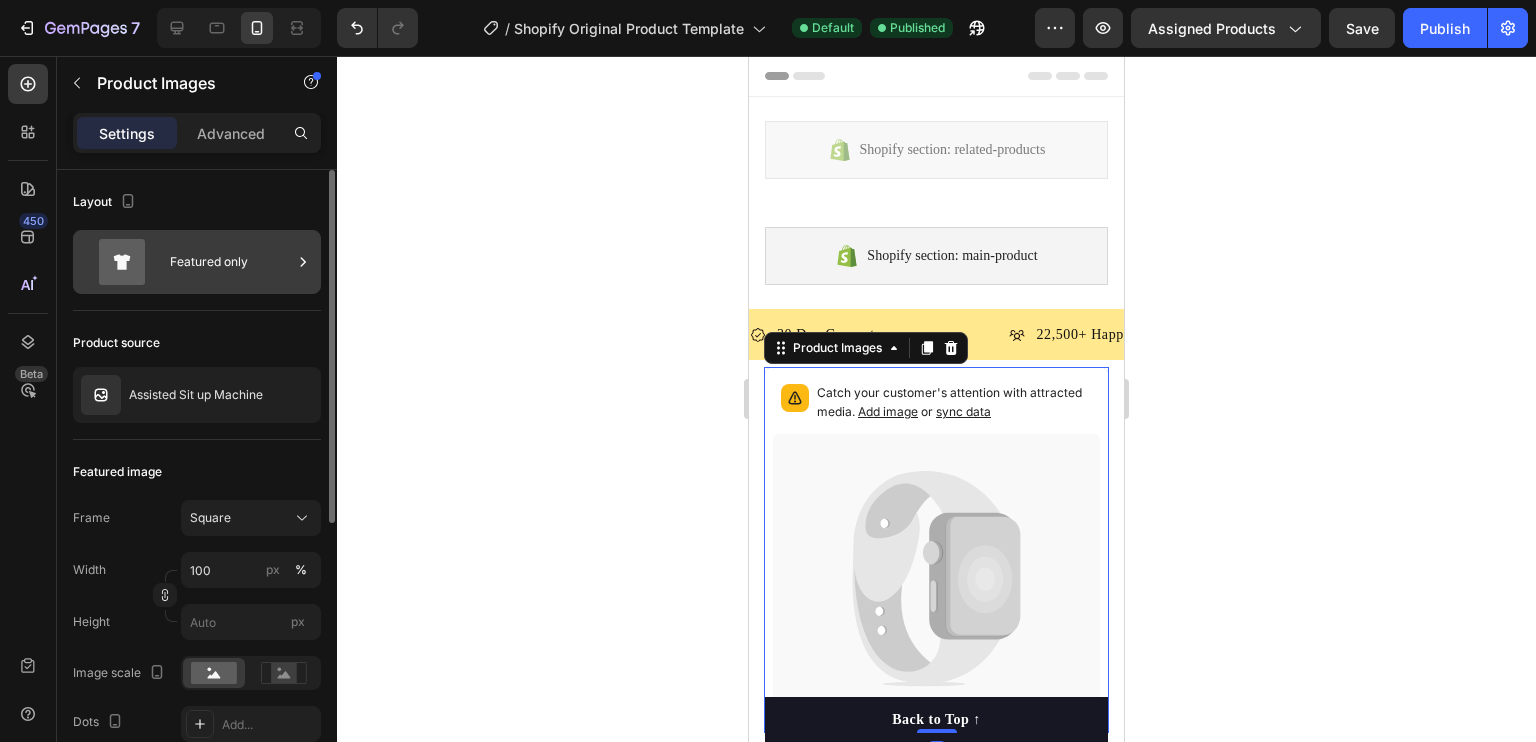 click on "Featured only" at bounding box center (231, 262) 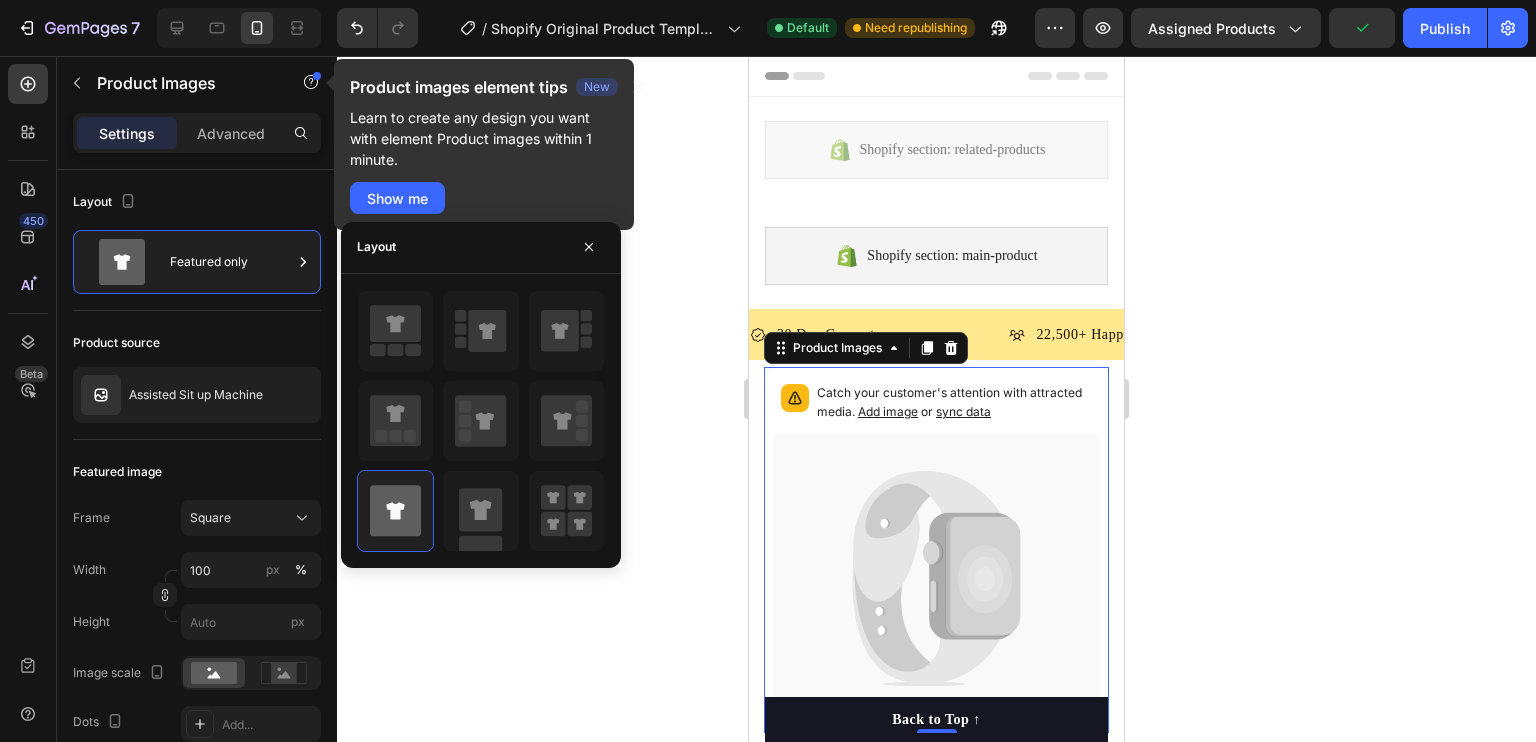click 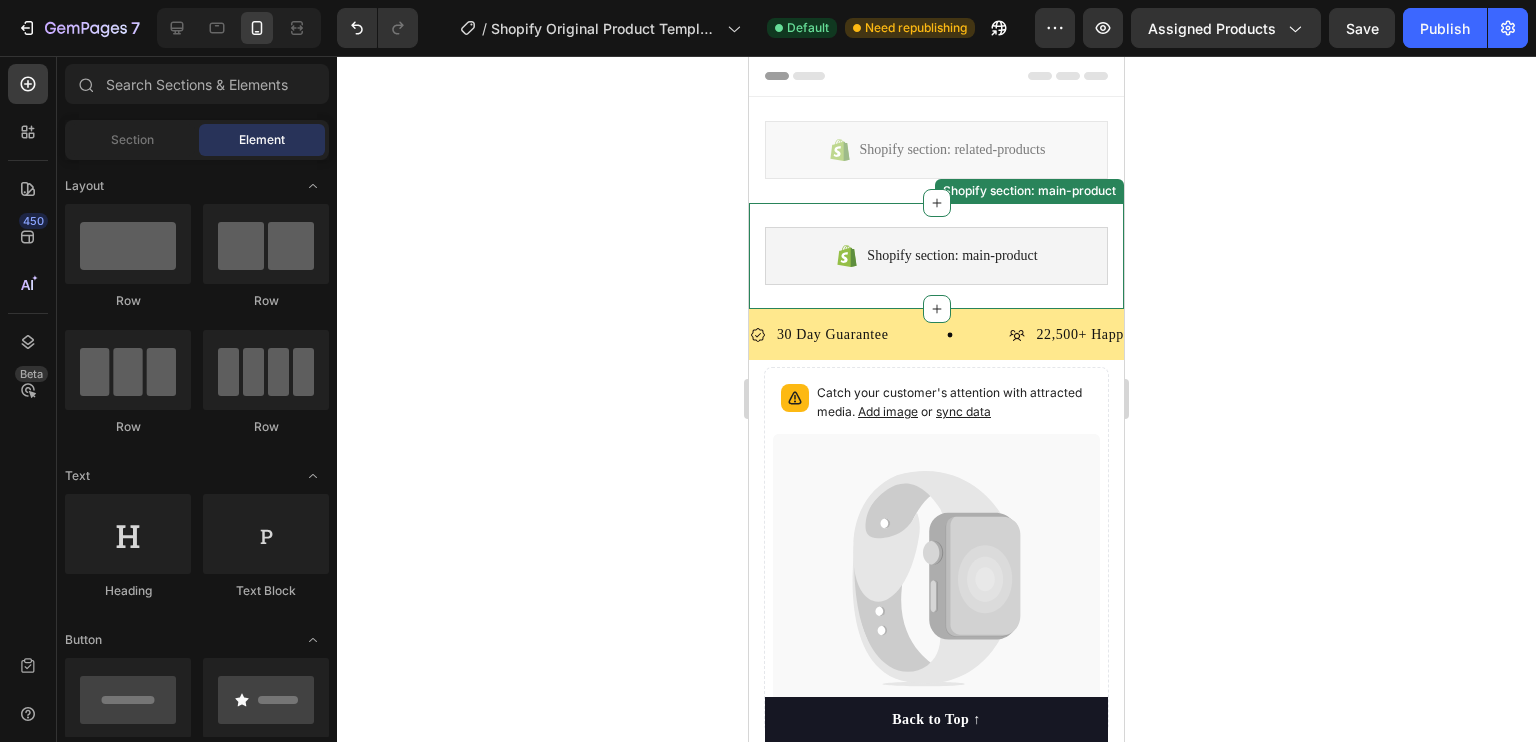 click on "Shopify section: main-product" at bounding box center (952, 256) 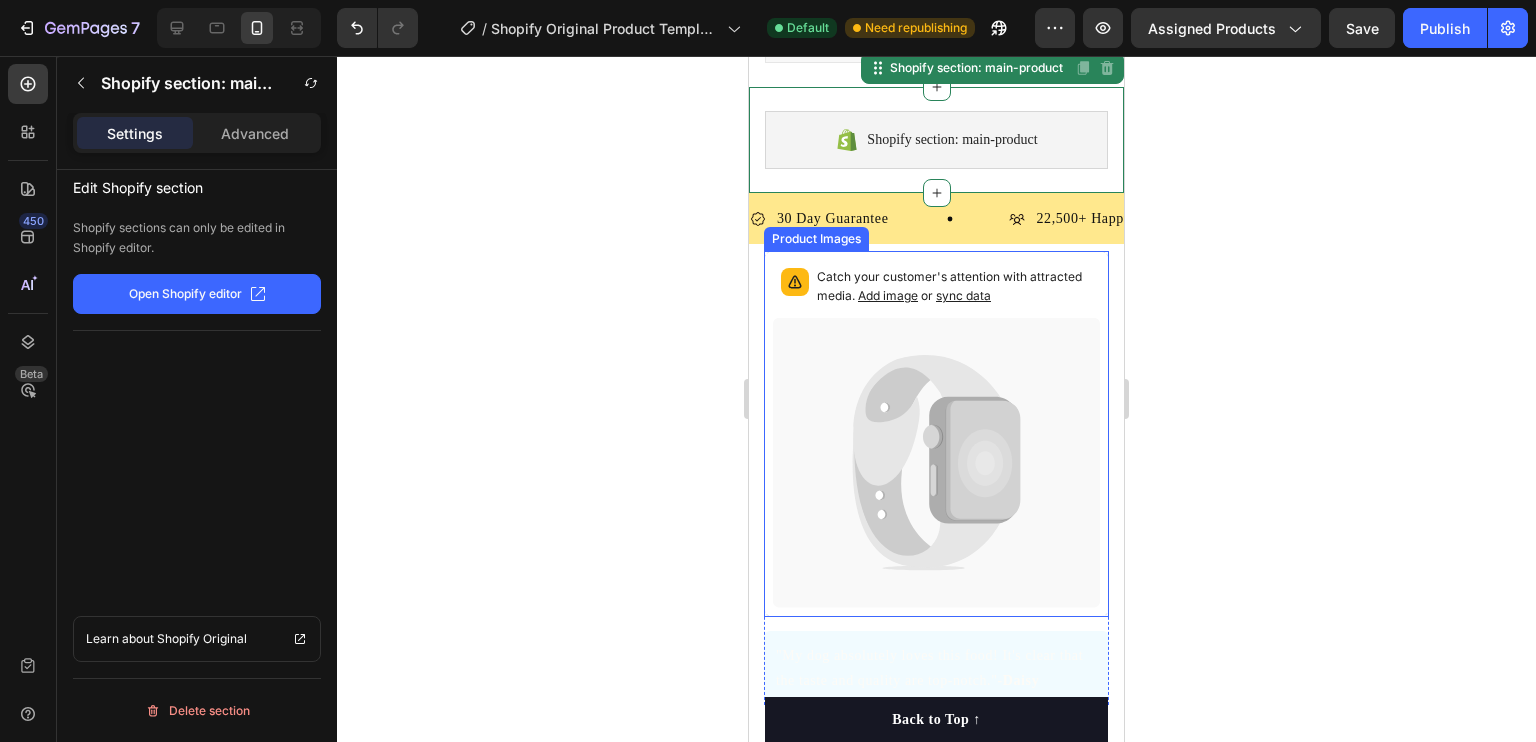 scroll, scrollTop: 116, scrollLeft: 0, axis: vertical 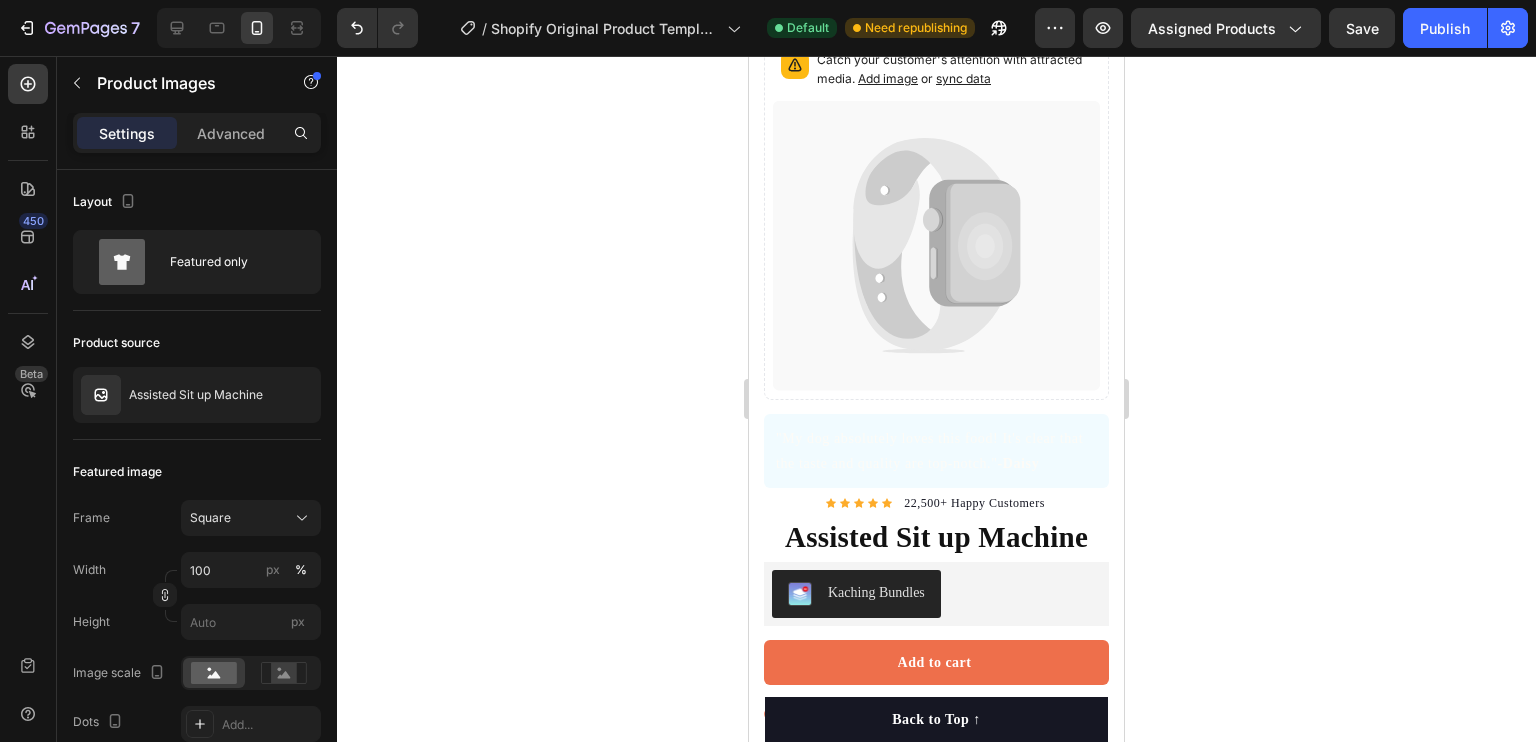 click 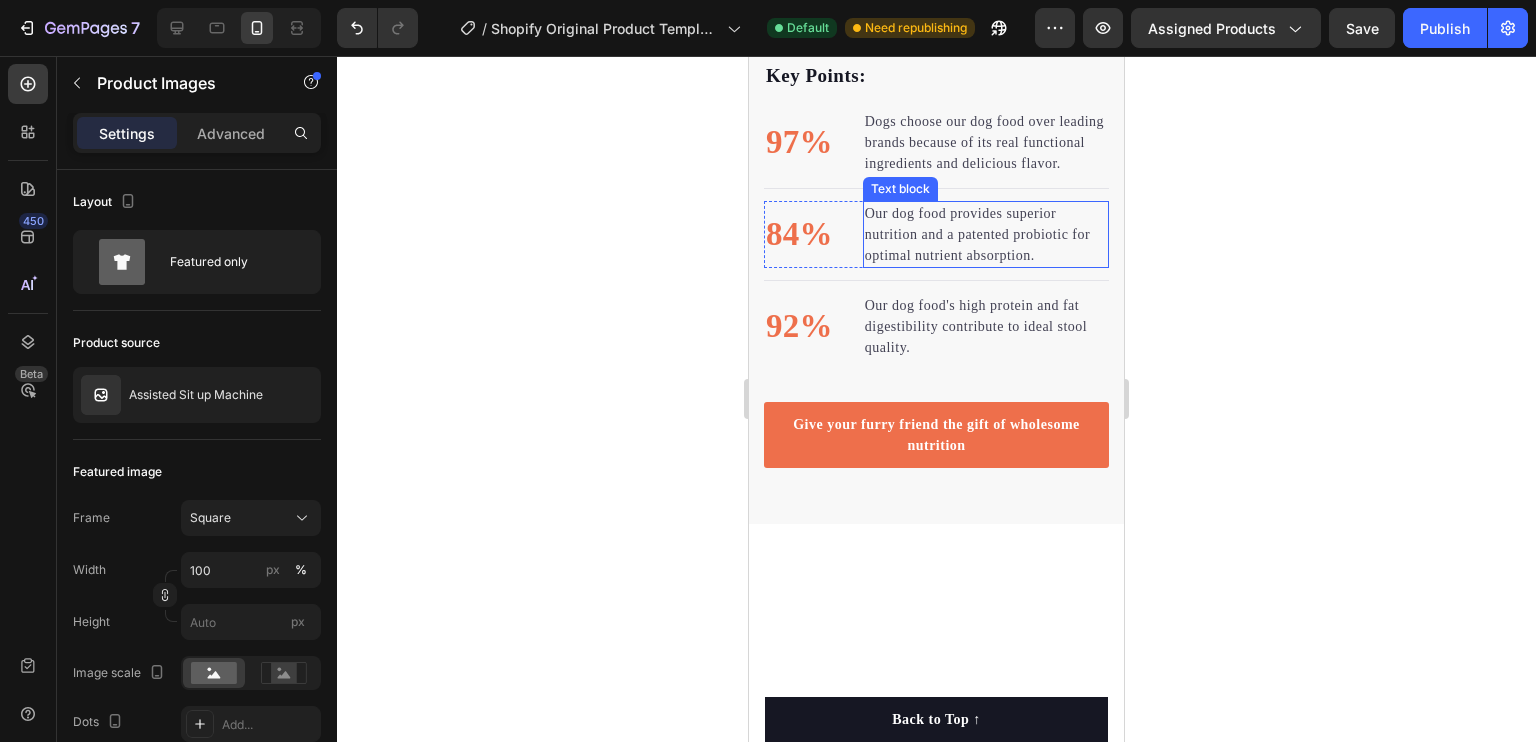 scroll, scrollTop: 0, scrollLeft: 0, axis: both 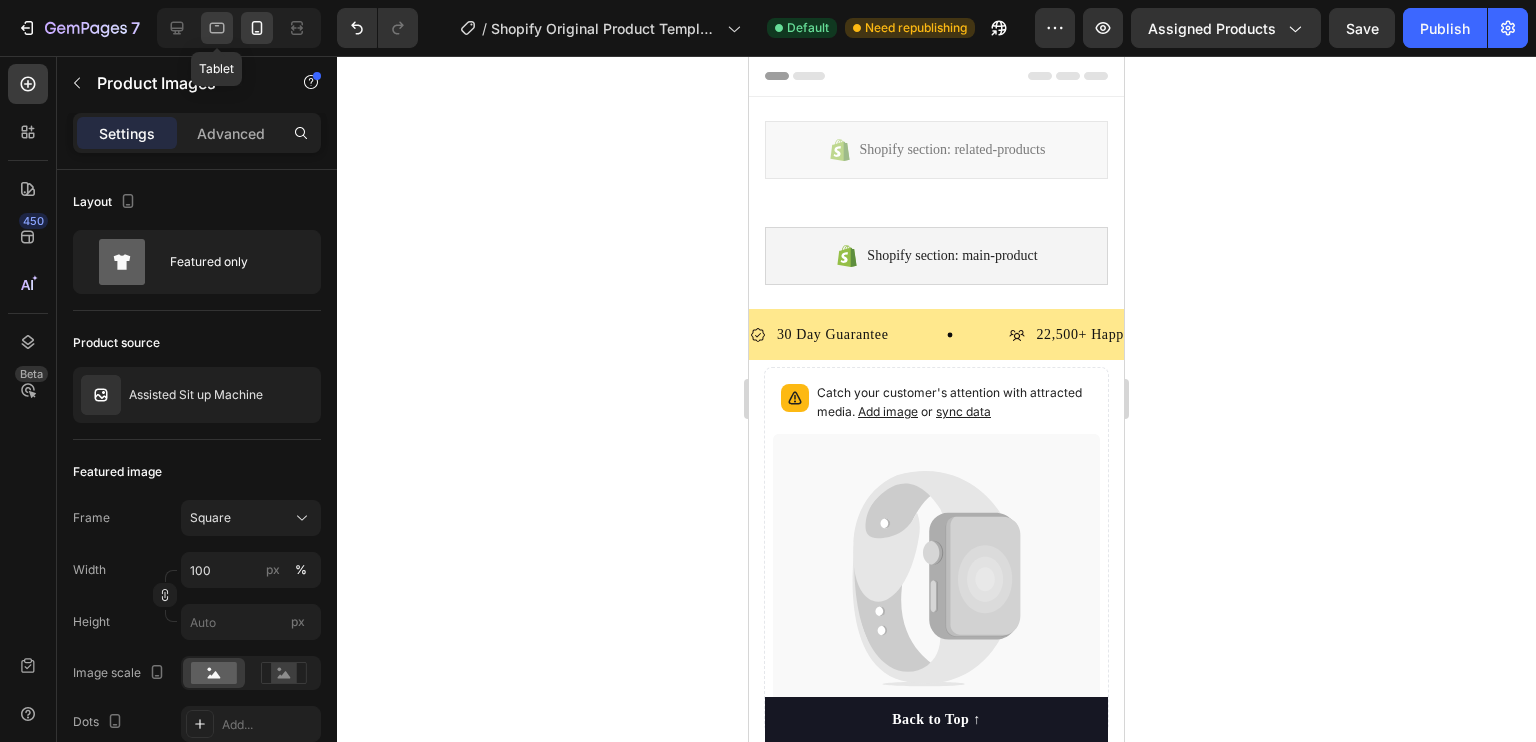 click 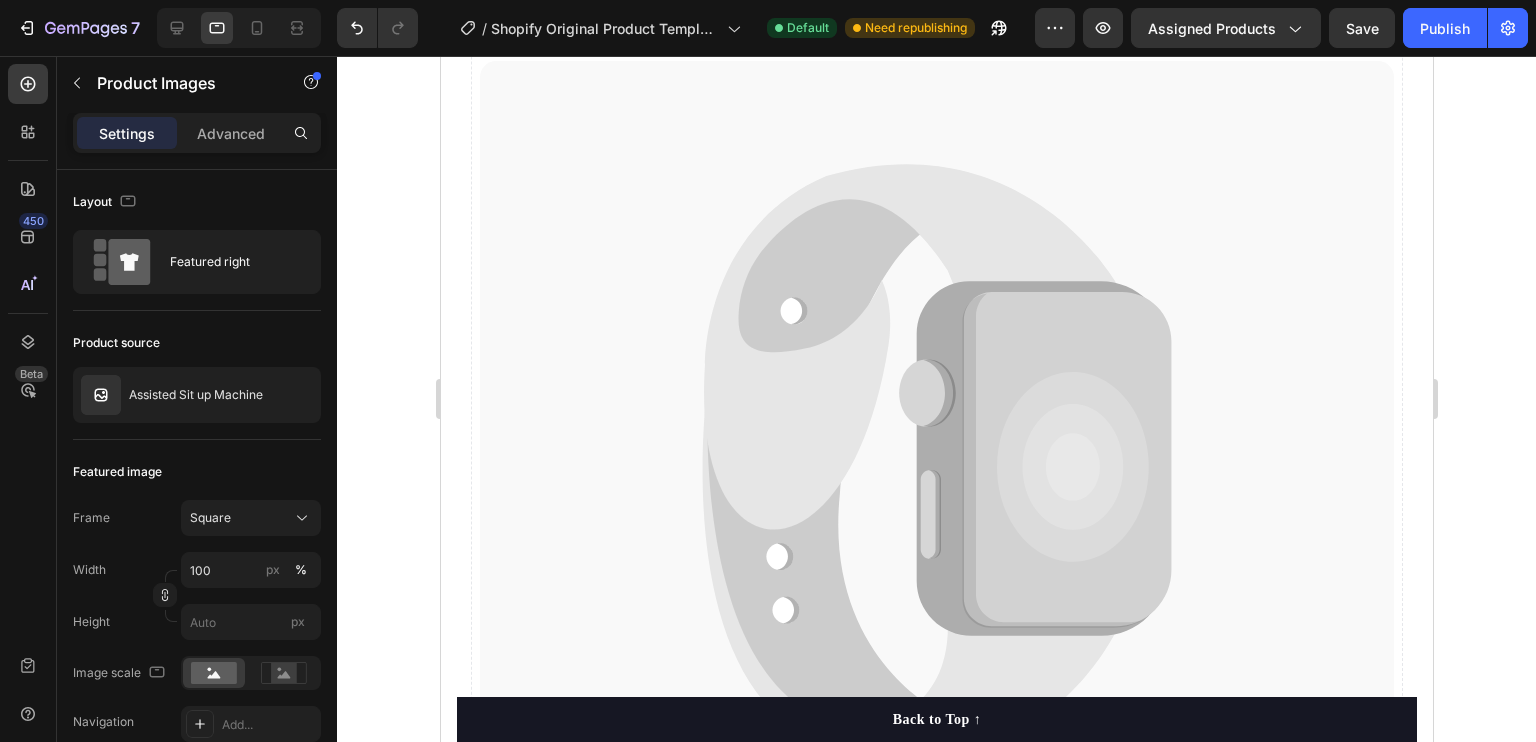 scroll, scrollTop: 0, scrollLeft: 0, axis: both 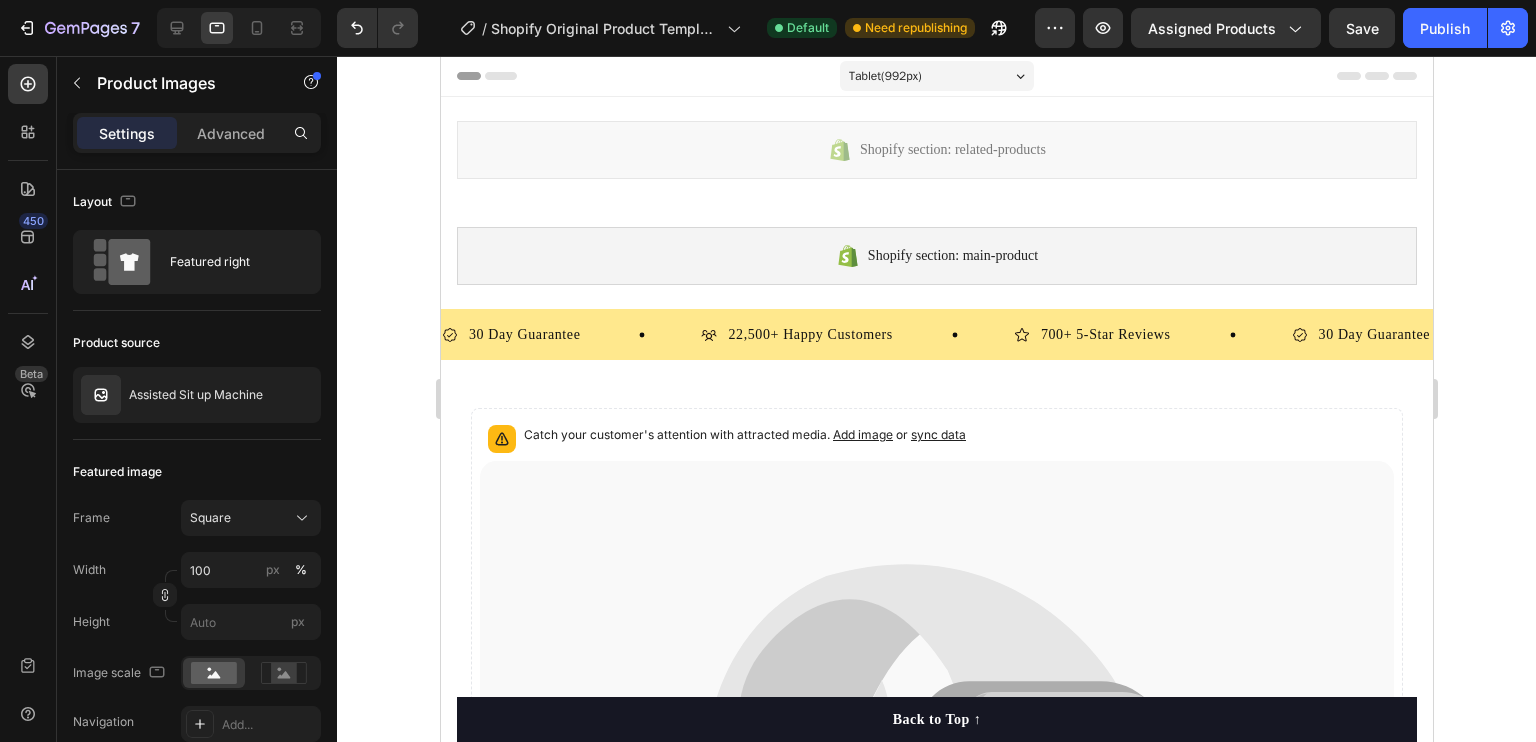 click 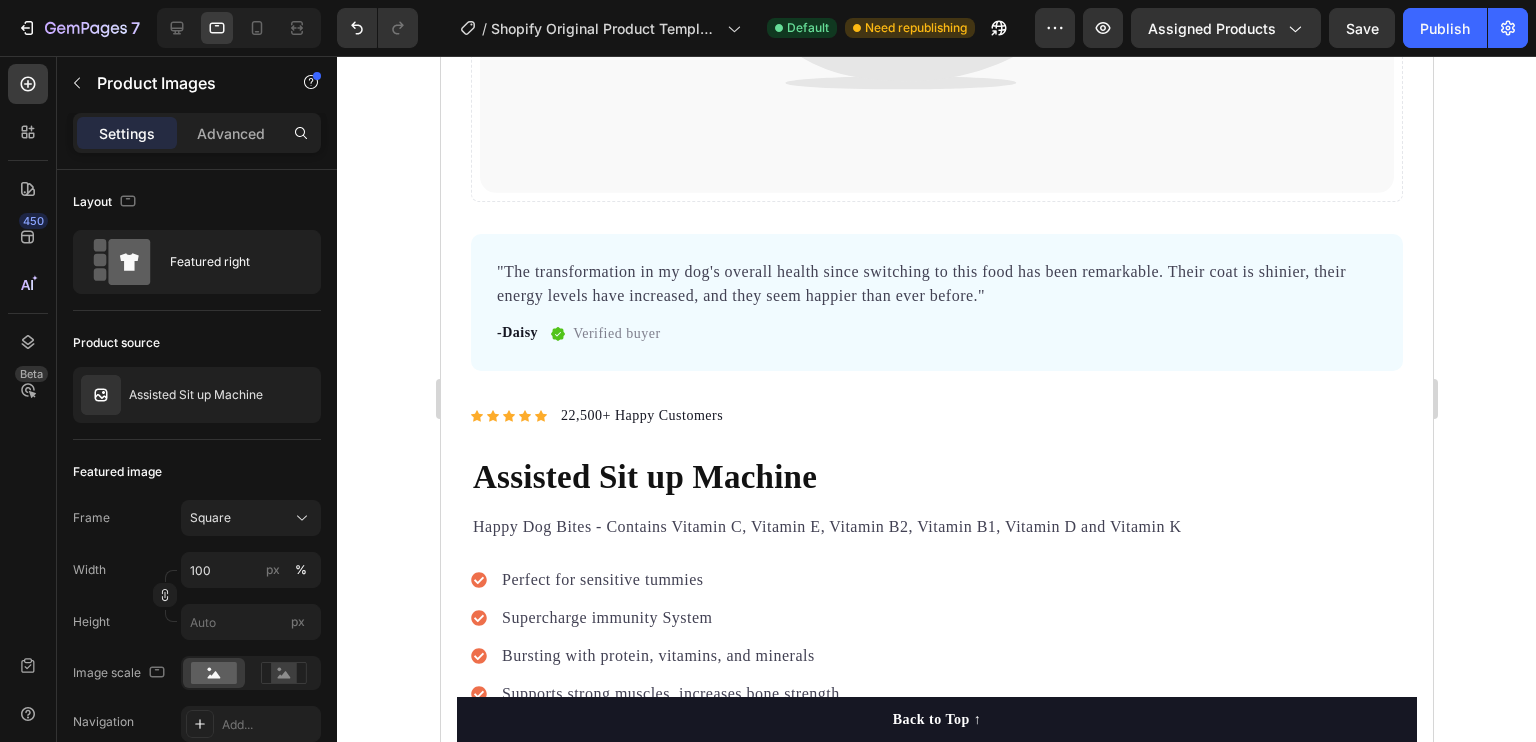 scroll, scrollTop: 1078, scrollLeft: 0, axis: vertical 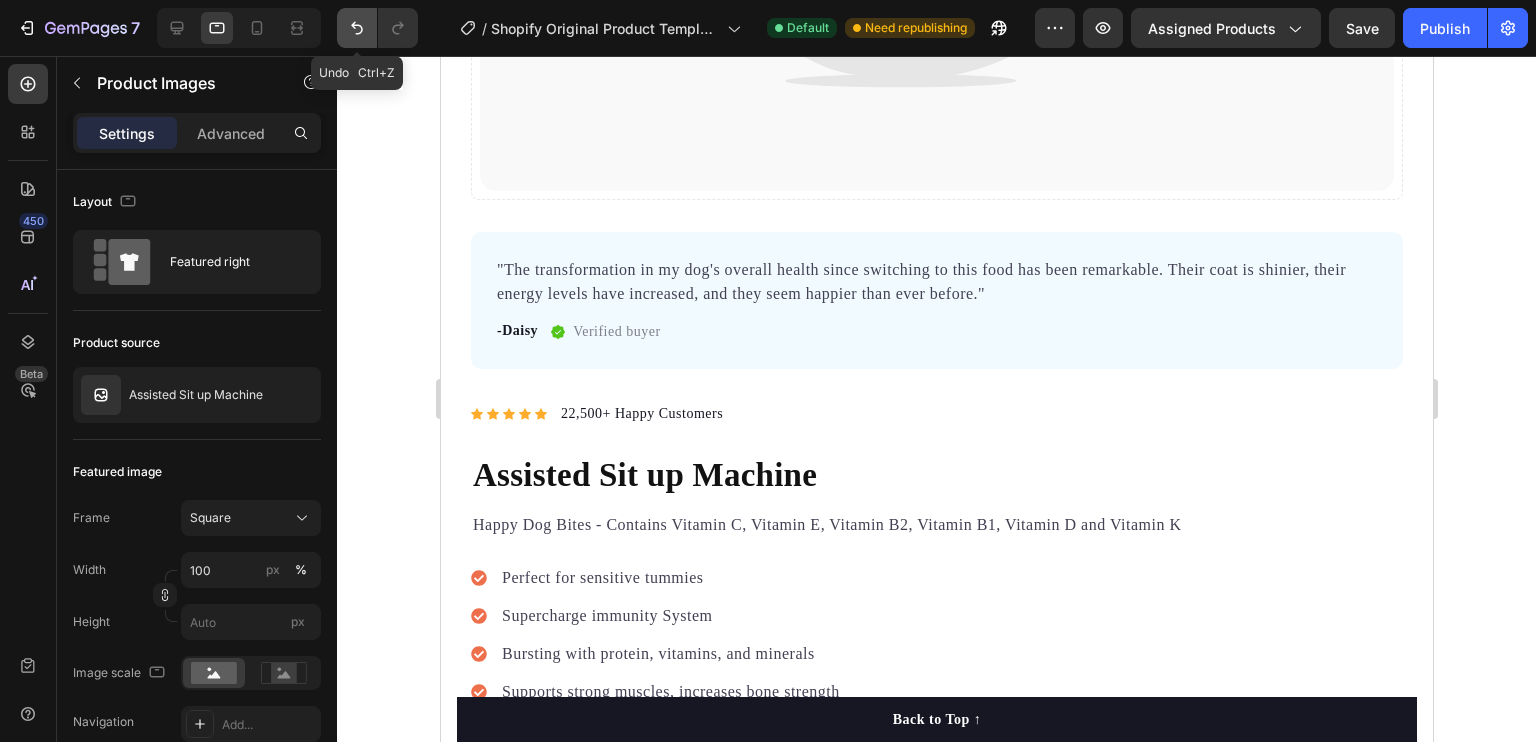 click 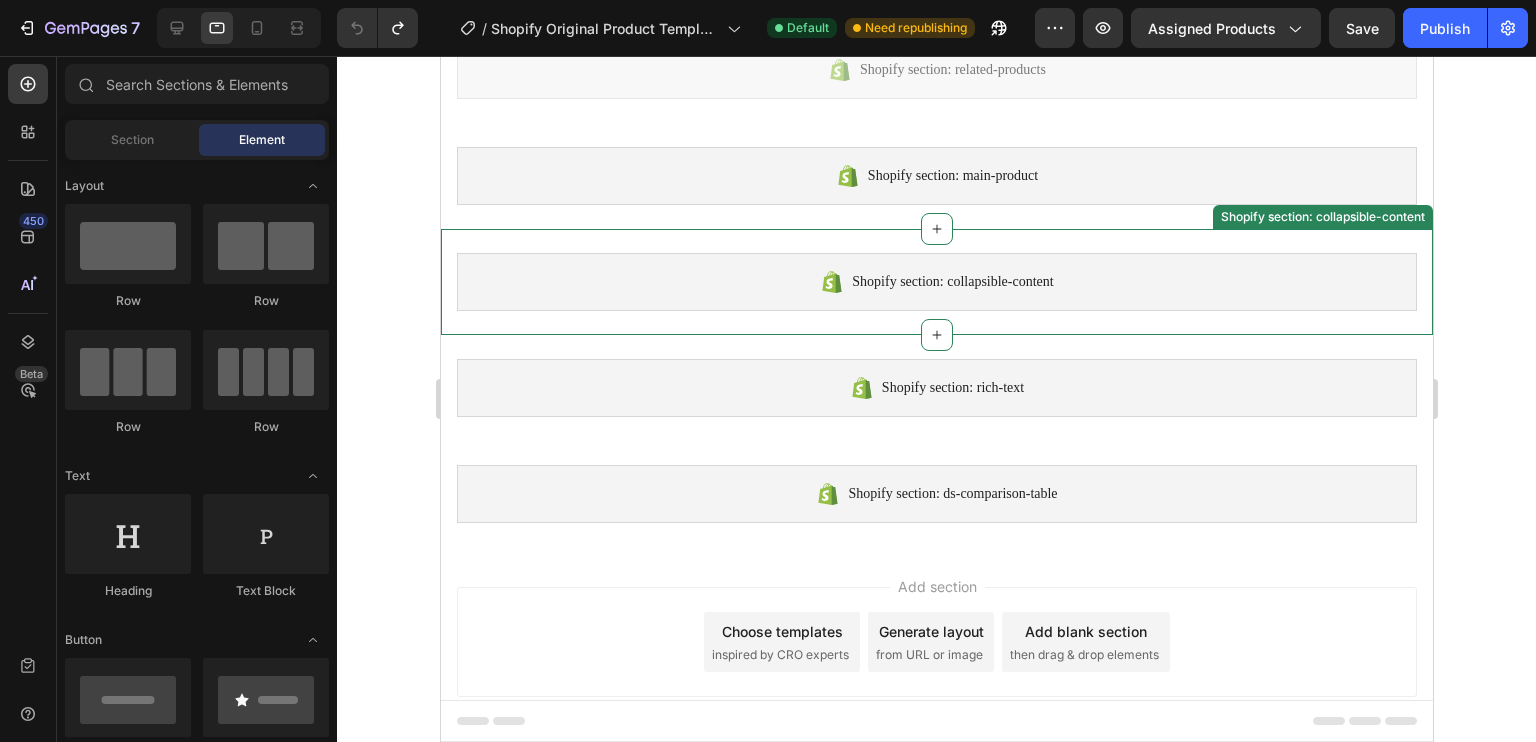 scroll, scrollTop: 0, scrollLeft: 0, axis: both 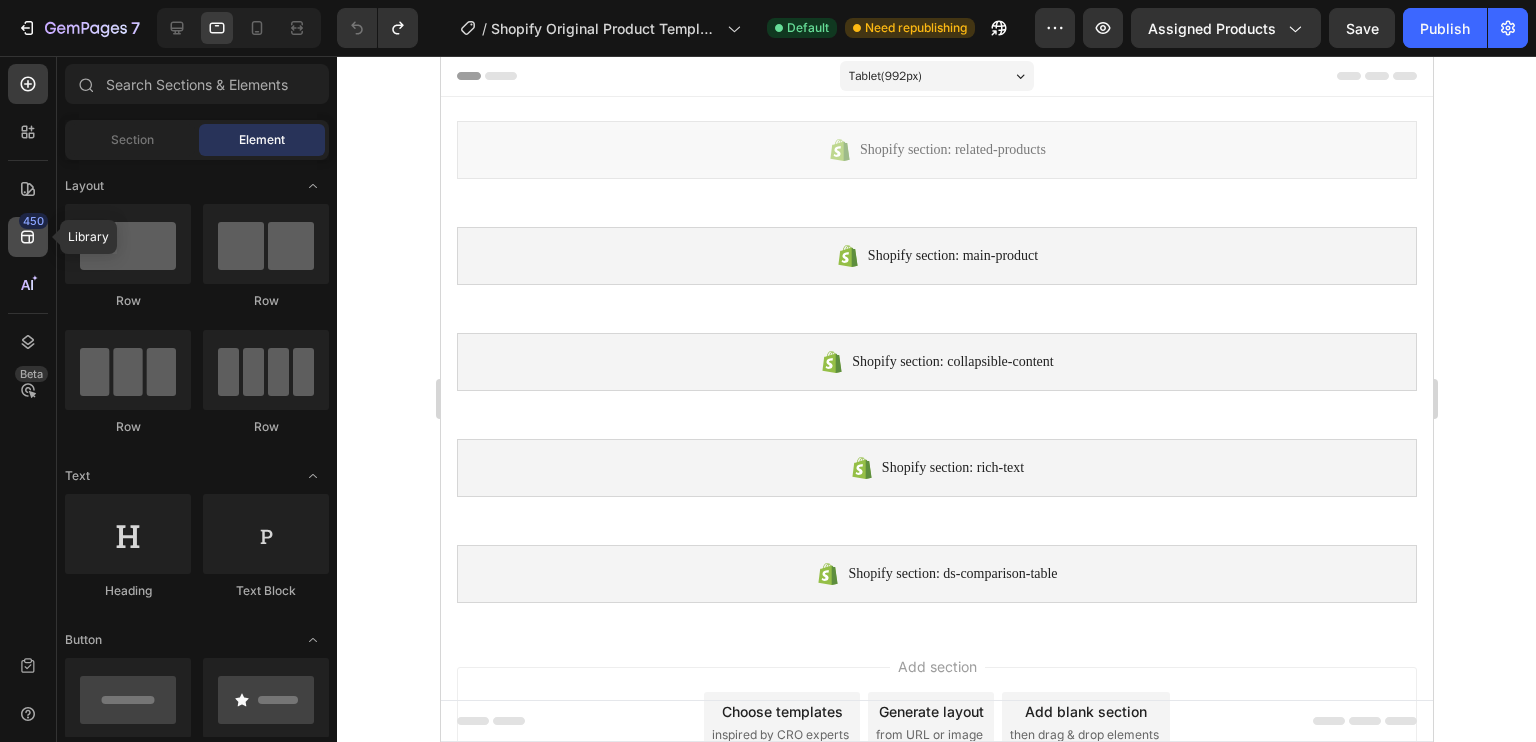 click 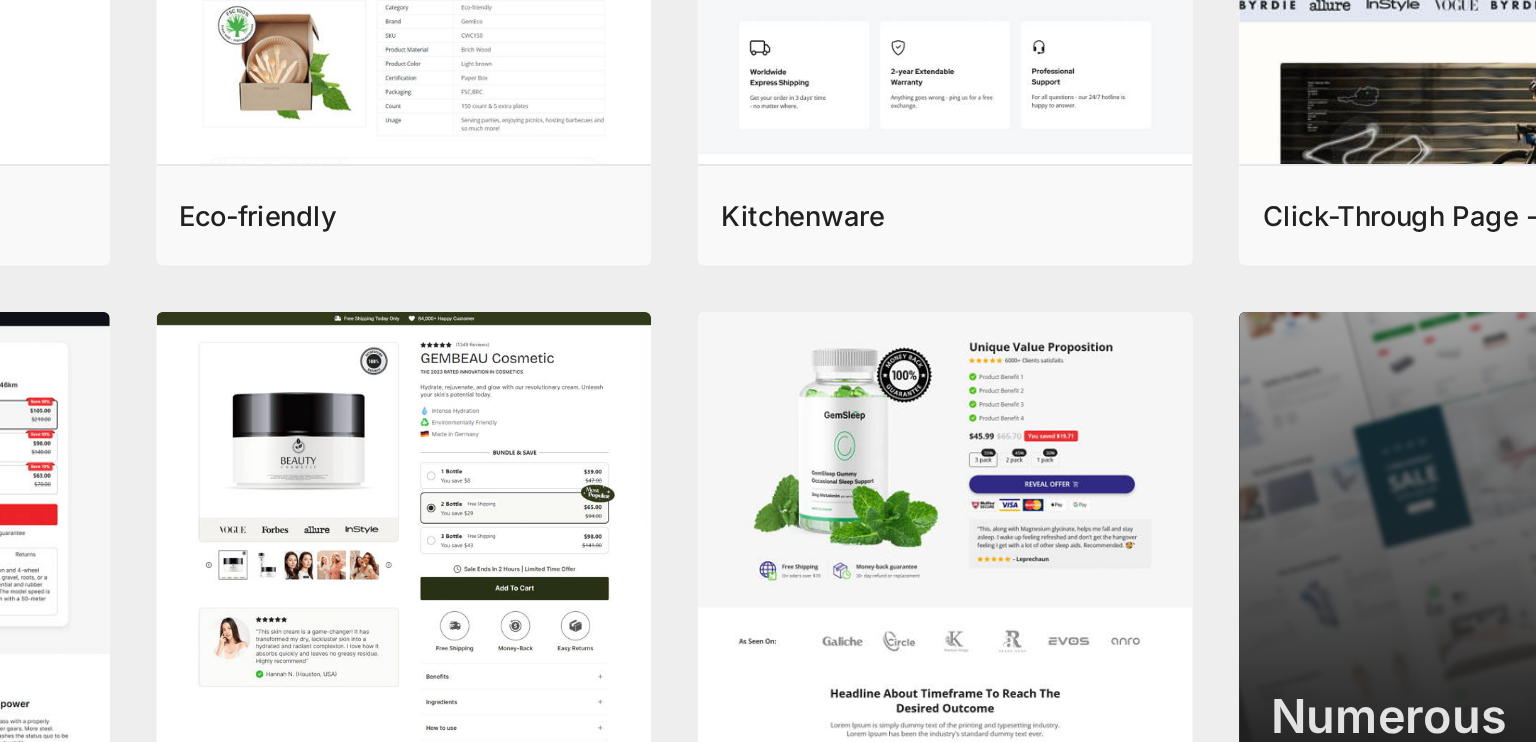 scroll, scrollTop: 897, scrollLeft: 0, axis: vertical 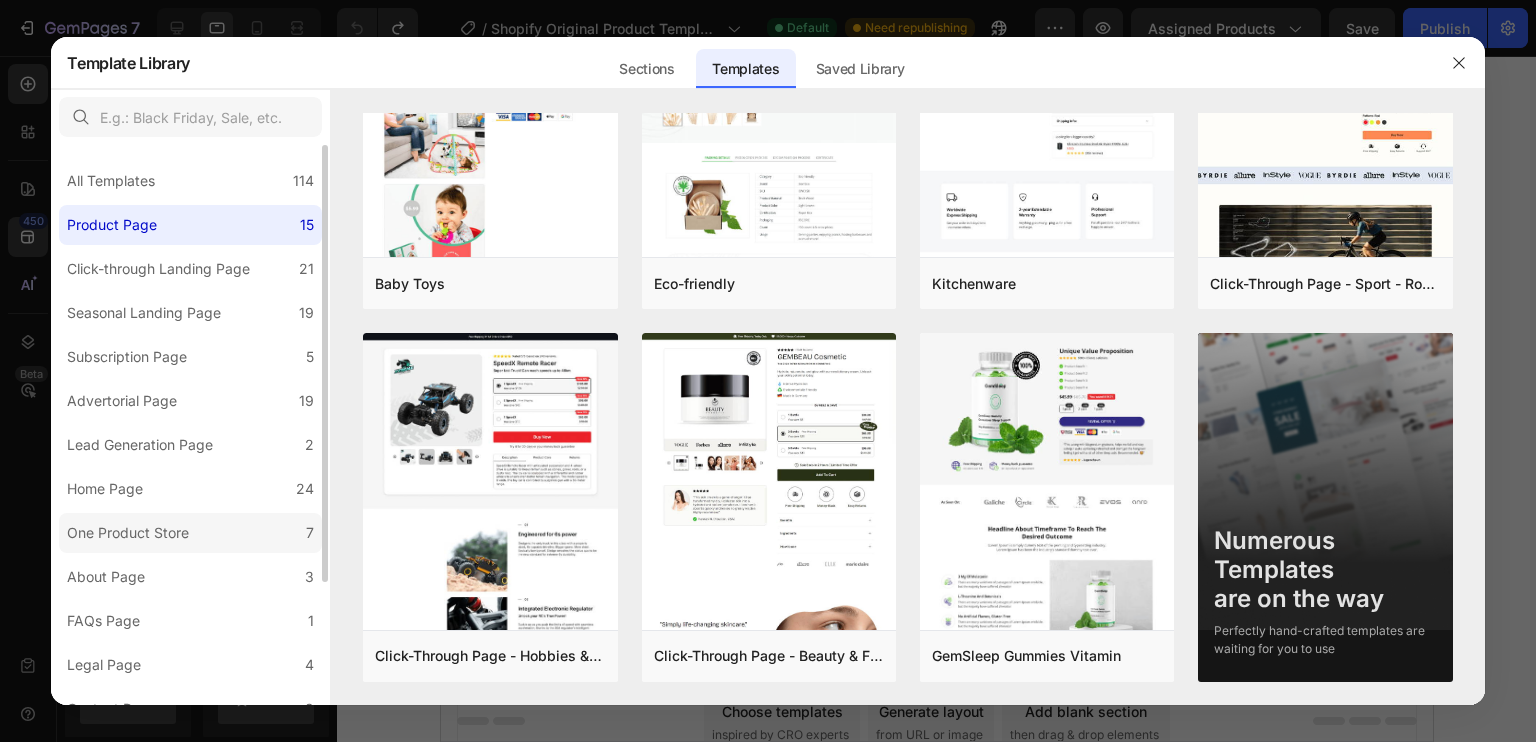 click on "One Product Store 7" 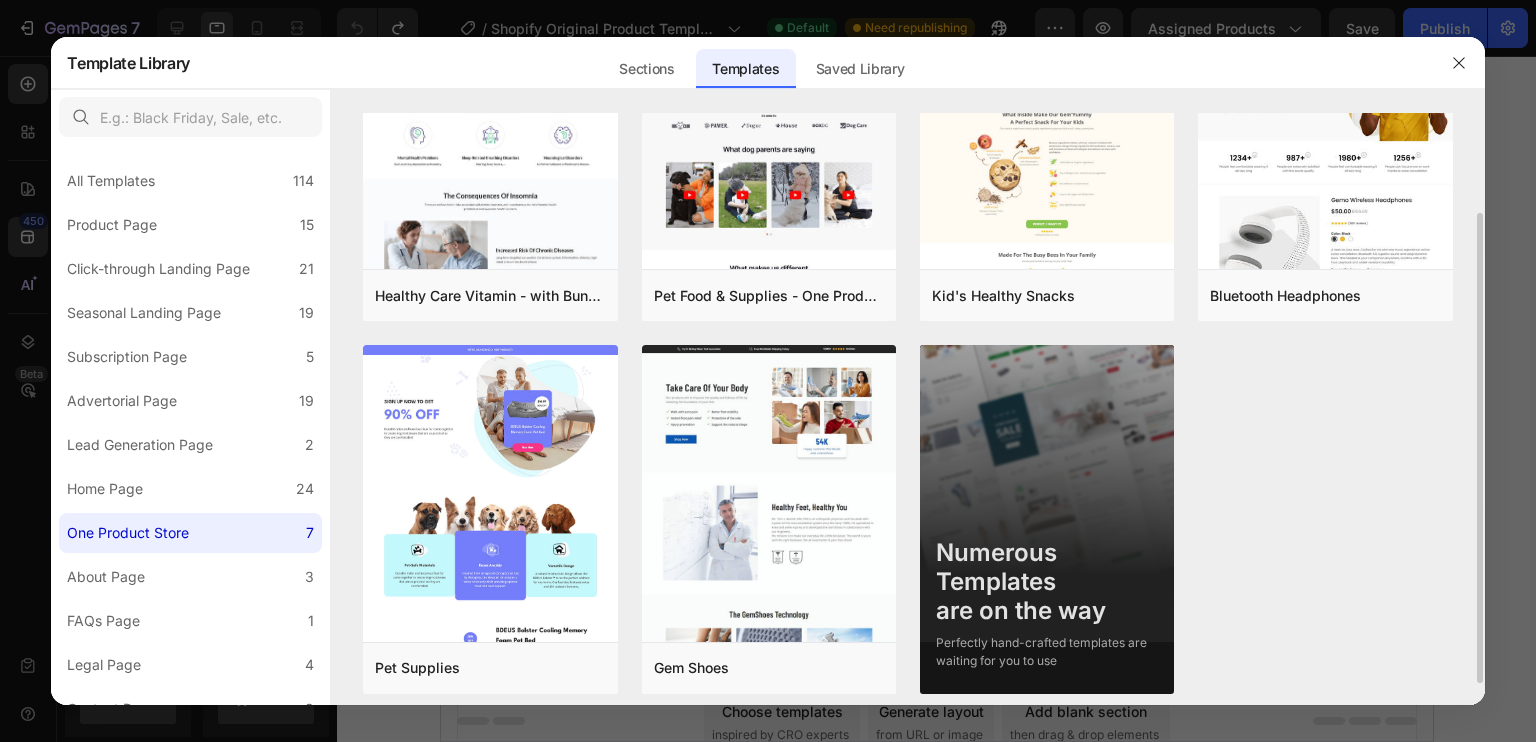 scroll, scrollTop: 152, scrollLeft: 0, axis: vertical 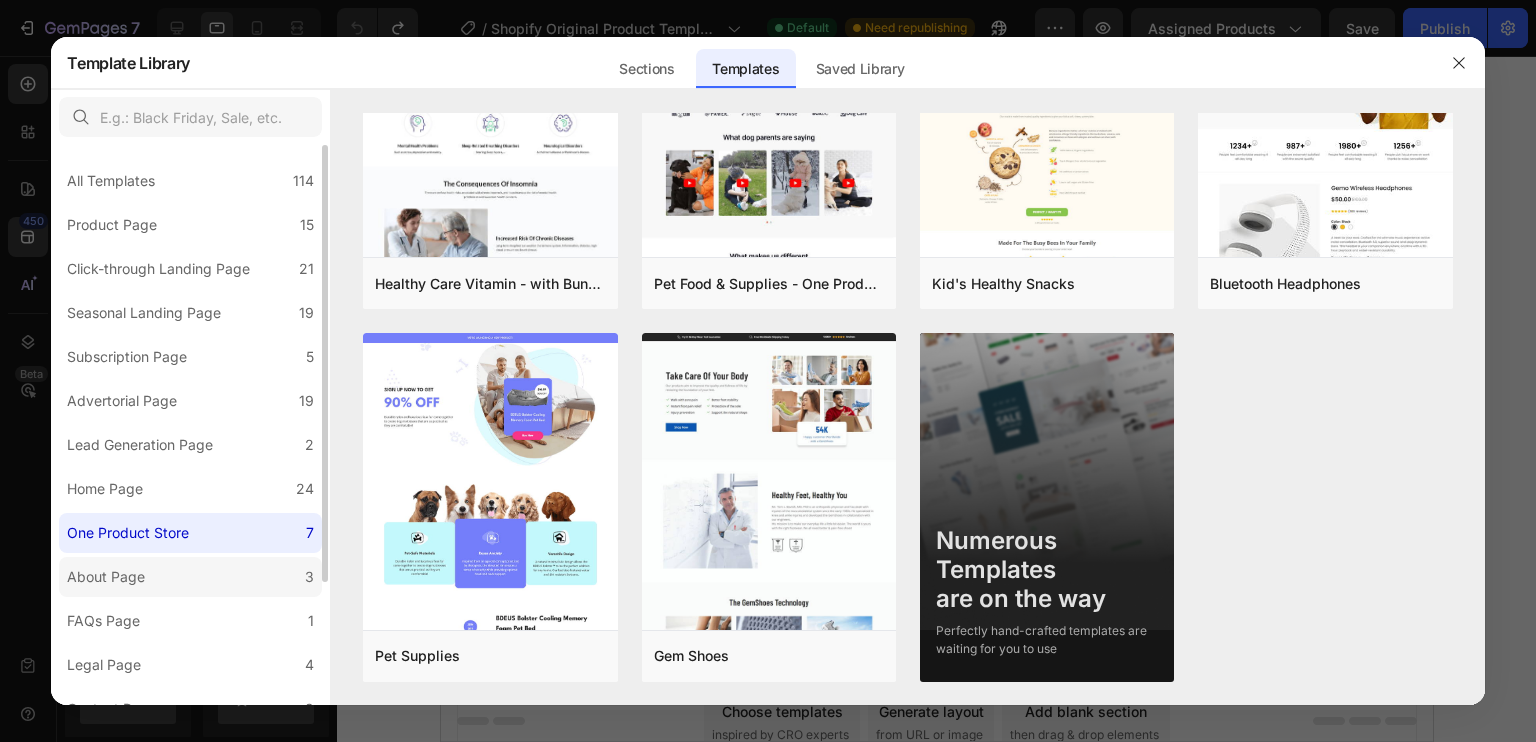 click on "About Page 3" 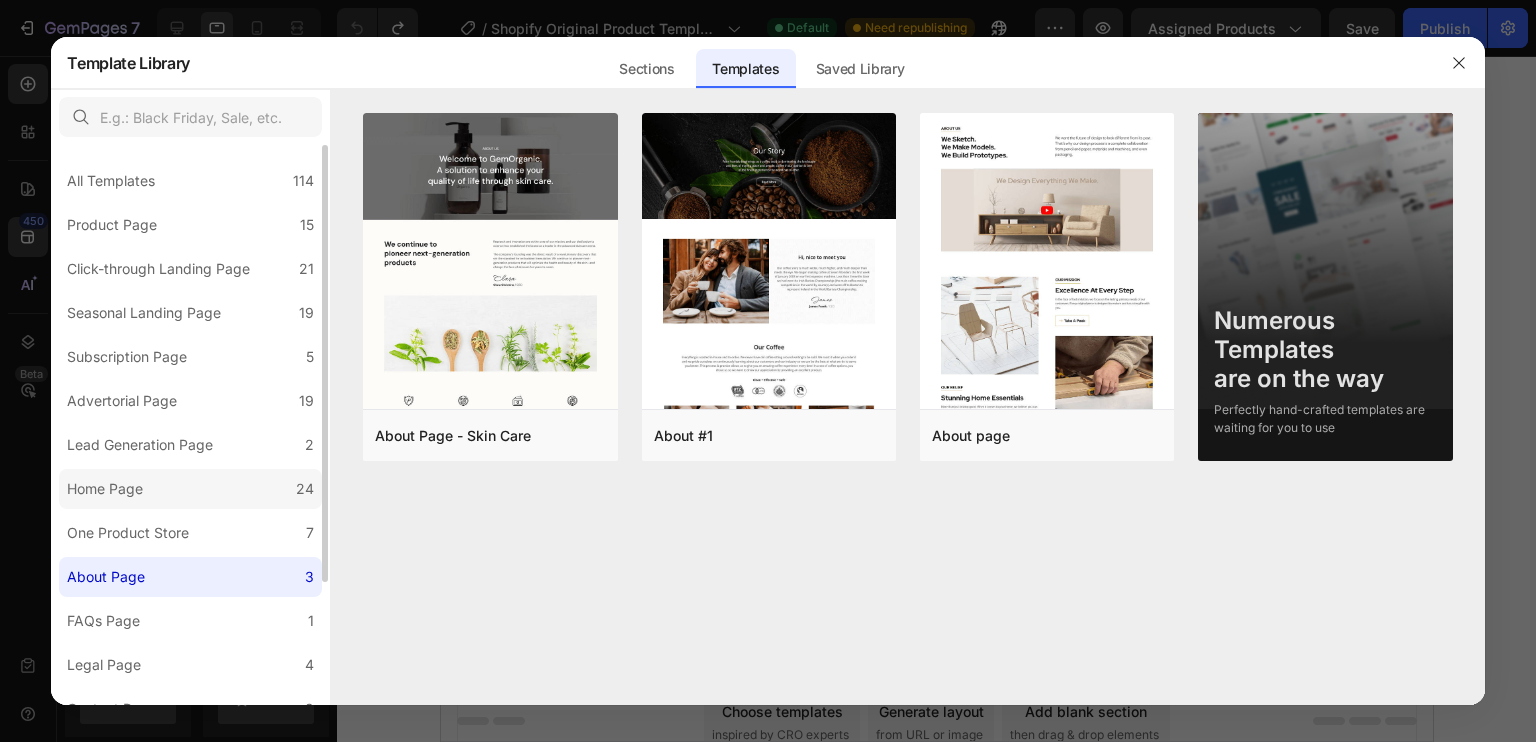 click on "Home Page 24" 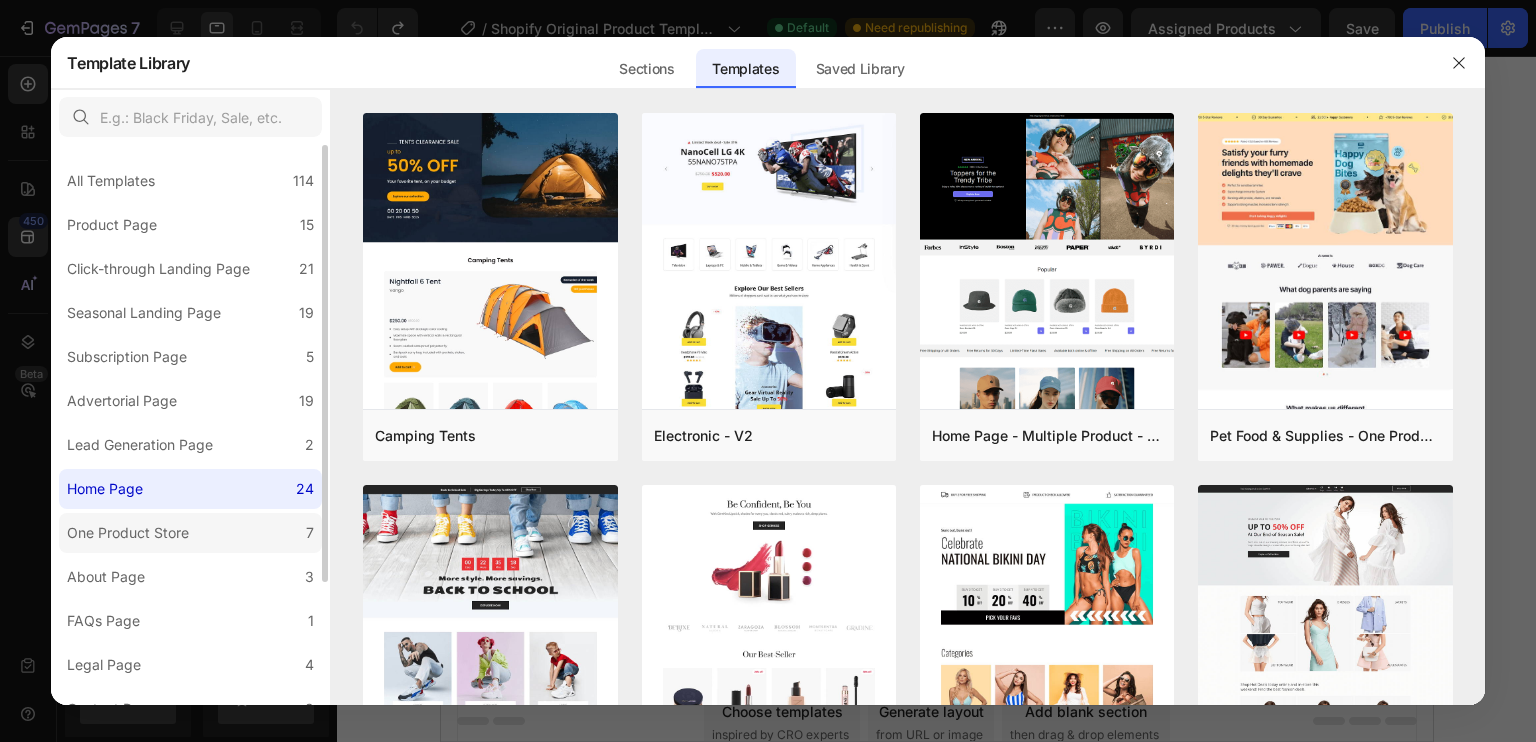 click on "One Product Store 7" 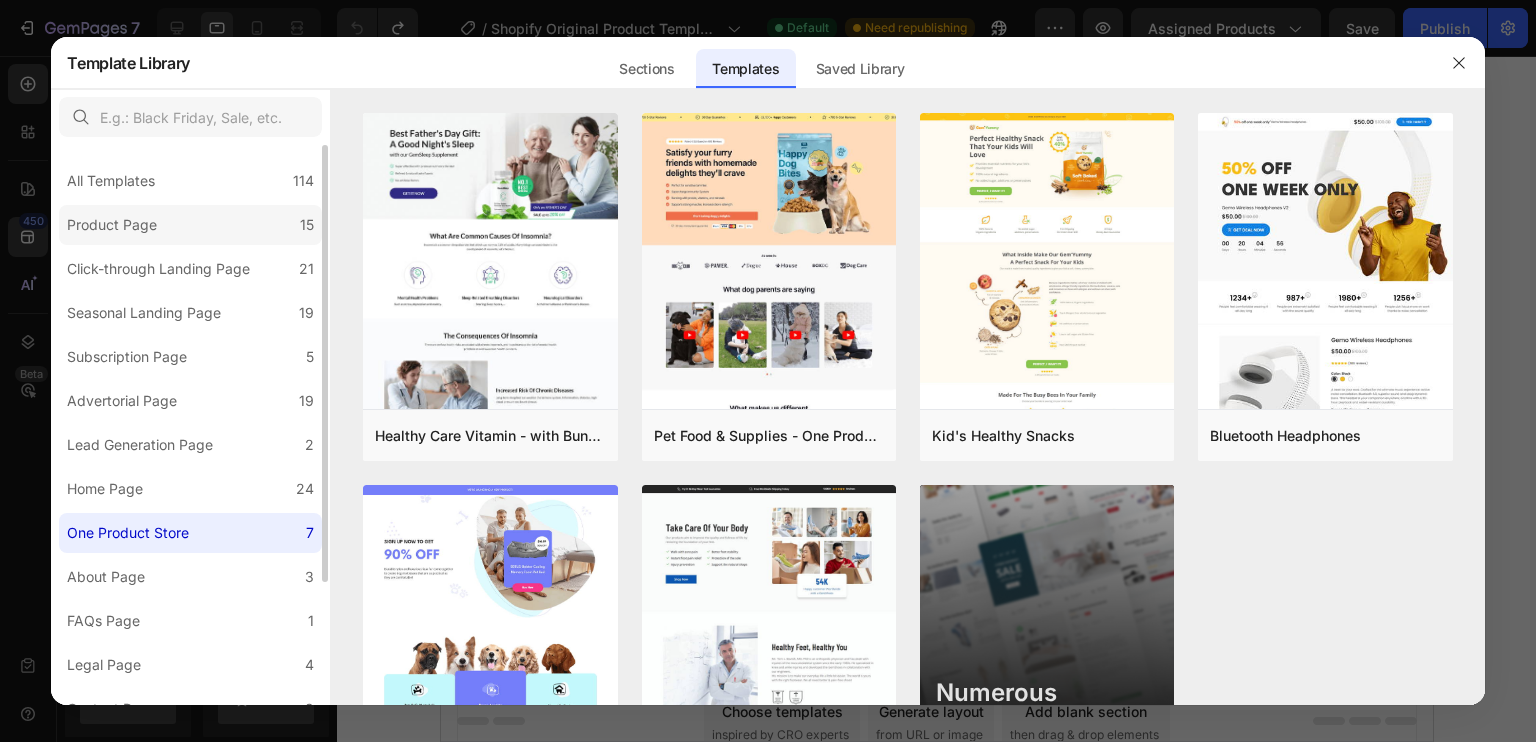 click on "Product Page 15" 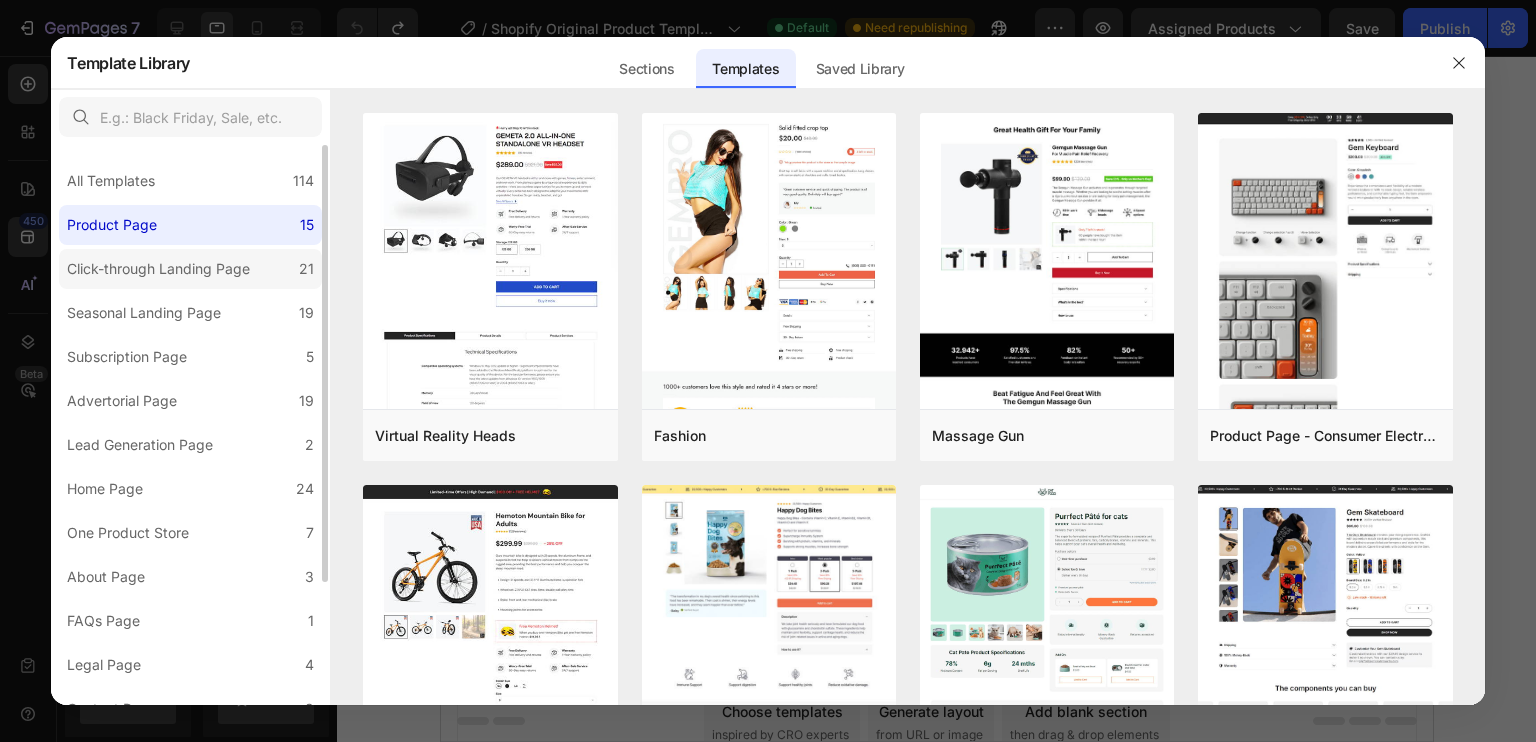 click on "Click-through Landing Page" at bounding box center [158, 269] 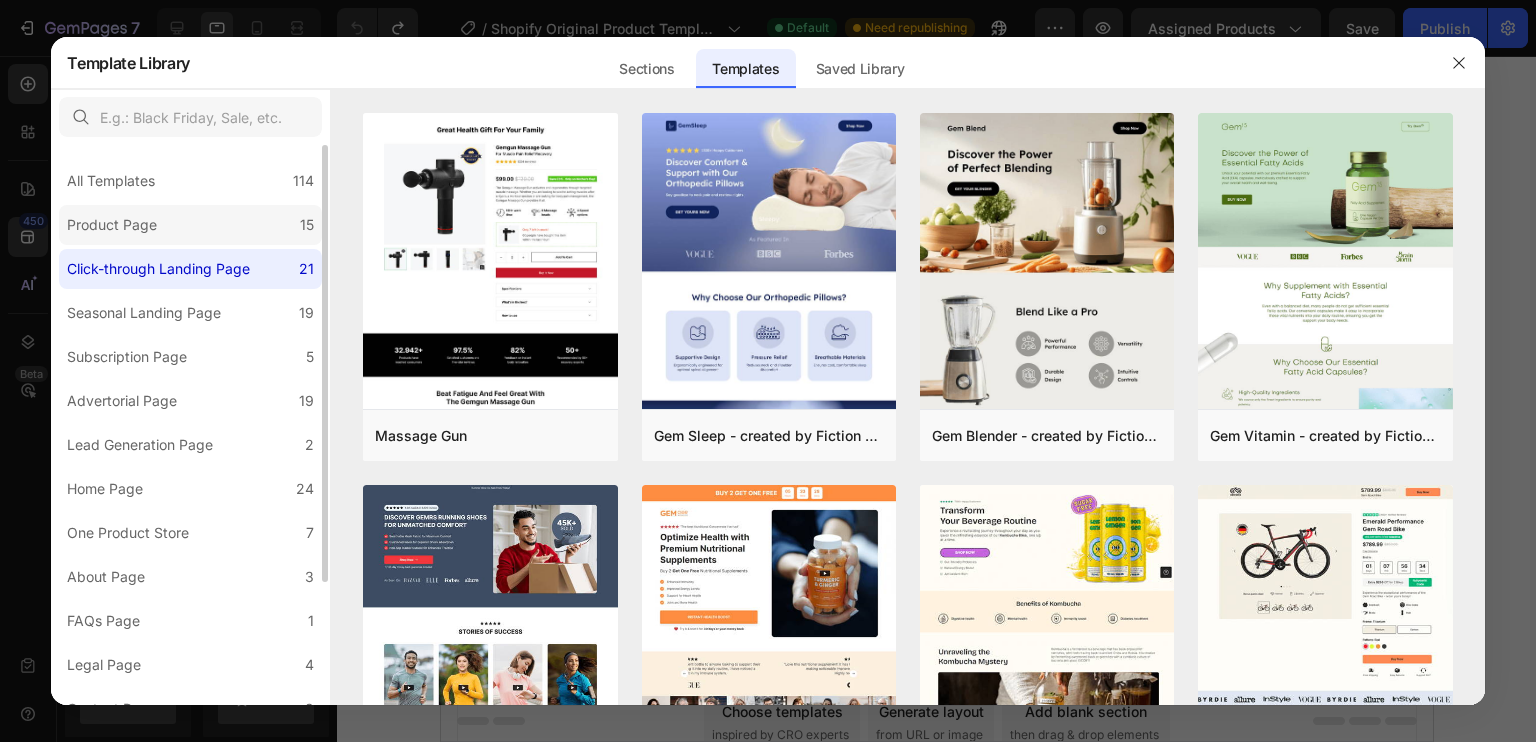 click on "Product Page 15" 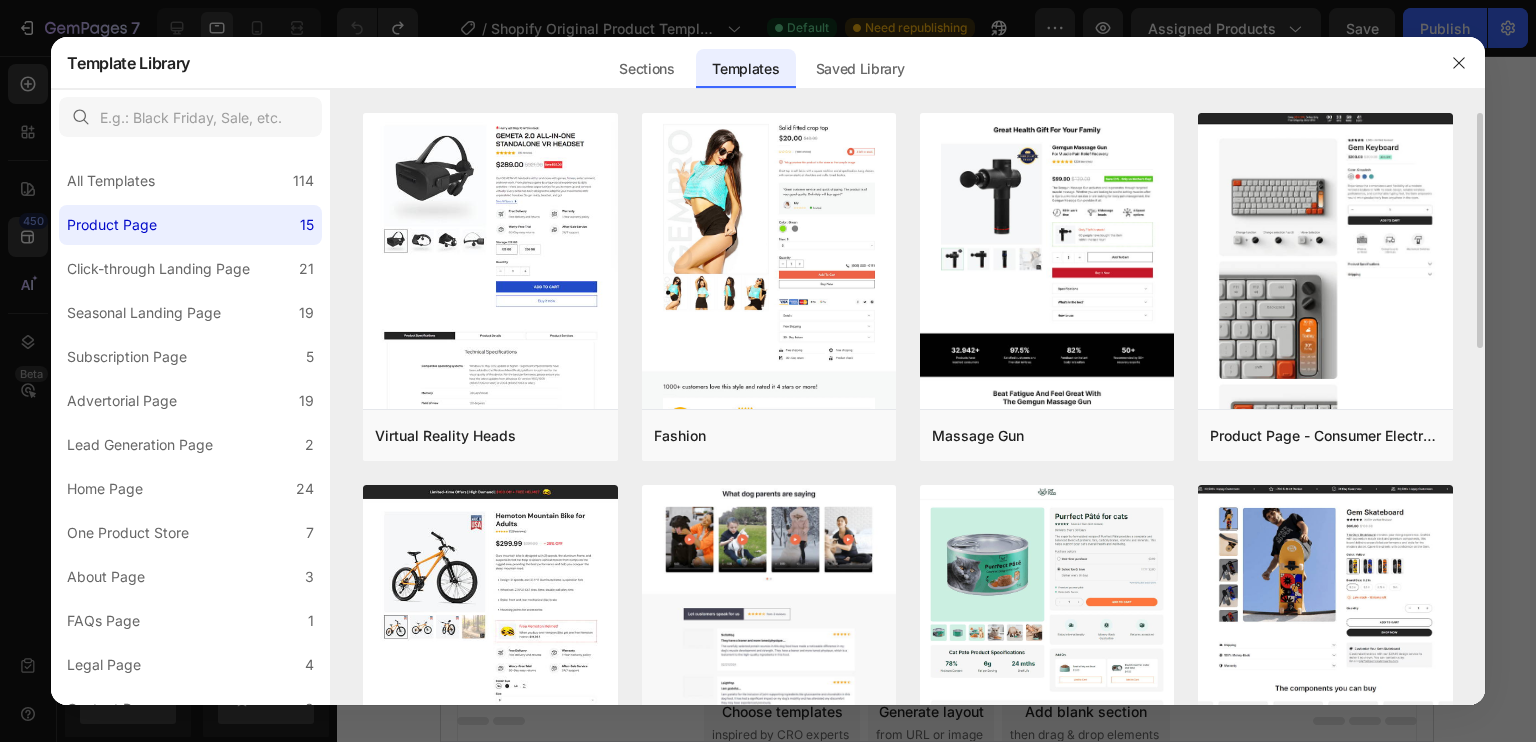 click at bounding box center [769, 112] 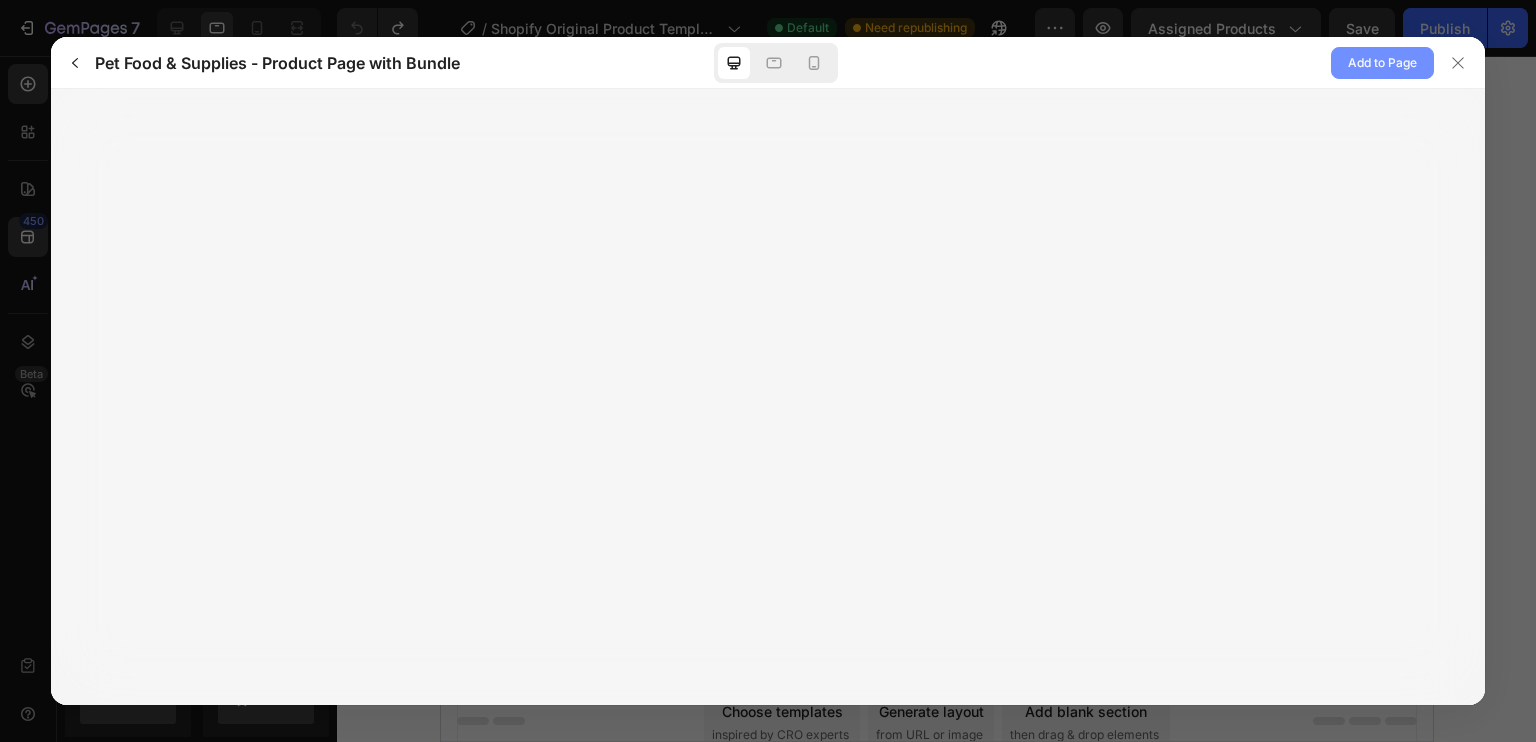 click on "Add to Page" 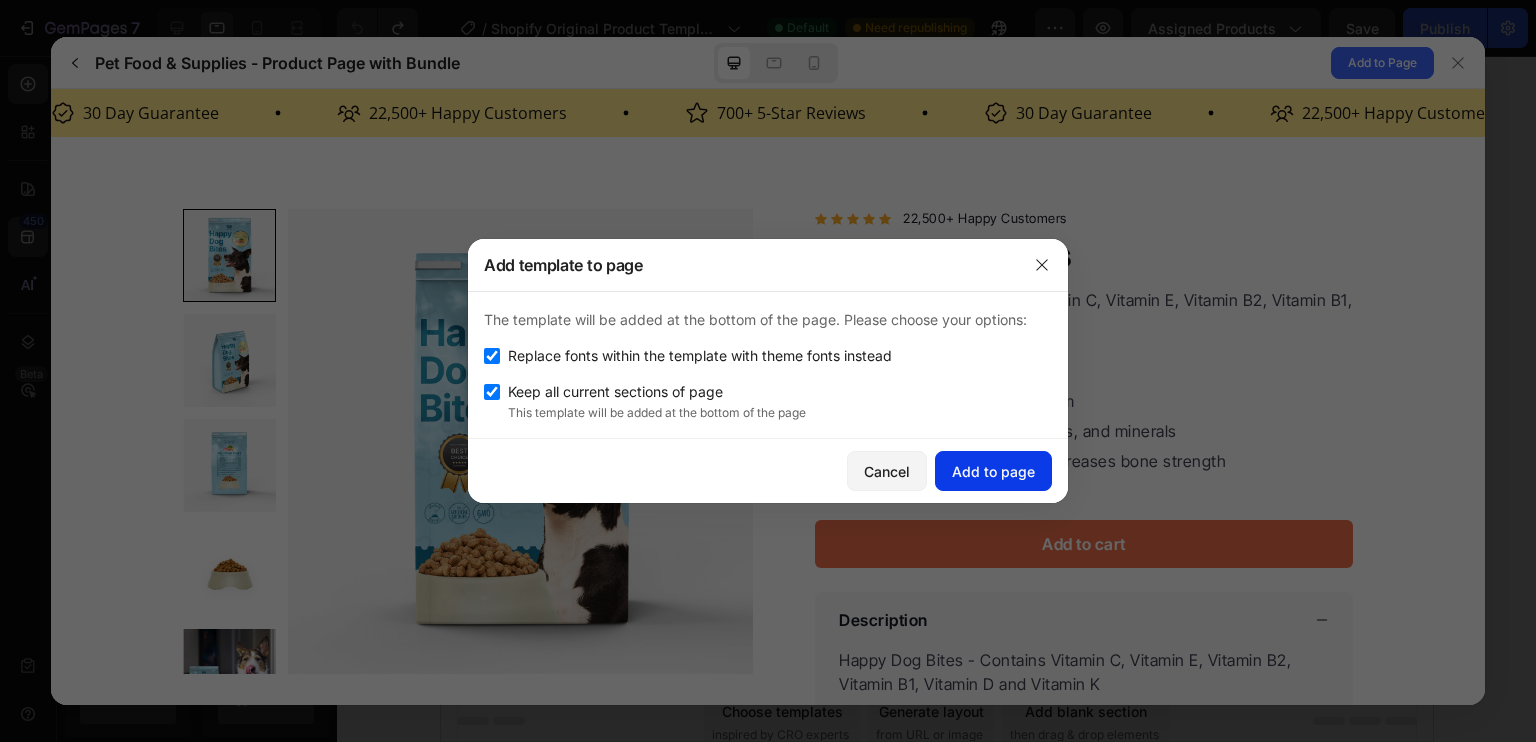 scroll, scrollTop: 0, scrollLeft: 0, axis: both 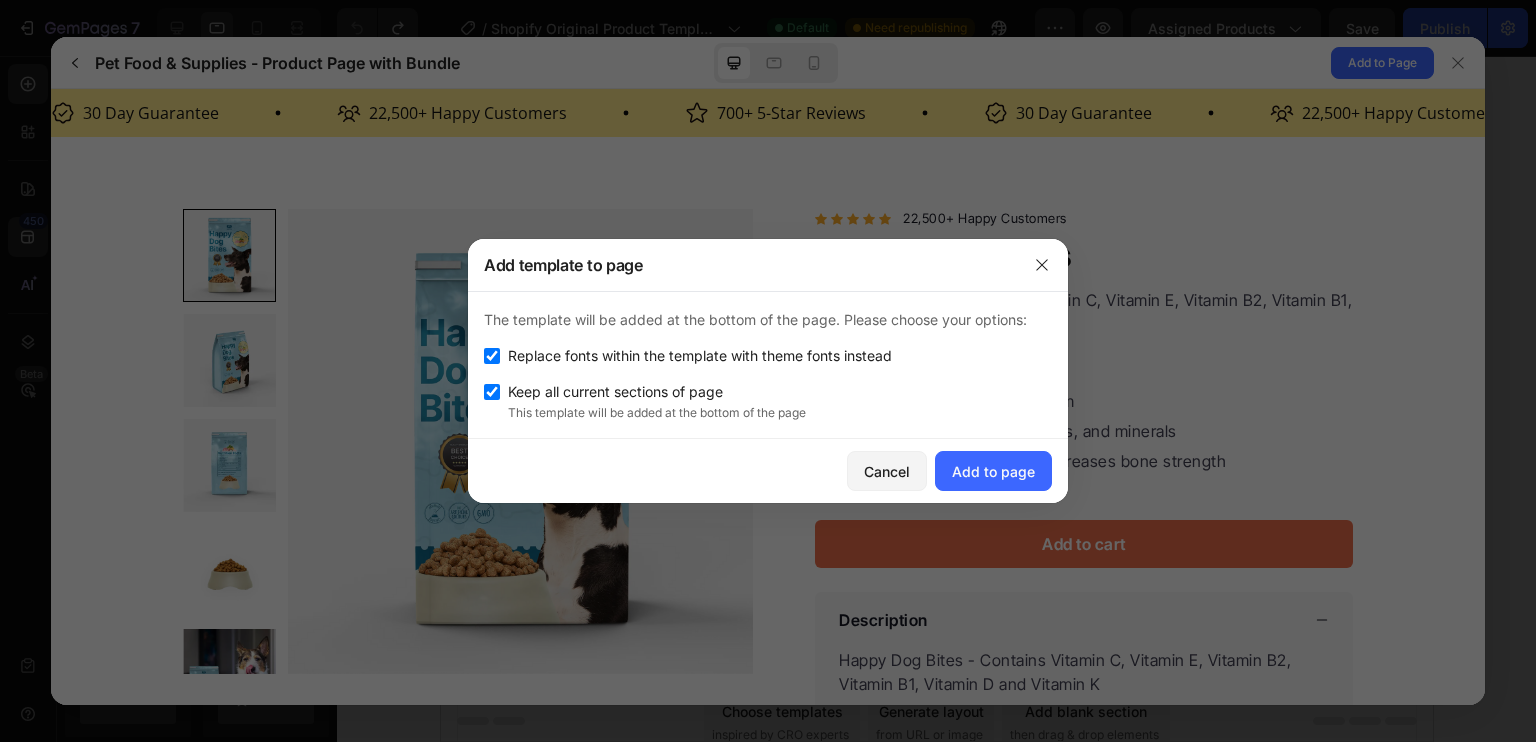 click on "Replace fonts within the template with theme fonts instead" at bounding box center [700, 356] 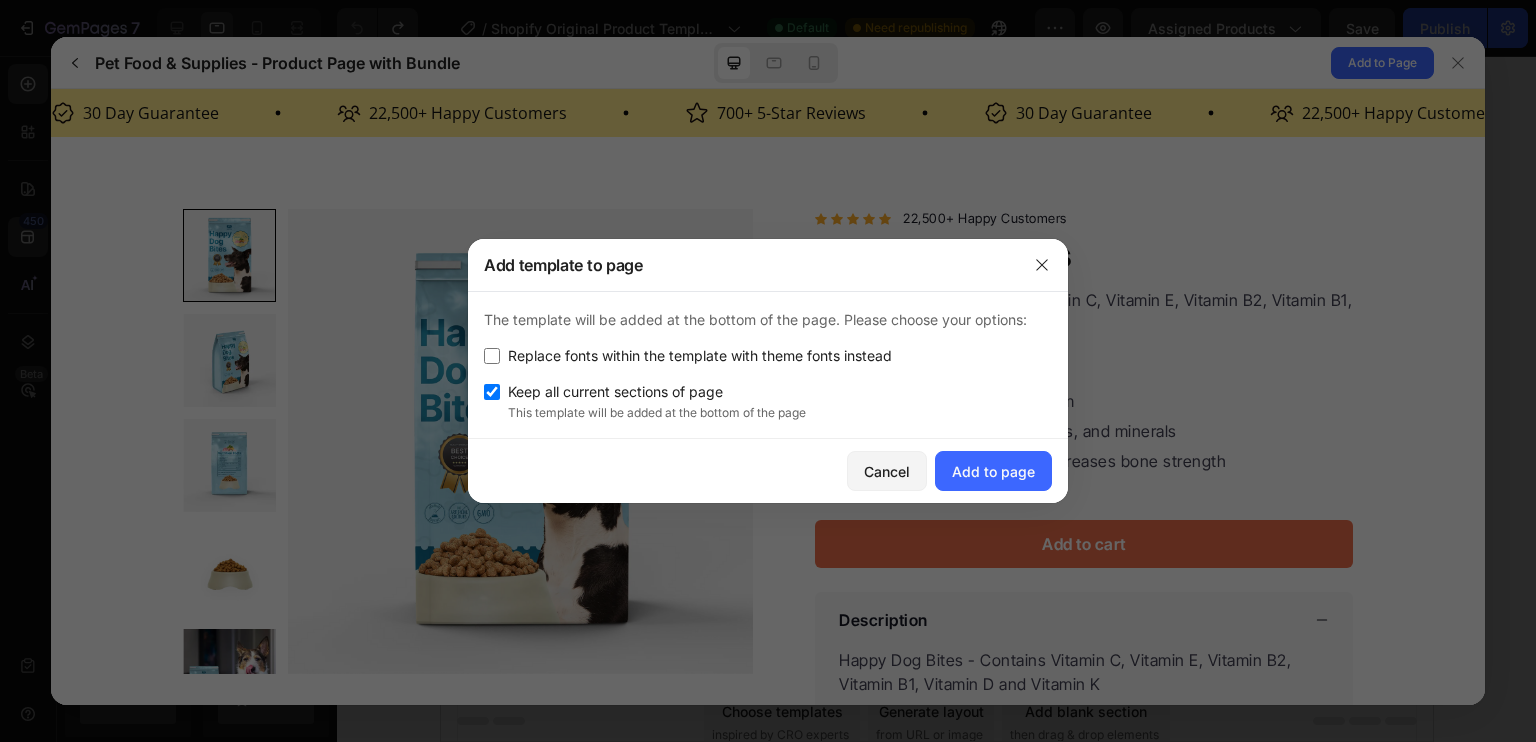 checkbox on "false" 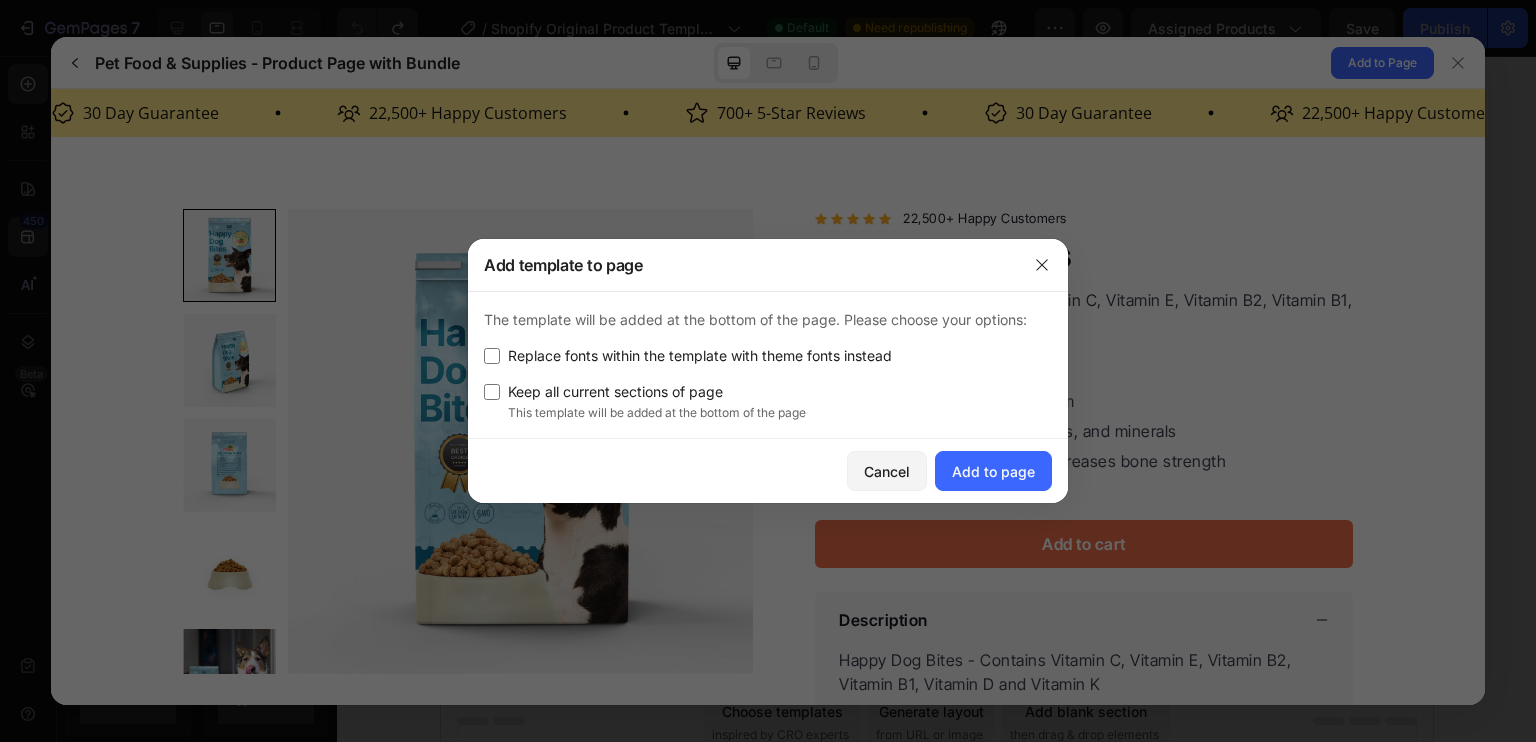 checkbox on "false" 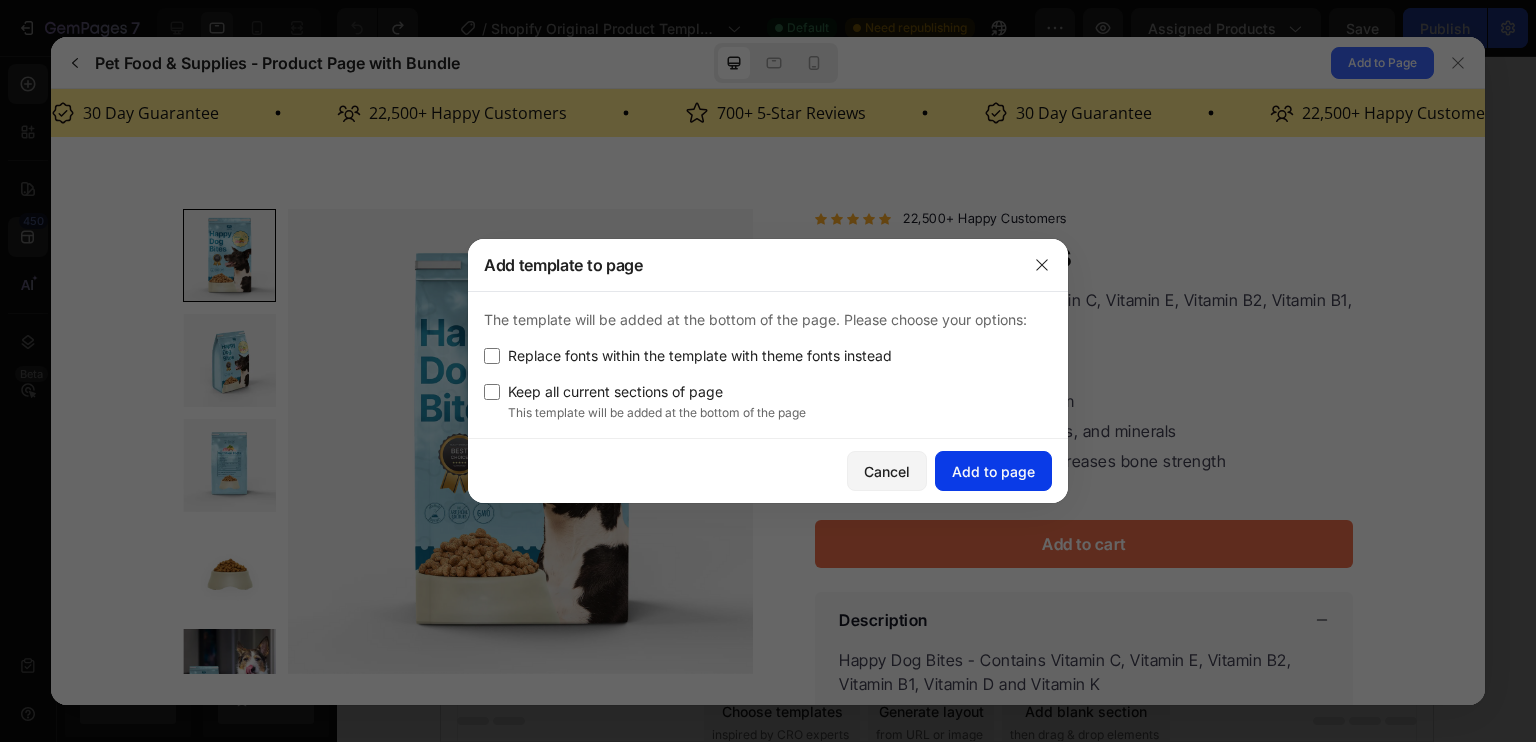 click on "Add to page" at bounding box center (993, 471) 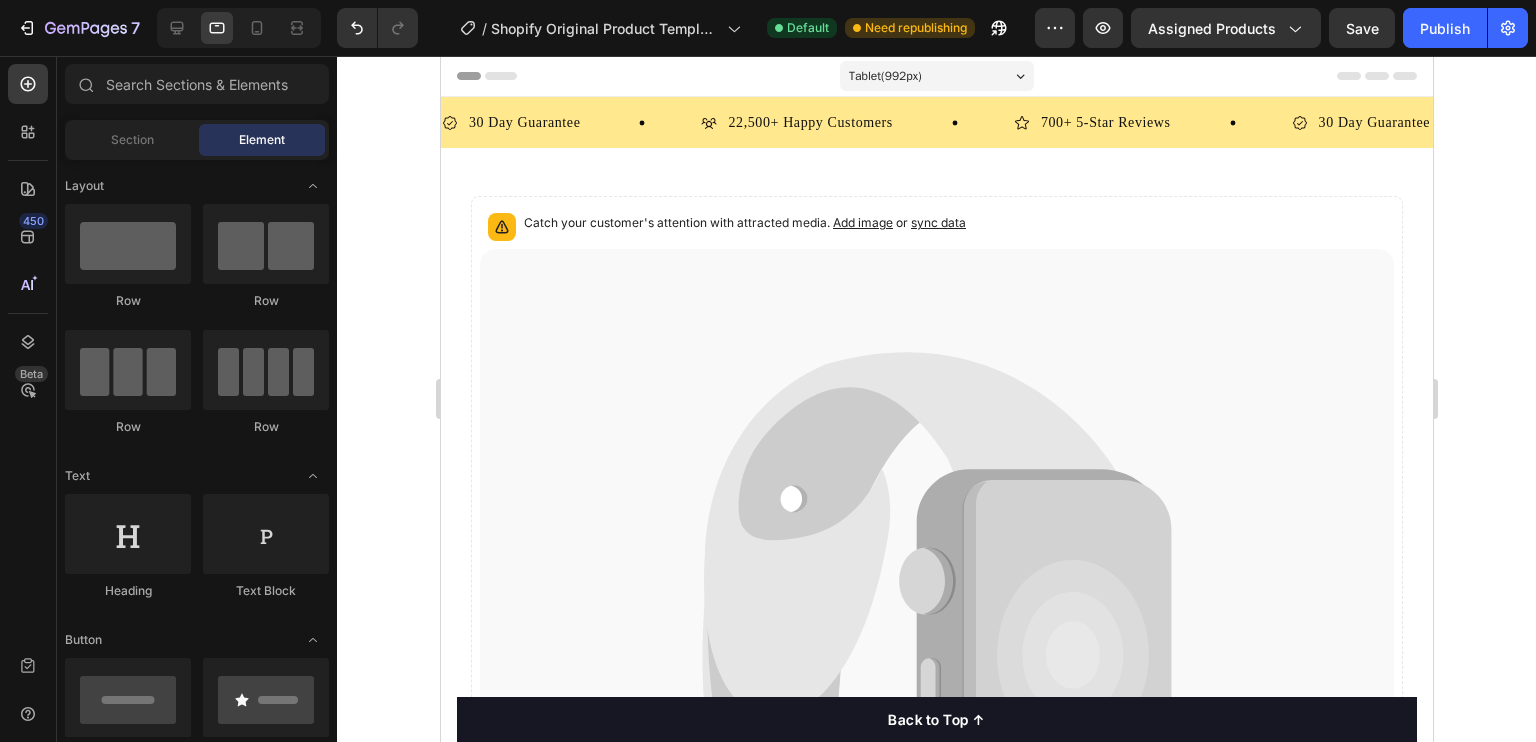 click on "Tablet  ( 992 px)" at bounding box center [884, 76] 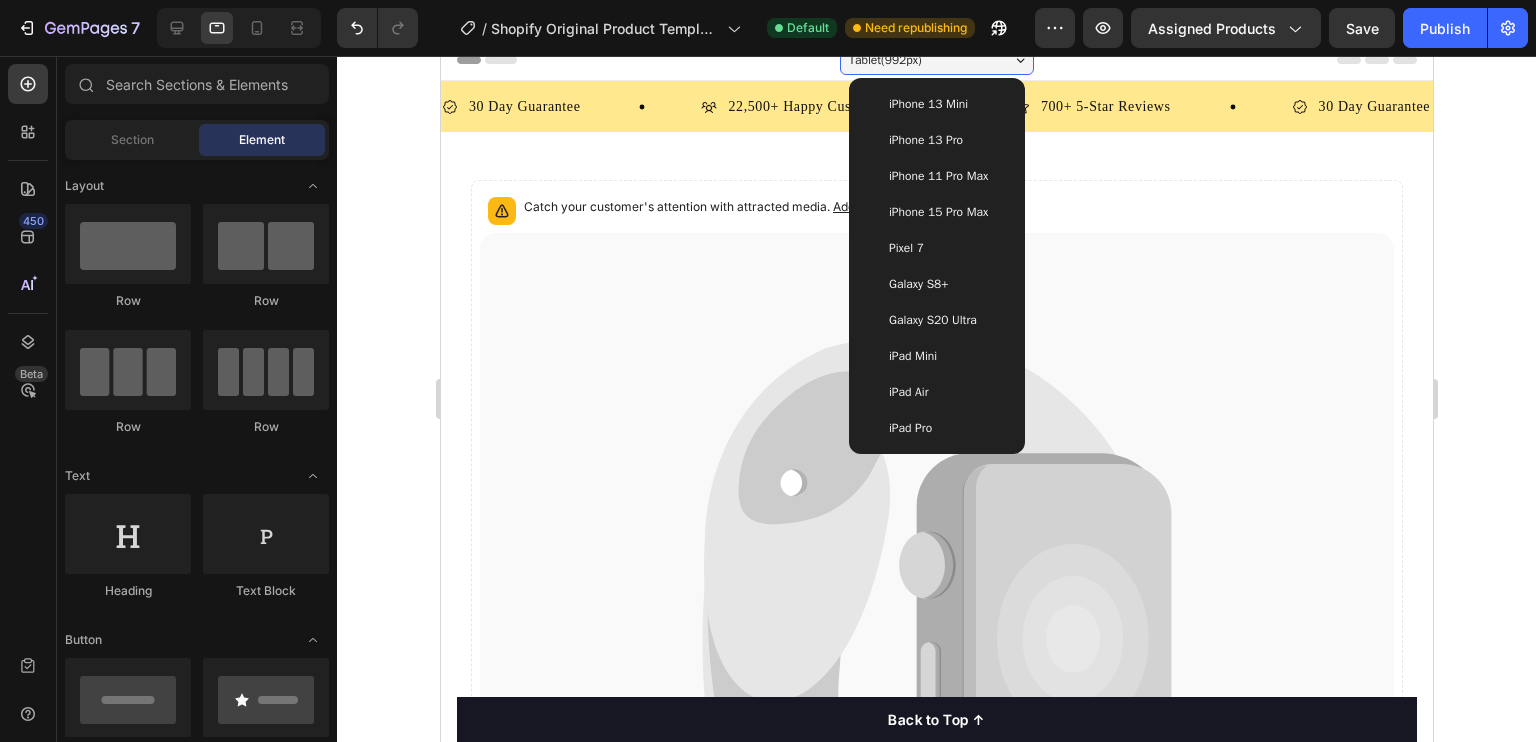 scroll, scrollTop: 0, scrollLeft: 0, axis: both 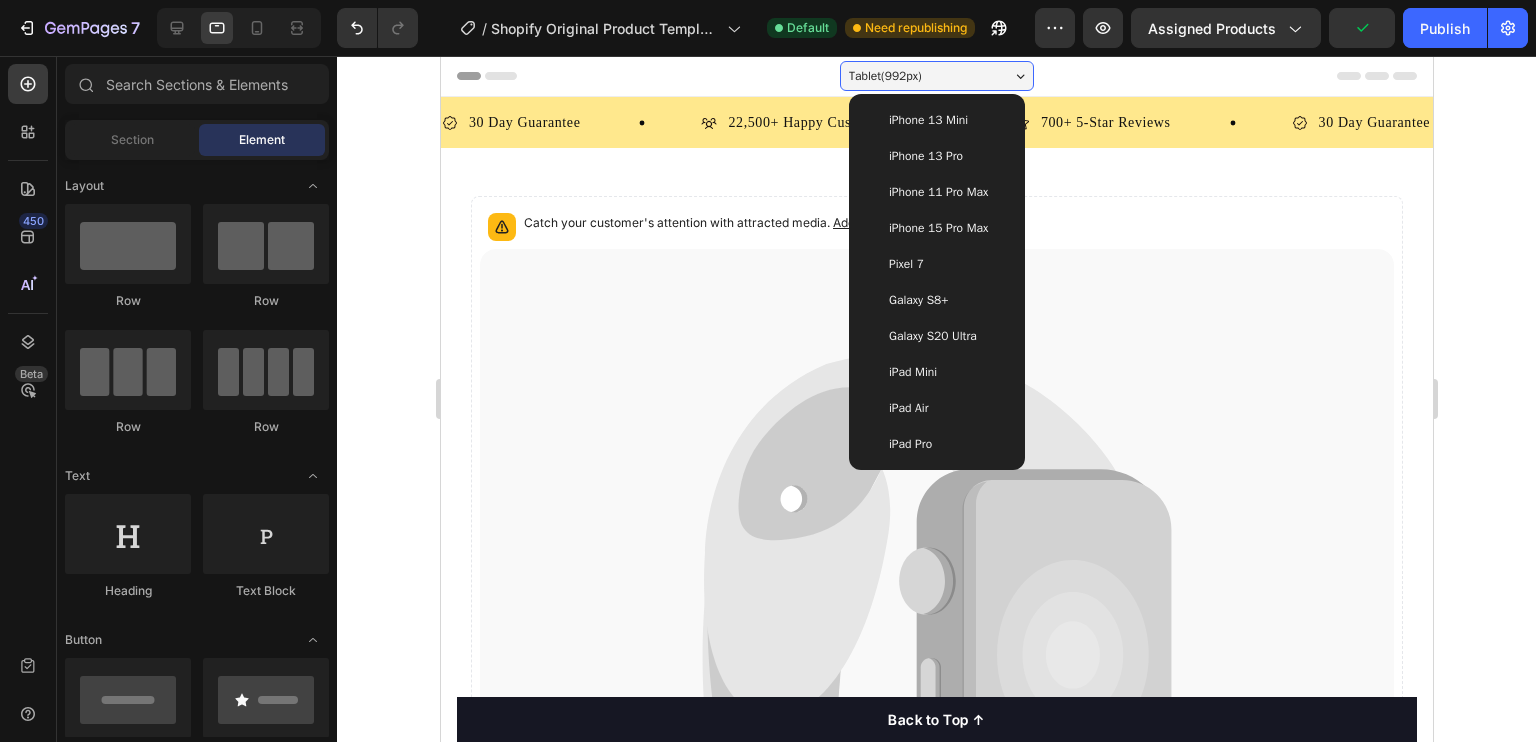 click on "iPad Pro" at bounding box center (936, 444) 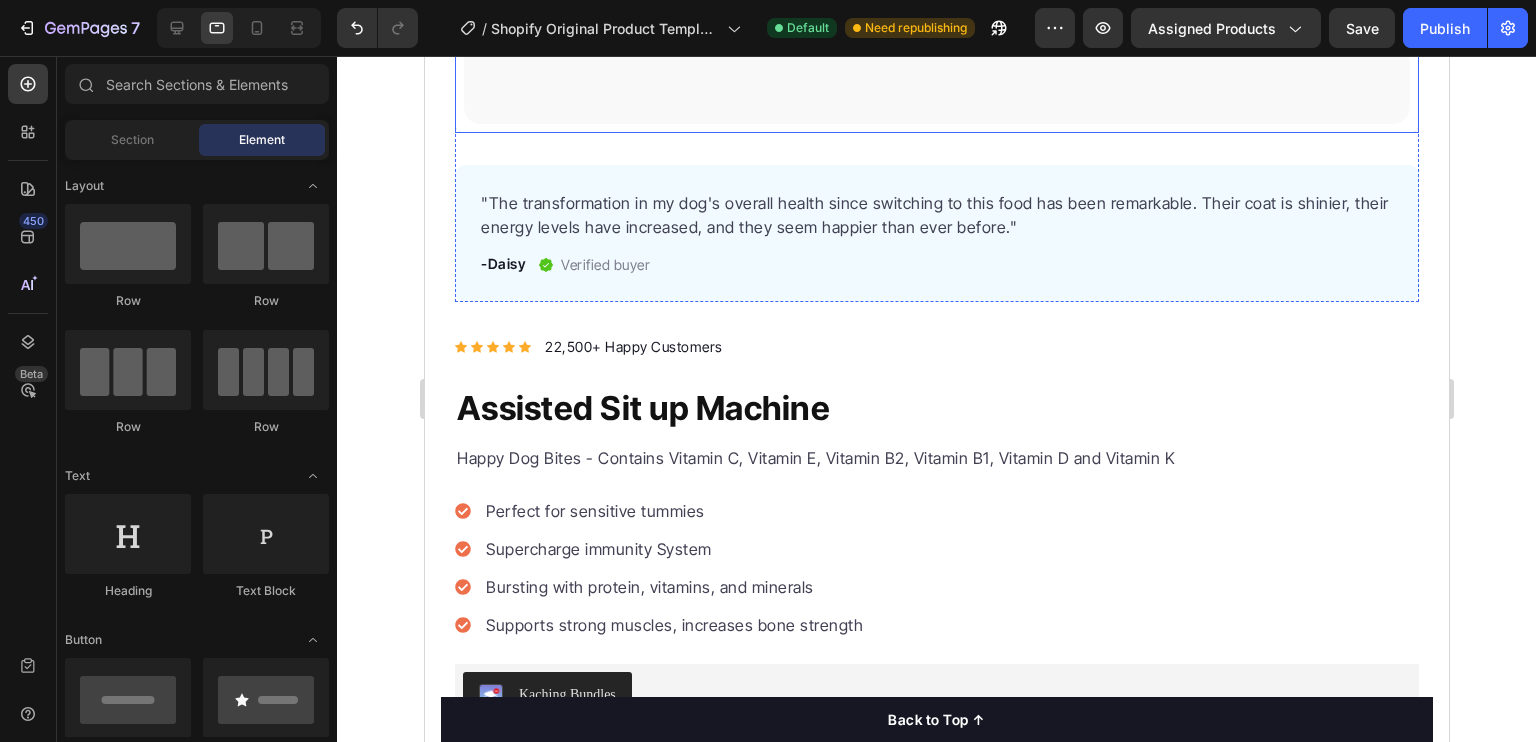 scroll, scrollTop: 0, scrollLeft: 0, axis: both 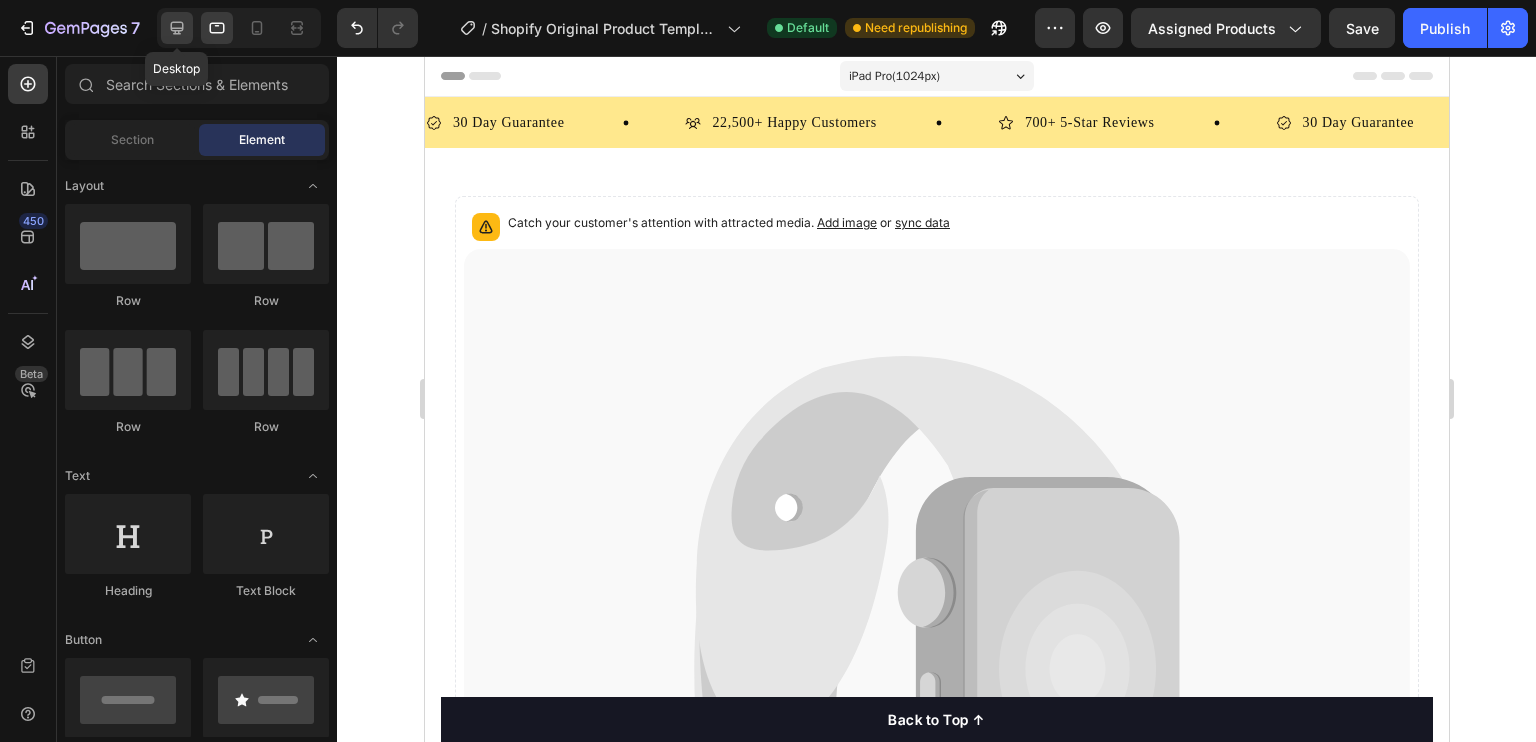 click 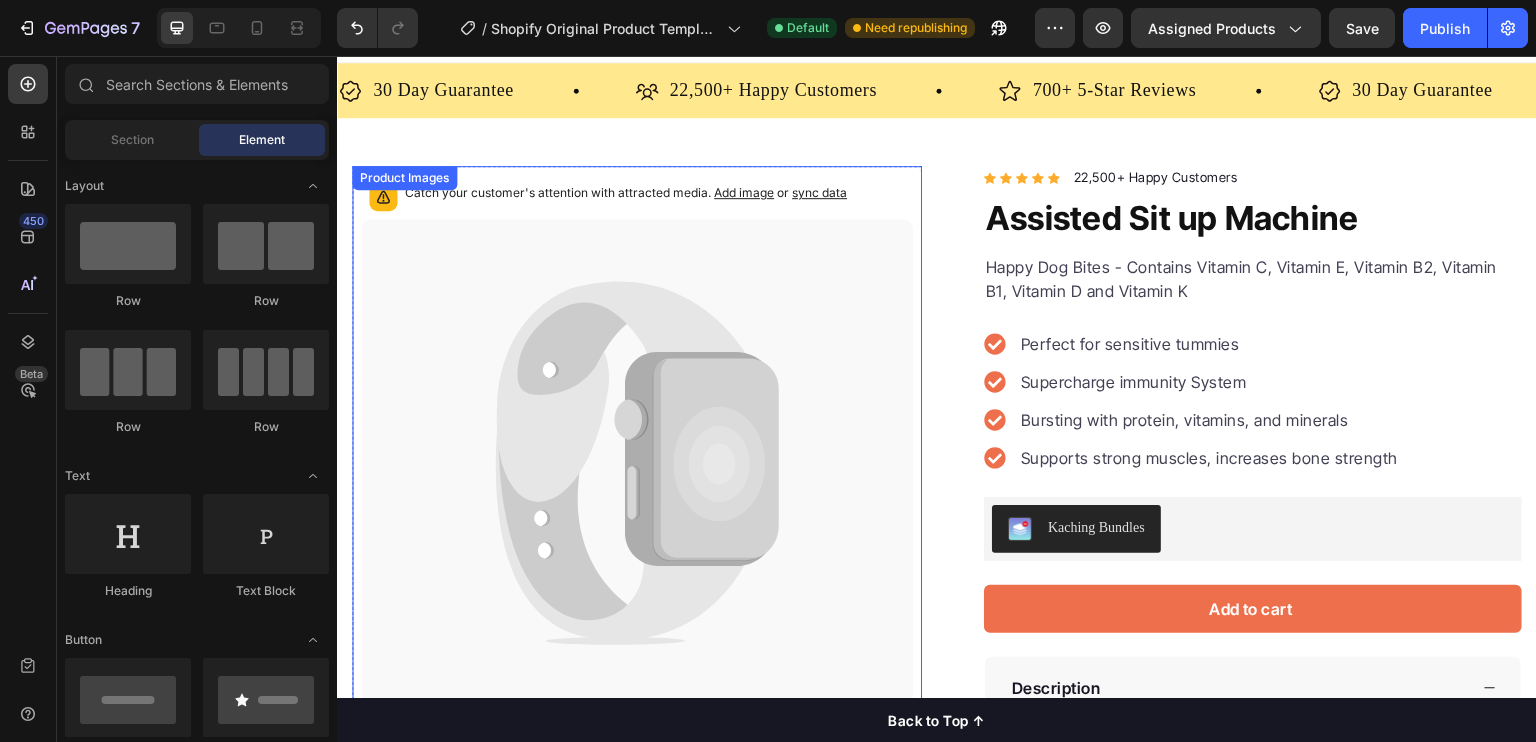 scroll, scrollTop: 0, scrollLeft: 0, axis: both 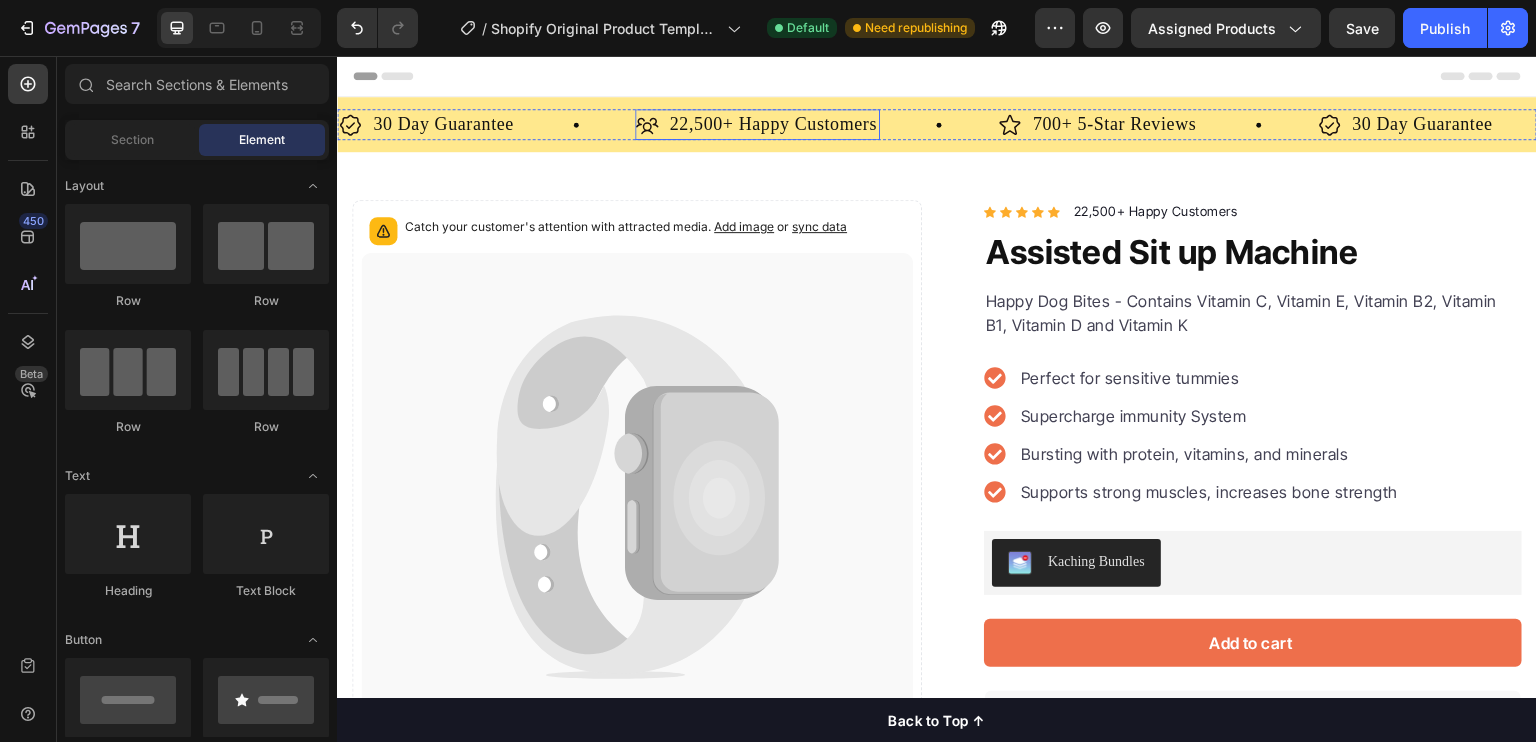 click on "22,500+ Happy Customers" at bounding box center [773, 124] 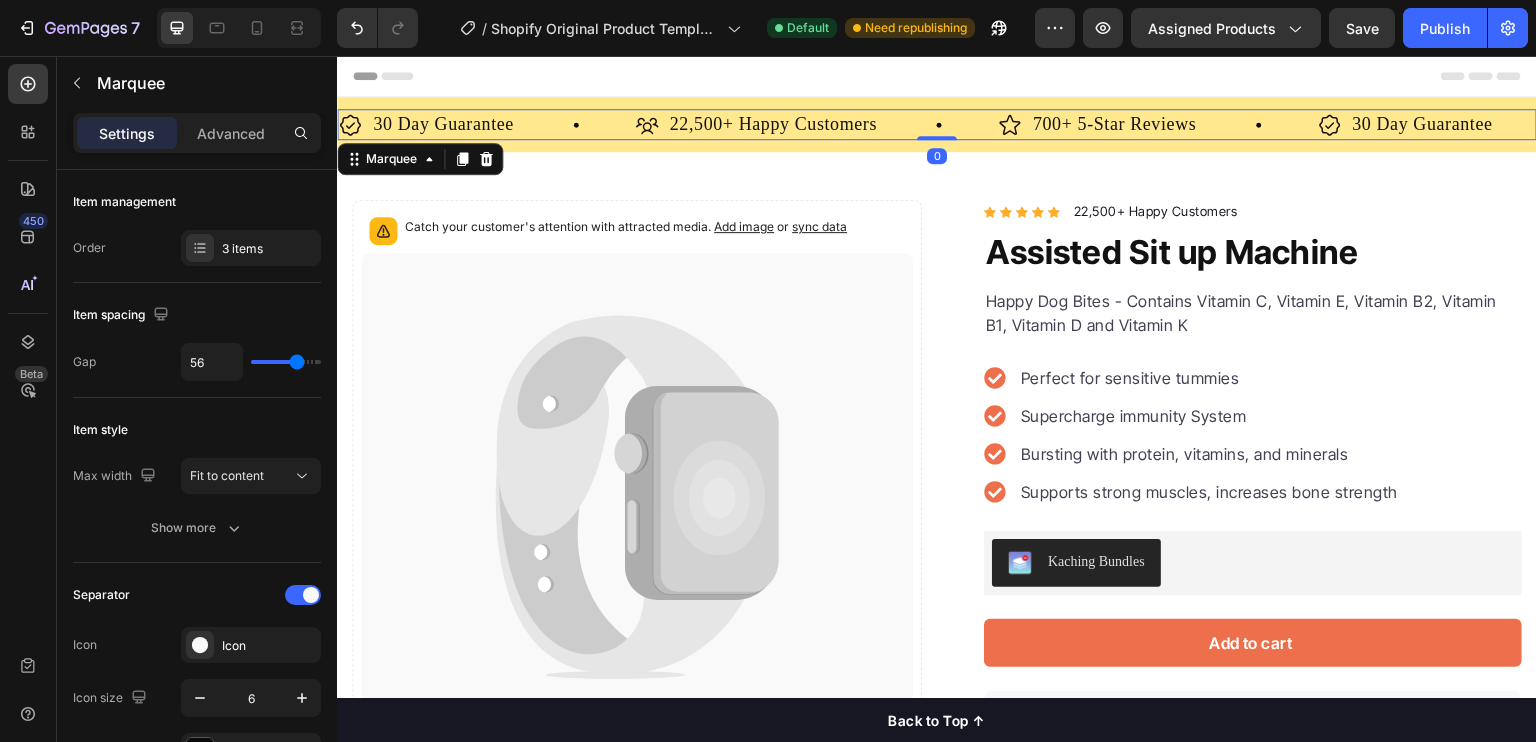 click on "22,500+ Happy Customers Item List" at bounding box center (816, 124) 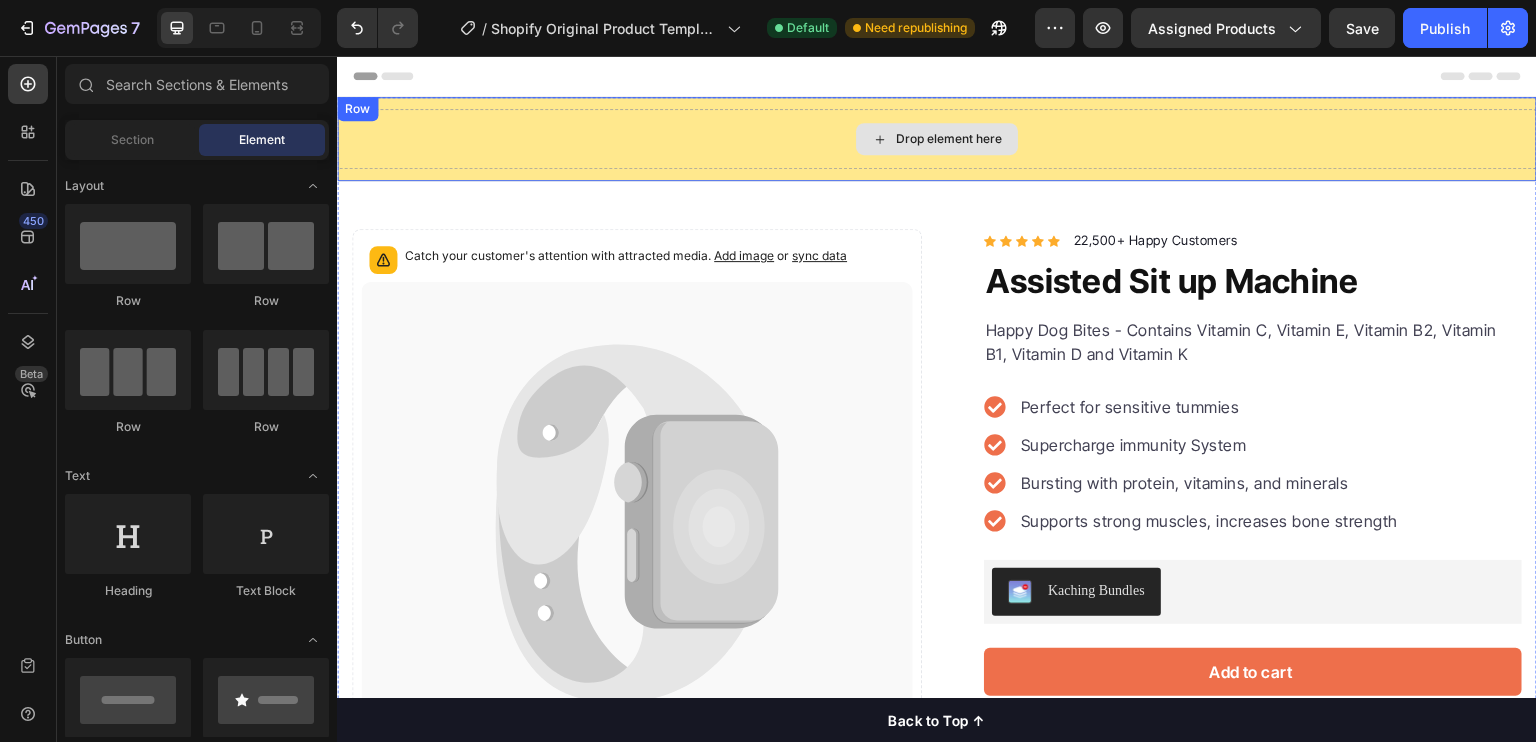 click on "Drop element here" at bounding box center (937, 139) 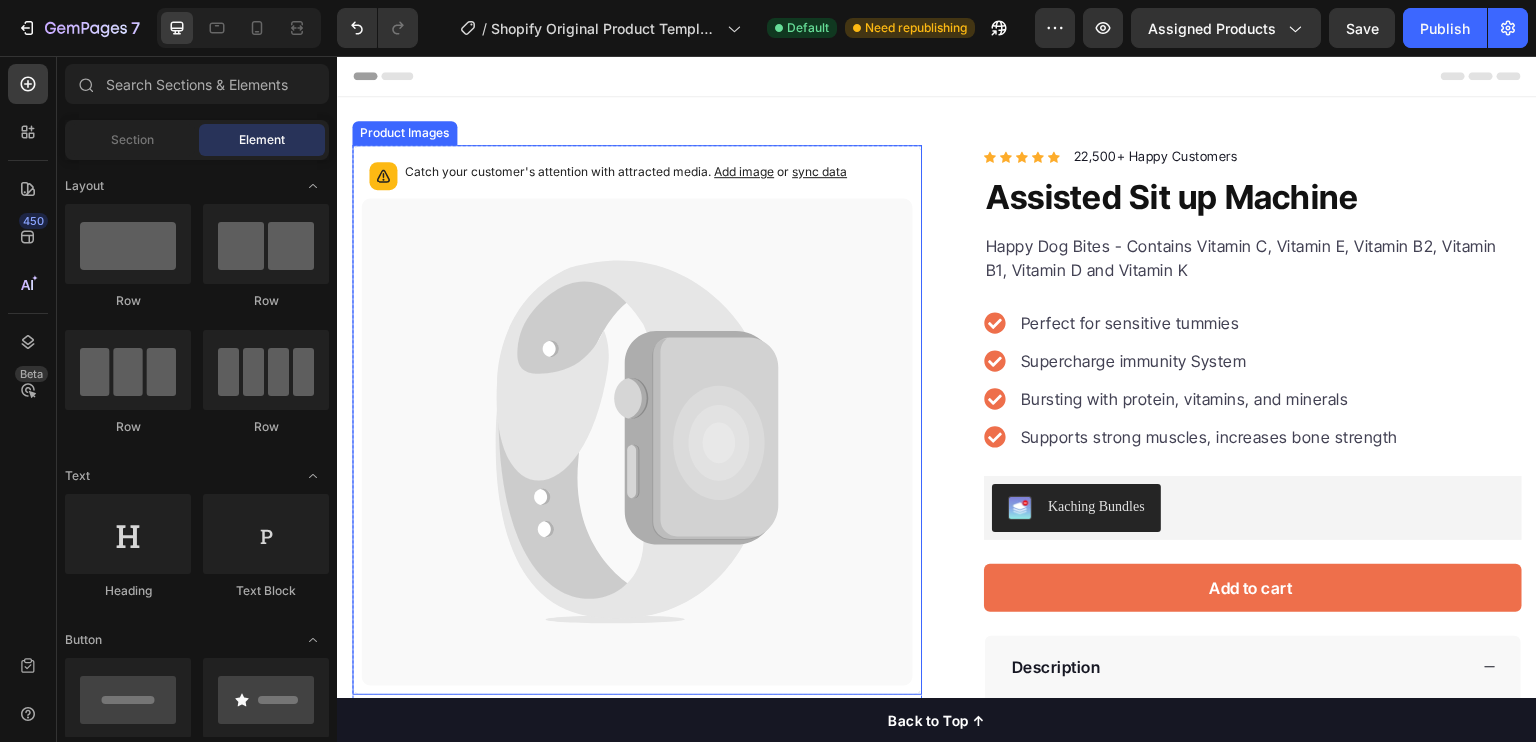 click 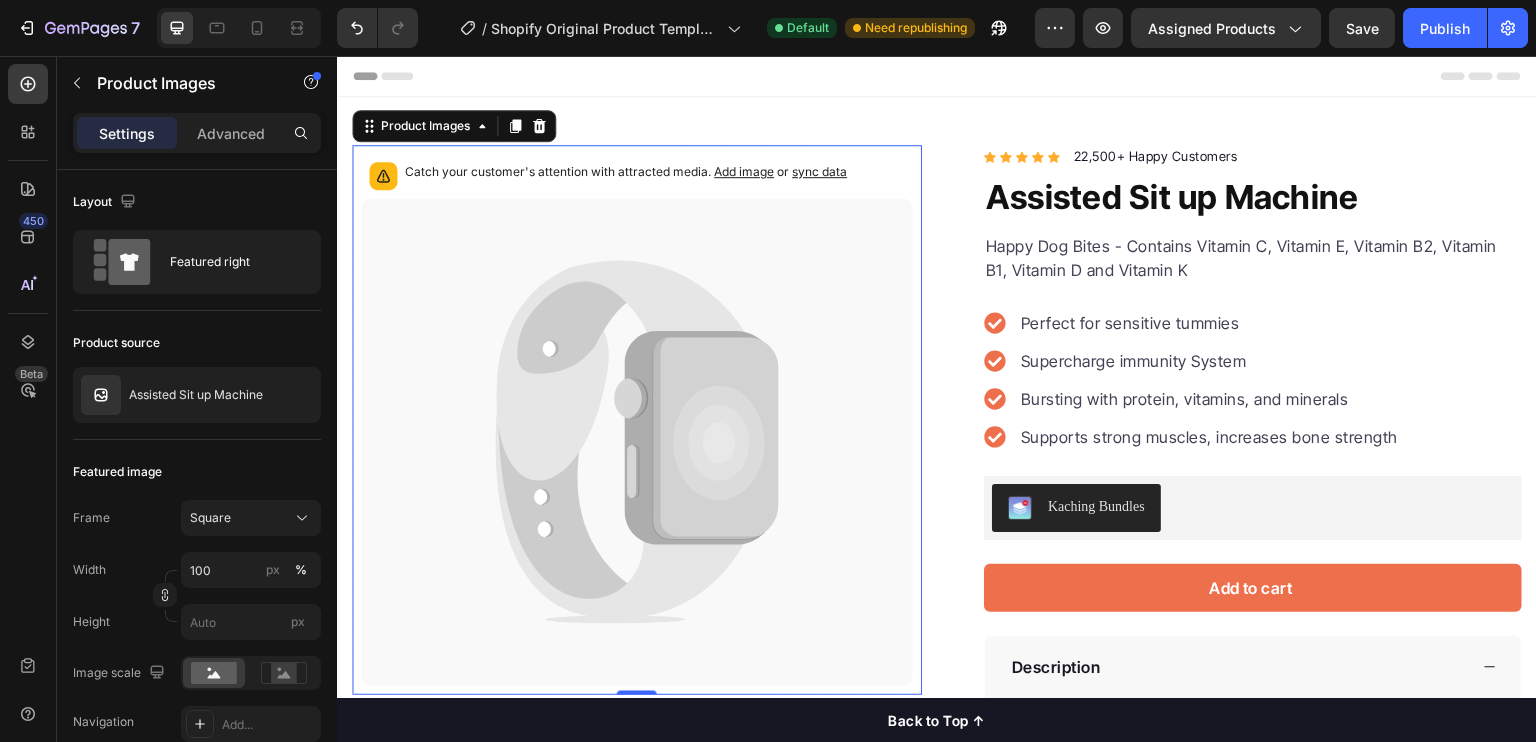 click 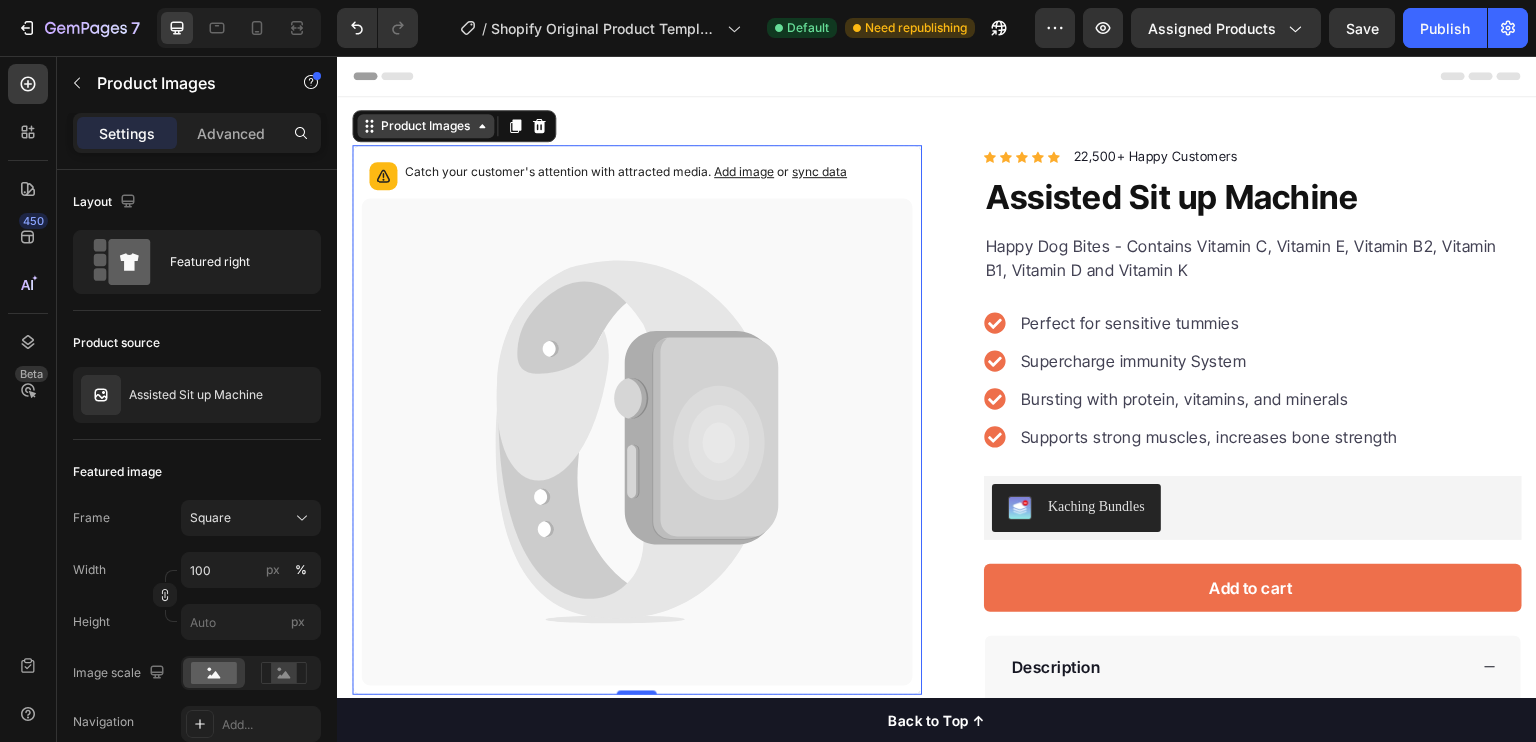 click on "Product Images" at bounding box center [425, 126] 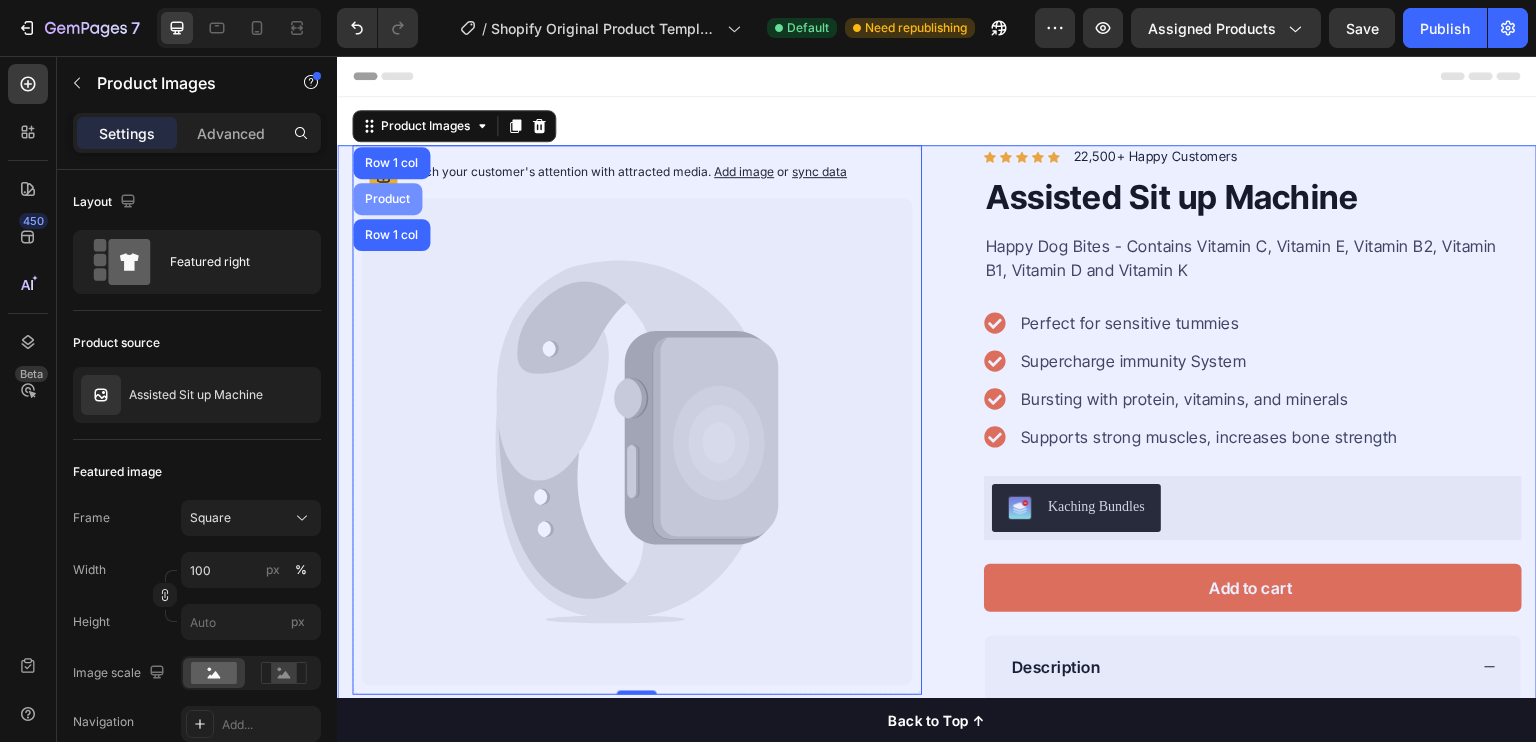 click on "Product" at bounding box center (387, 199) 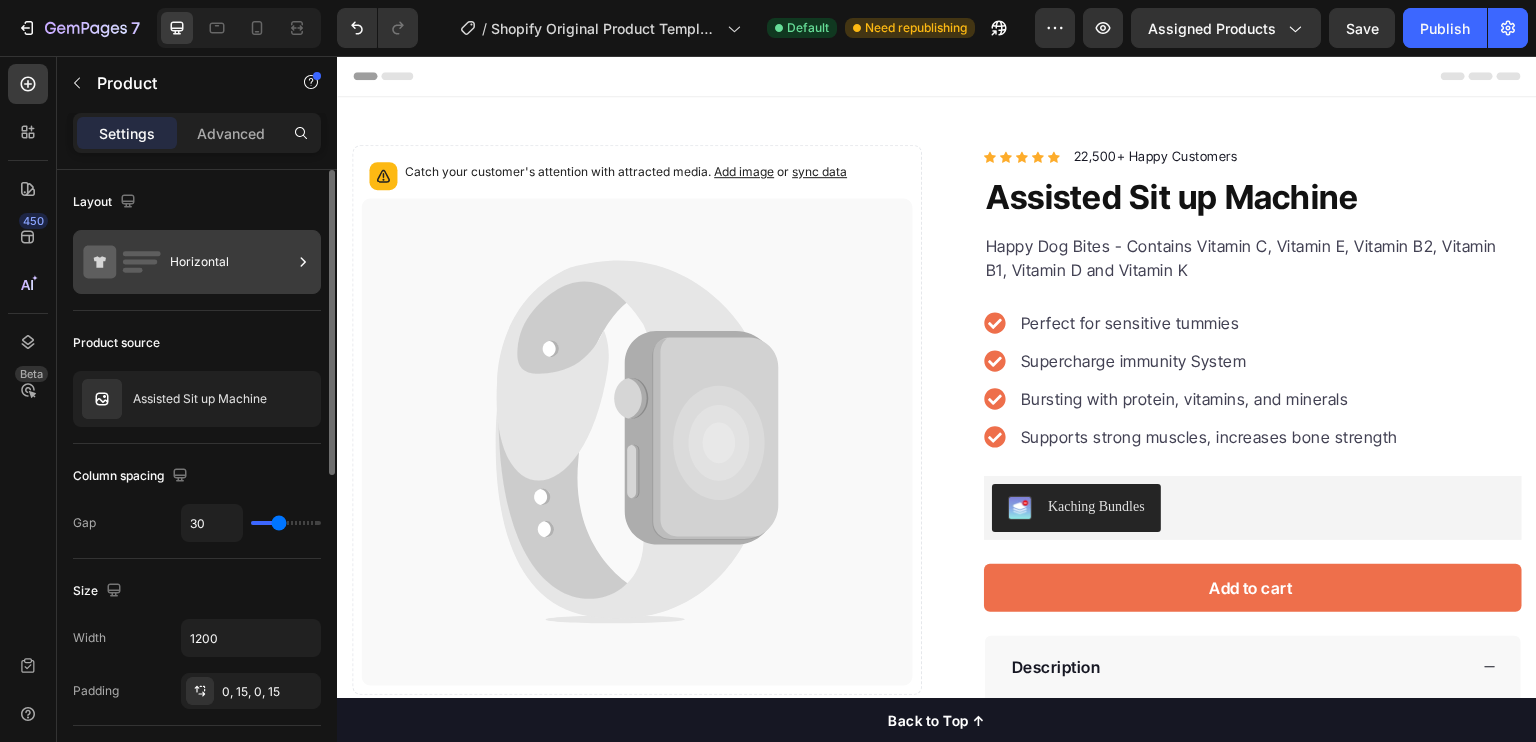 click on "Horizontal" at bounding box center (197, 262) 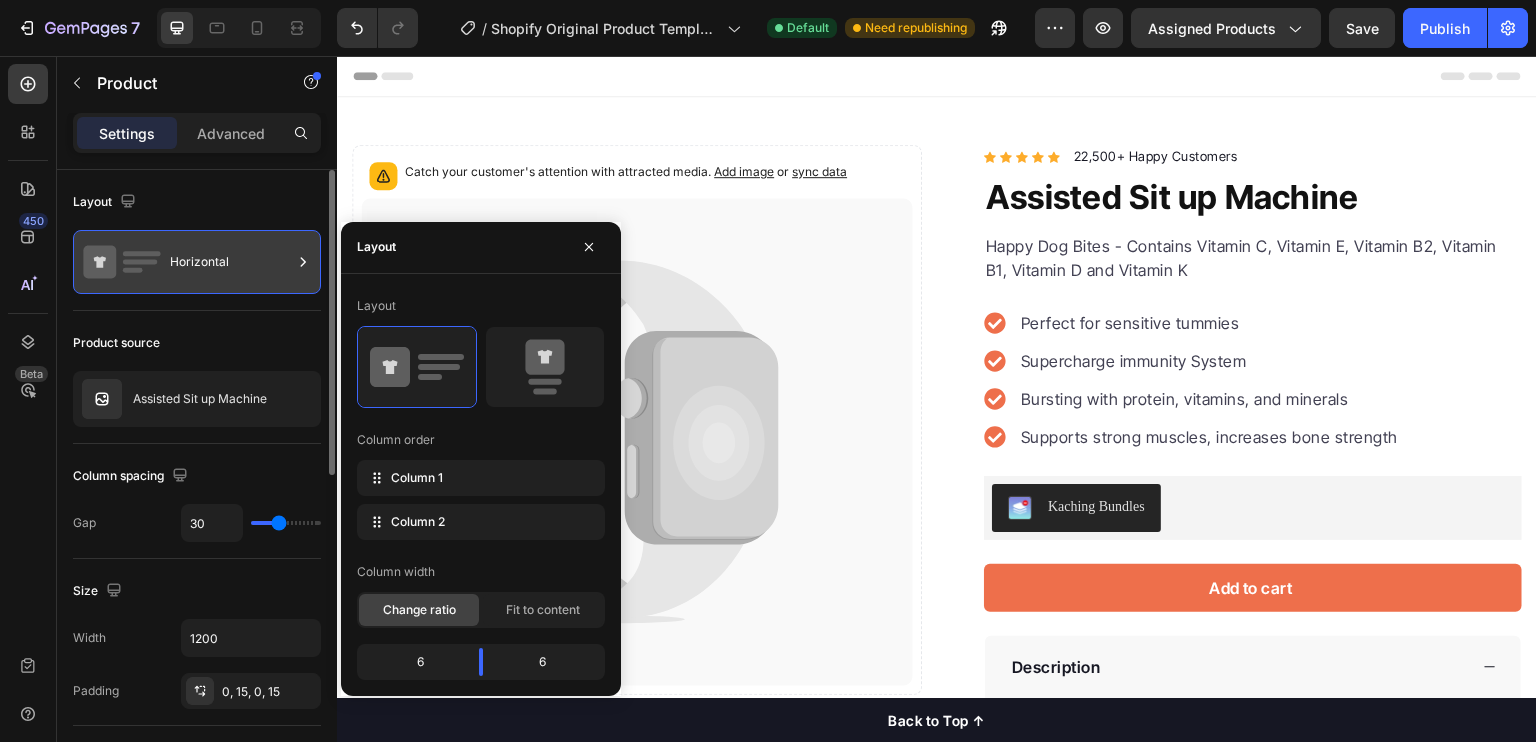 click on "Horizontal" at bounding box center (197, 262) 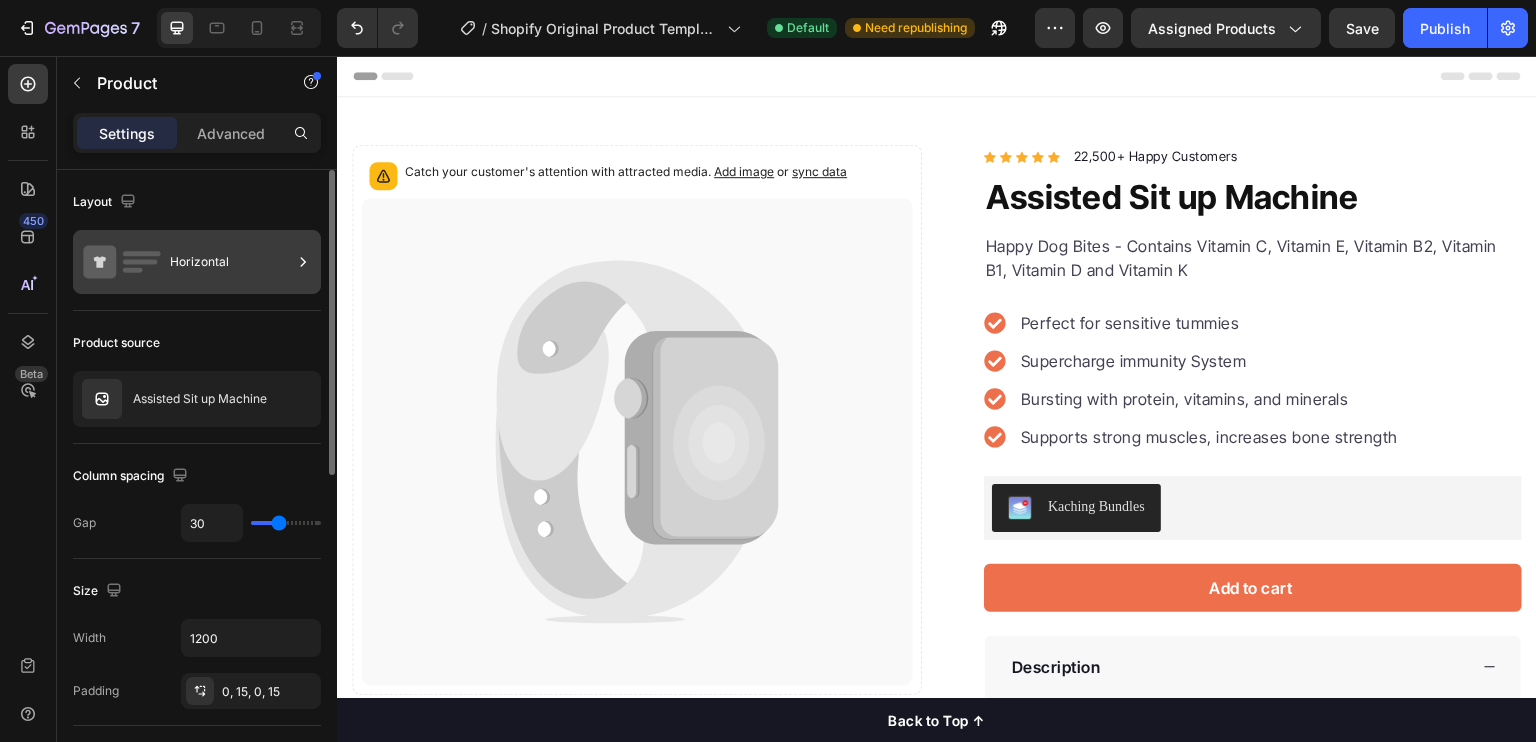 click on "Horizontal" at bounding box center [231, 262] 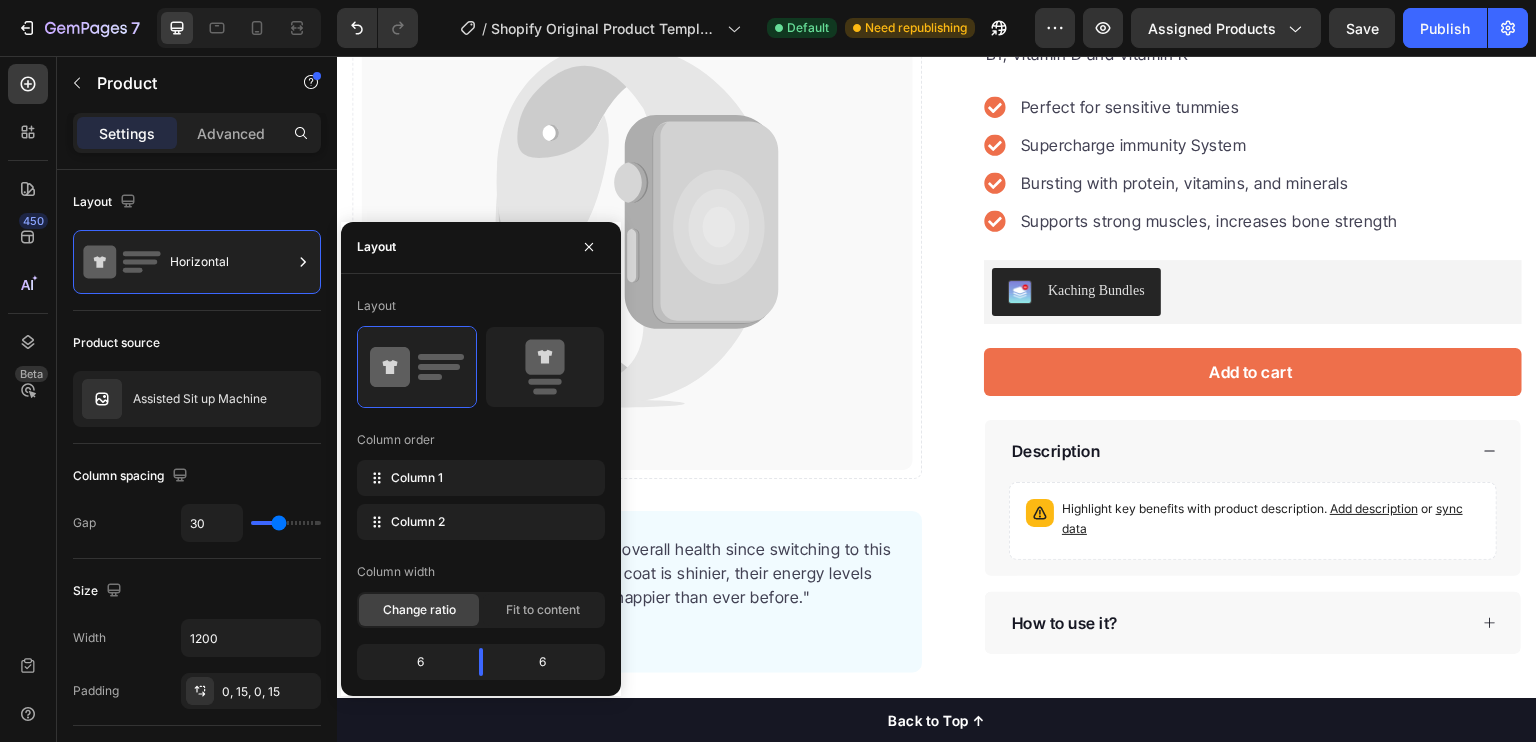 scroll, scrollTop: 212, scrollLeft: 0, axis: vertical 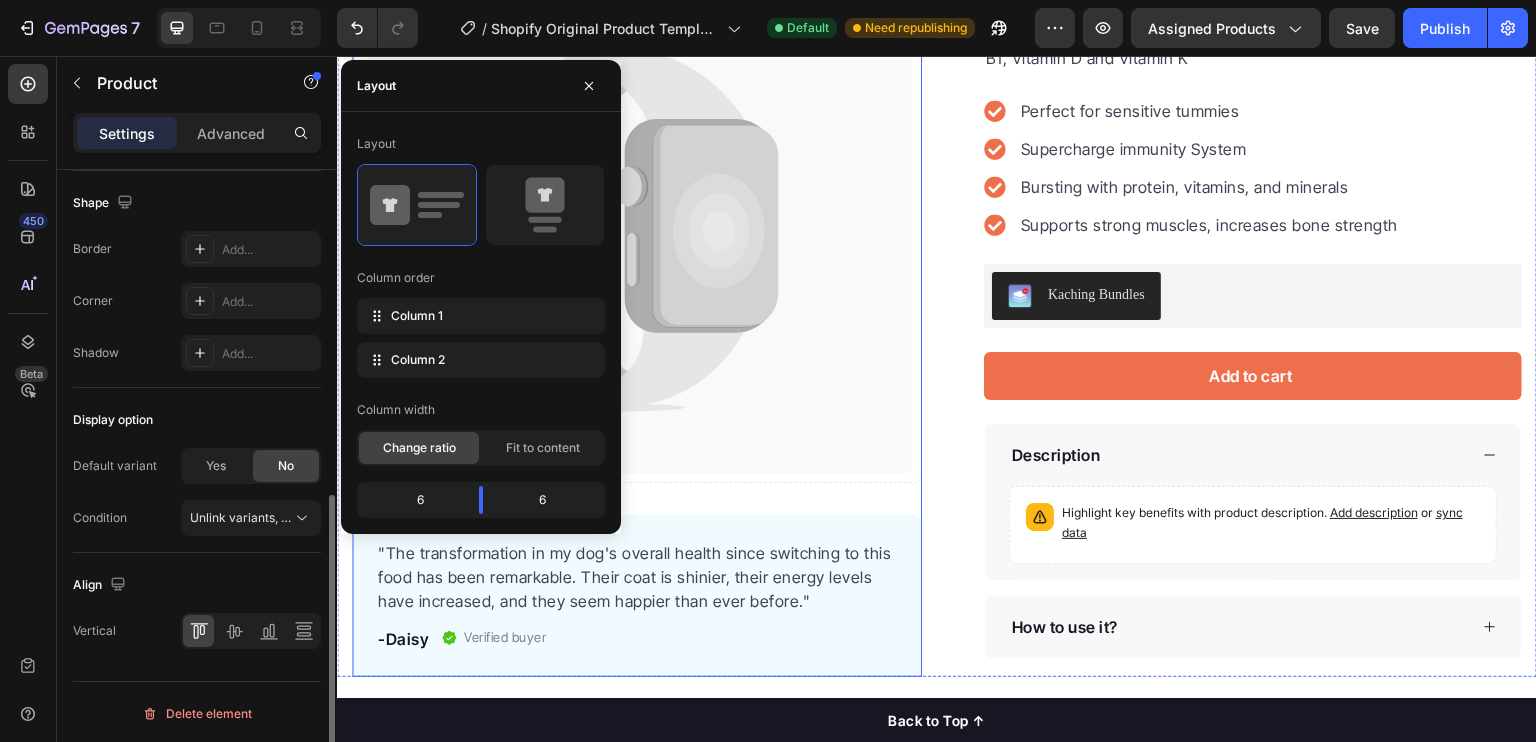 click on "Catch your customer's attention with attracted media.       Add image   or   sync data
Product Images "The transformation in my dog's overall health since switching to this food has been remarkable. Their coat is shinier, their energy levels have increased, and they seem happier than ever before." Text block -Daisy Text block
Verified buyer Item list Row Row "My dog absolutely loves this food! It's clear that the taste and quality are top-notch."  -Daisy Text block Row" at bounding box center (637, 305) 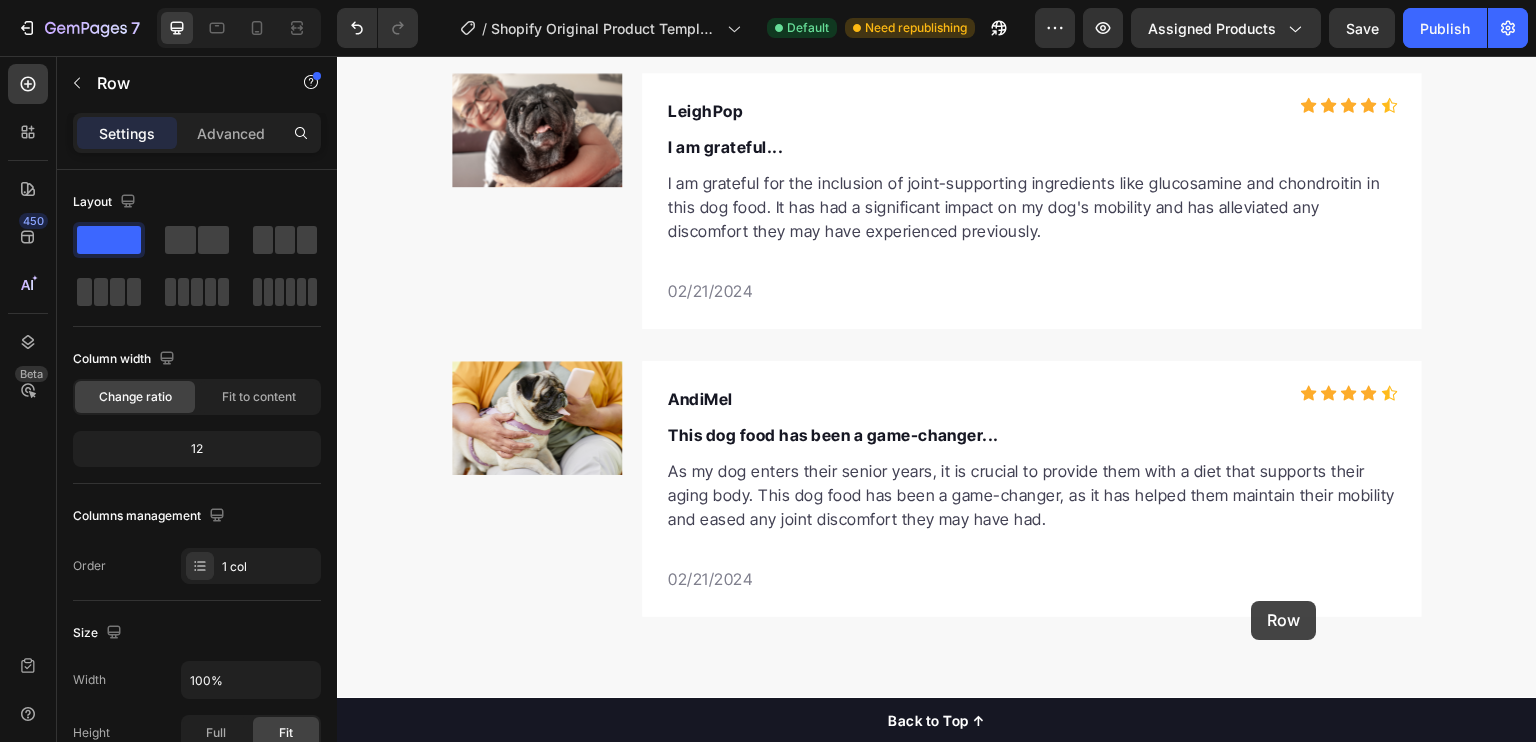 scroll, scrollTop: 7633, scrollLeft: 0, axis: vertical 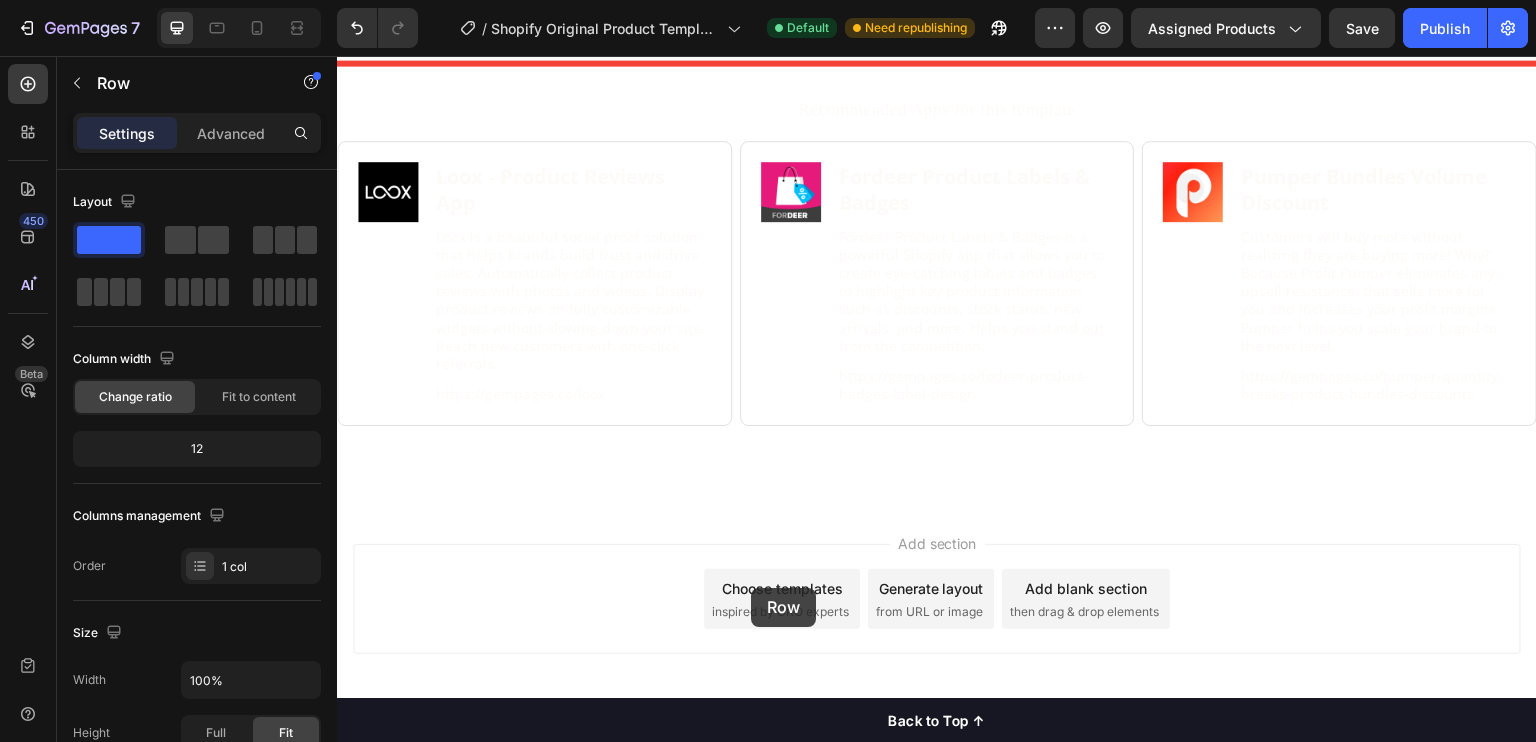 click at bounding box center [937, -3417] 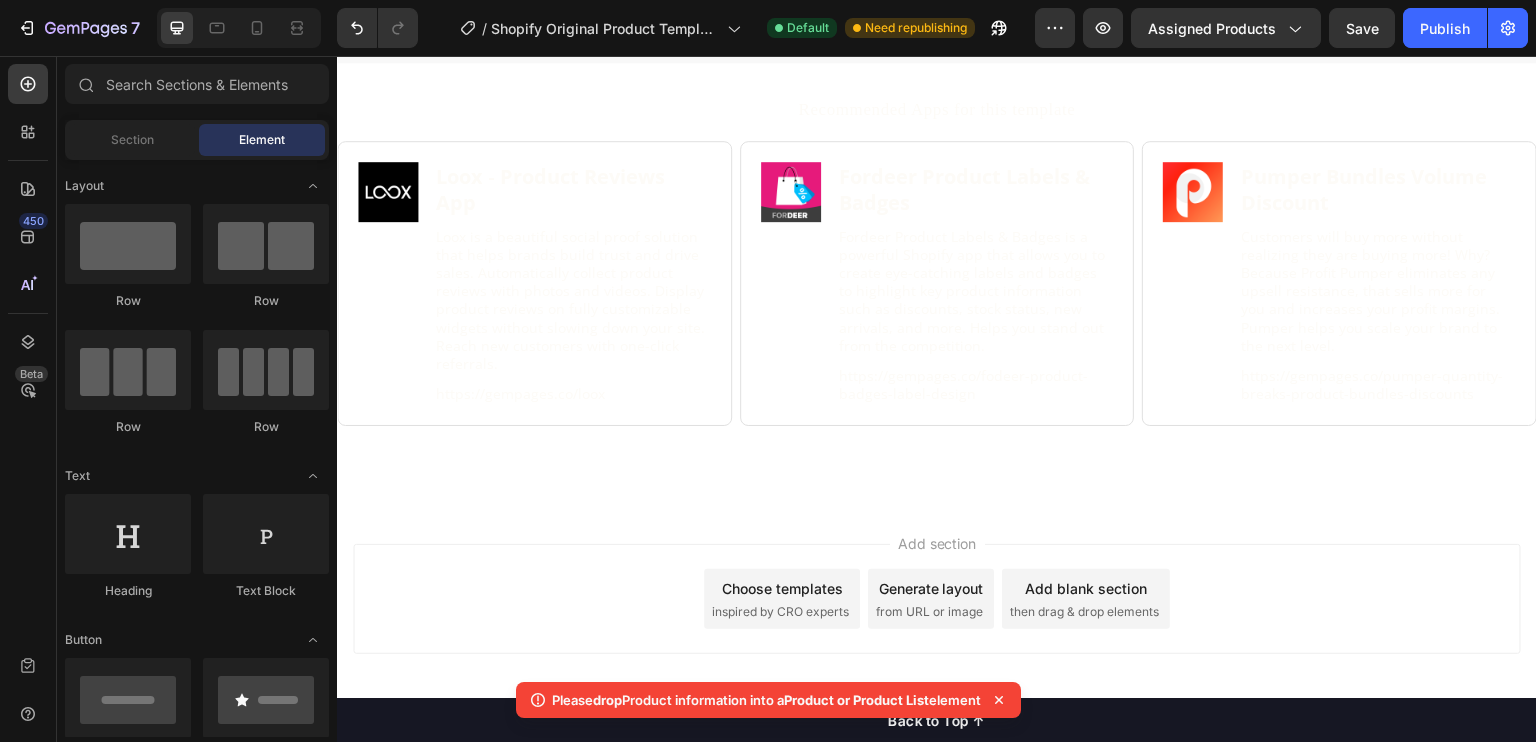 click 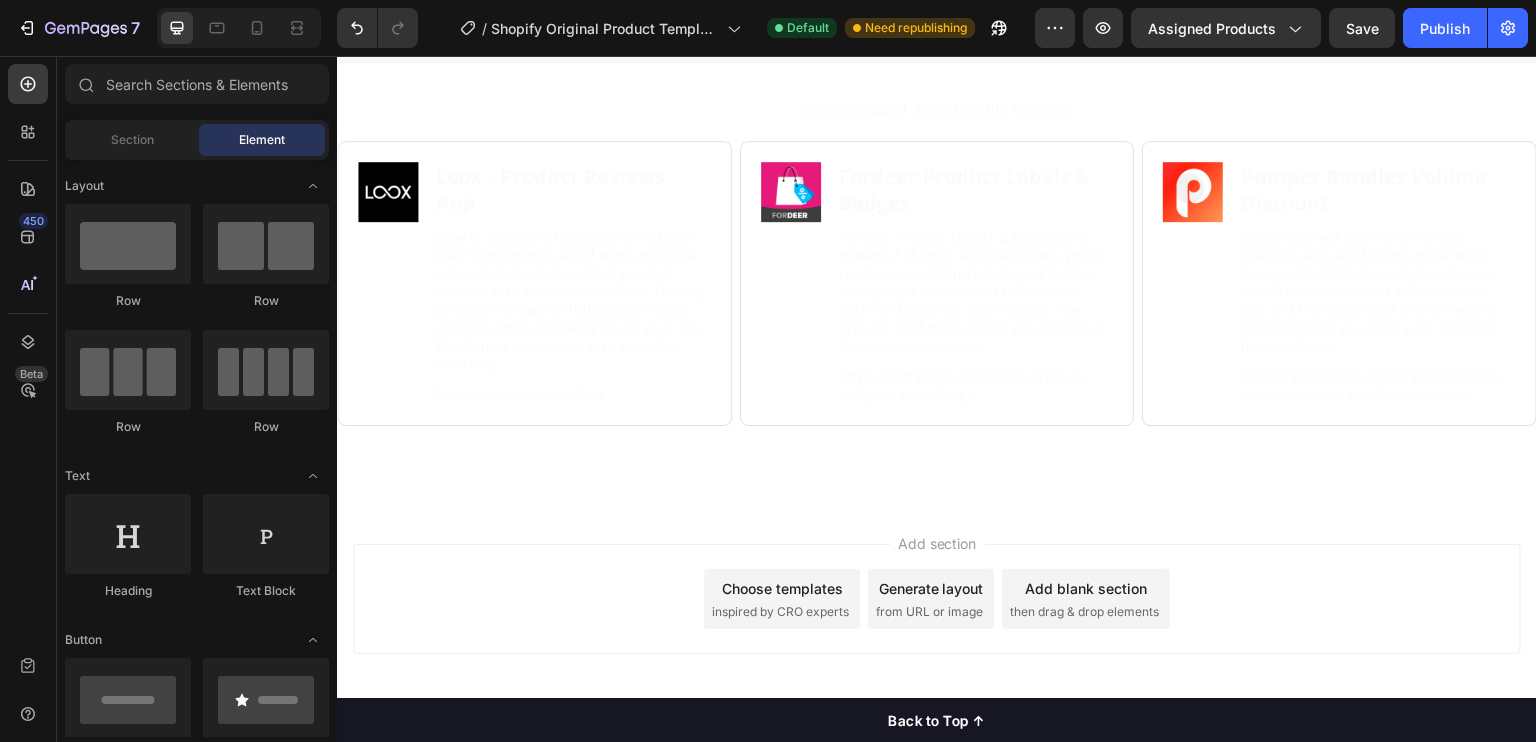 click on "inspired by CRO experts" at bounding box center (780, 612) 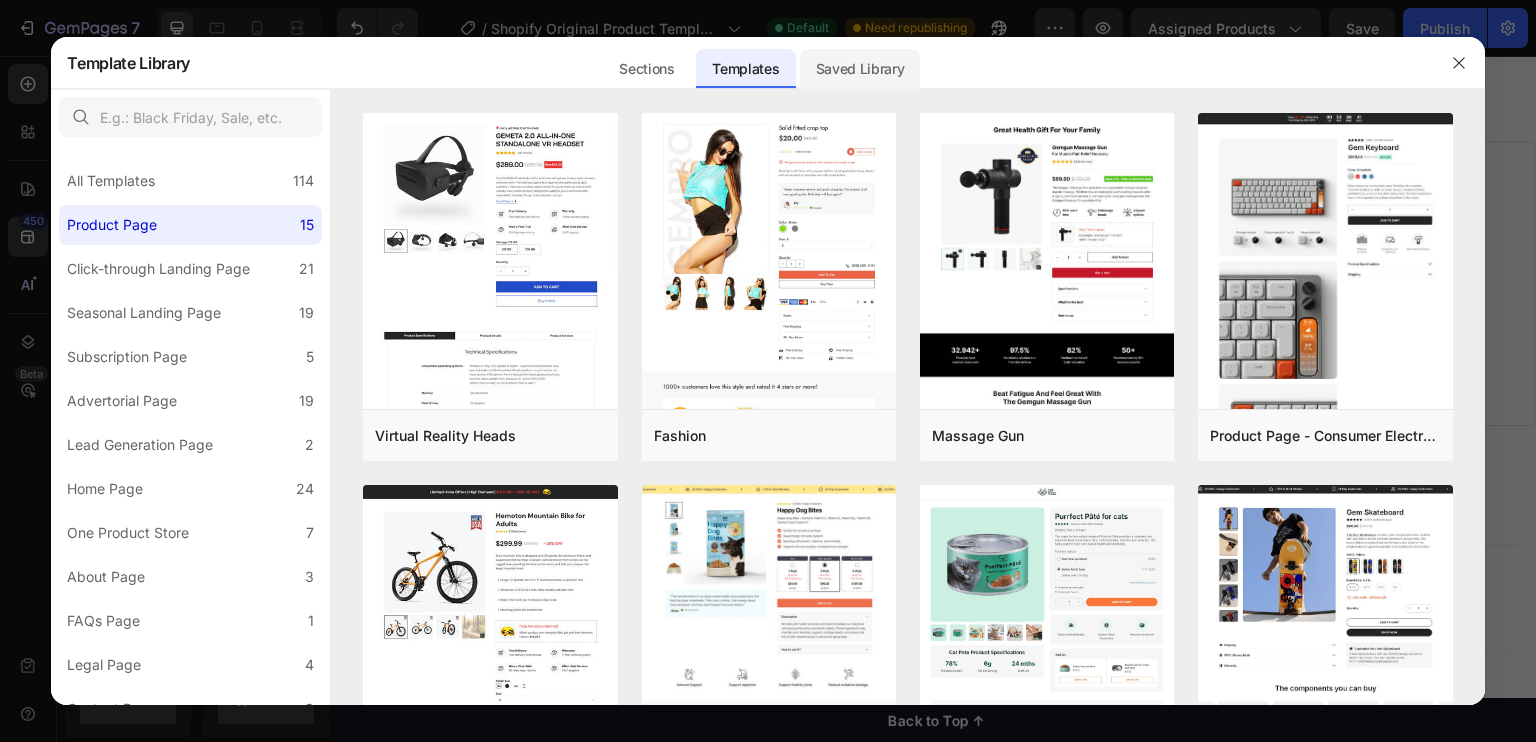 click on "Saved Library" 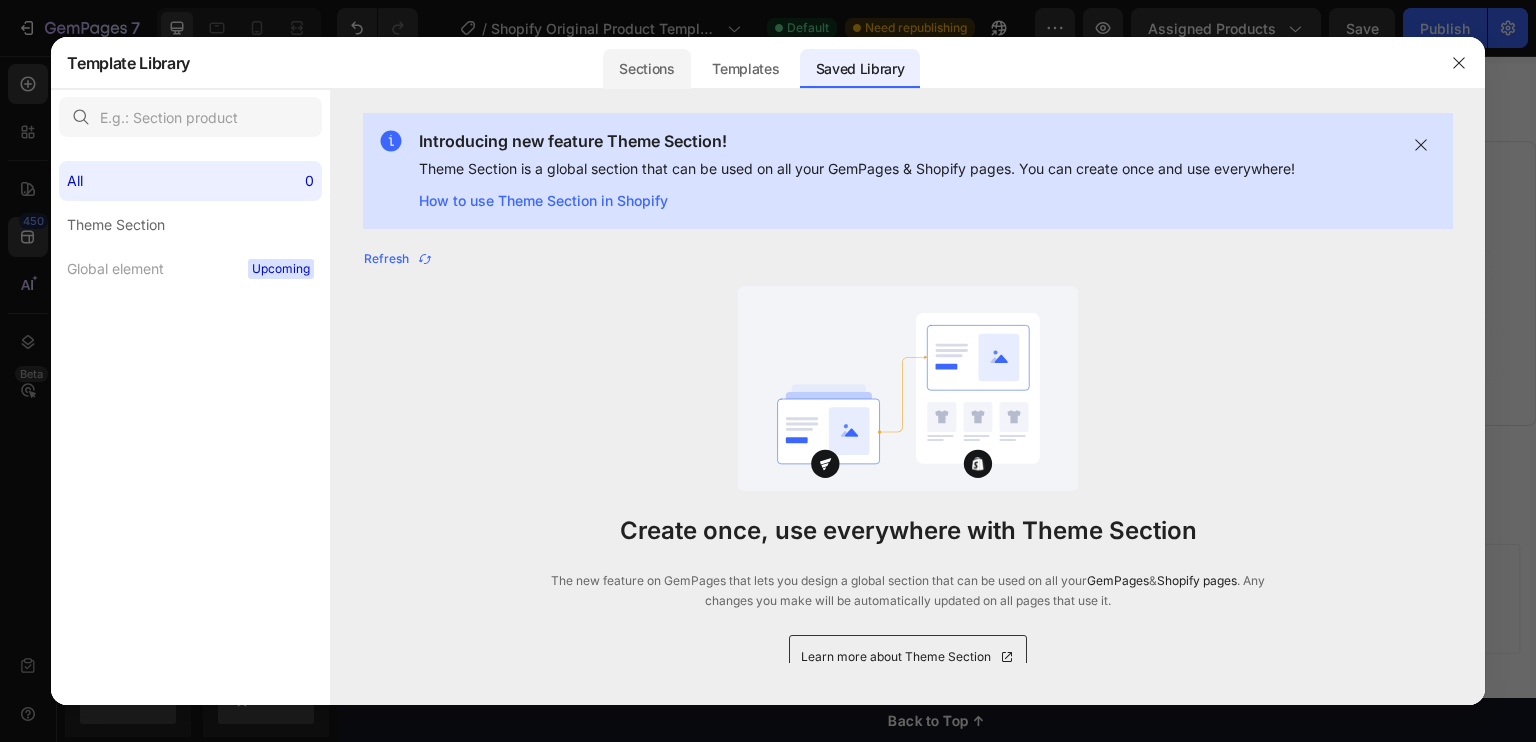 click on "Sections" 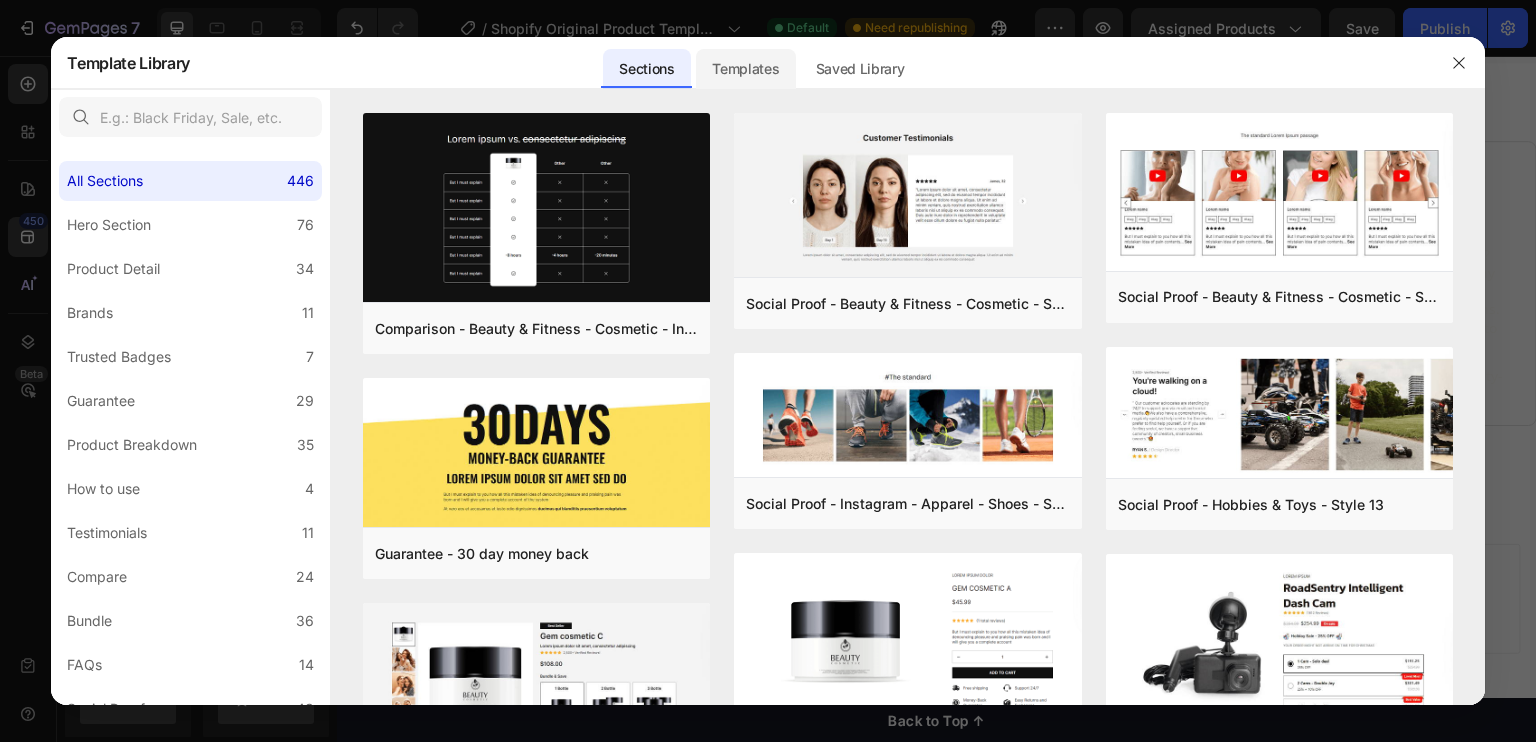 click on "Templates" 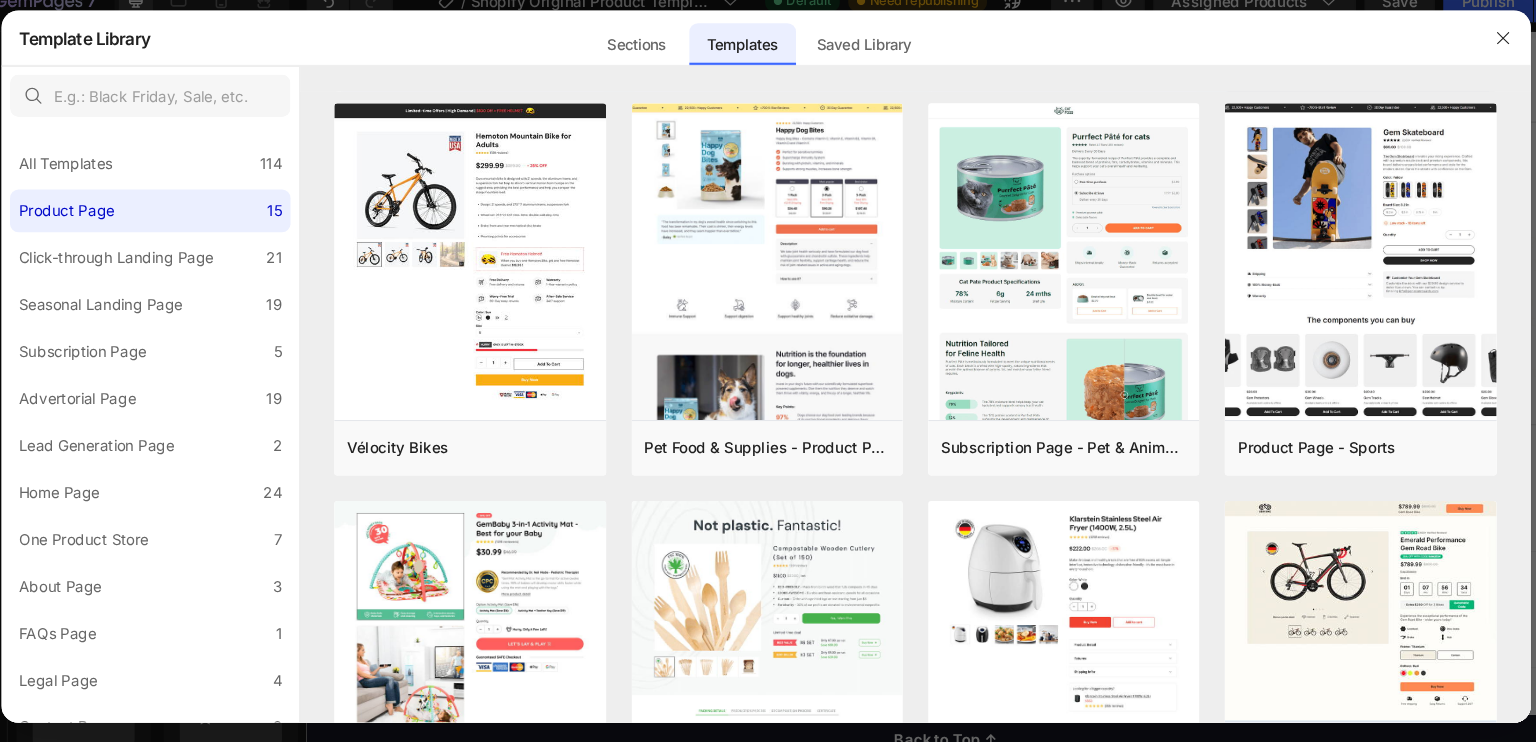 scroll, scrollTop: 0, scrollLeft: 0, axis: both 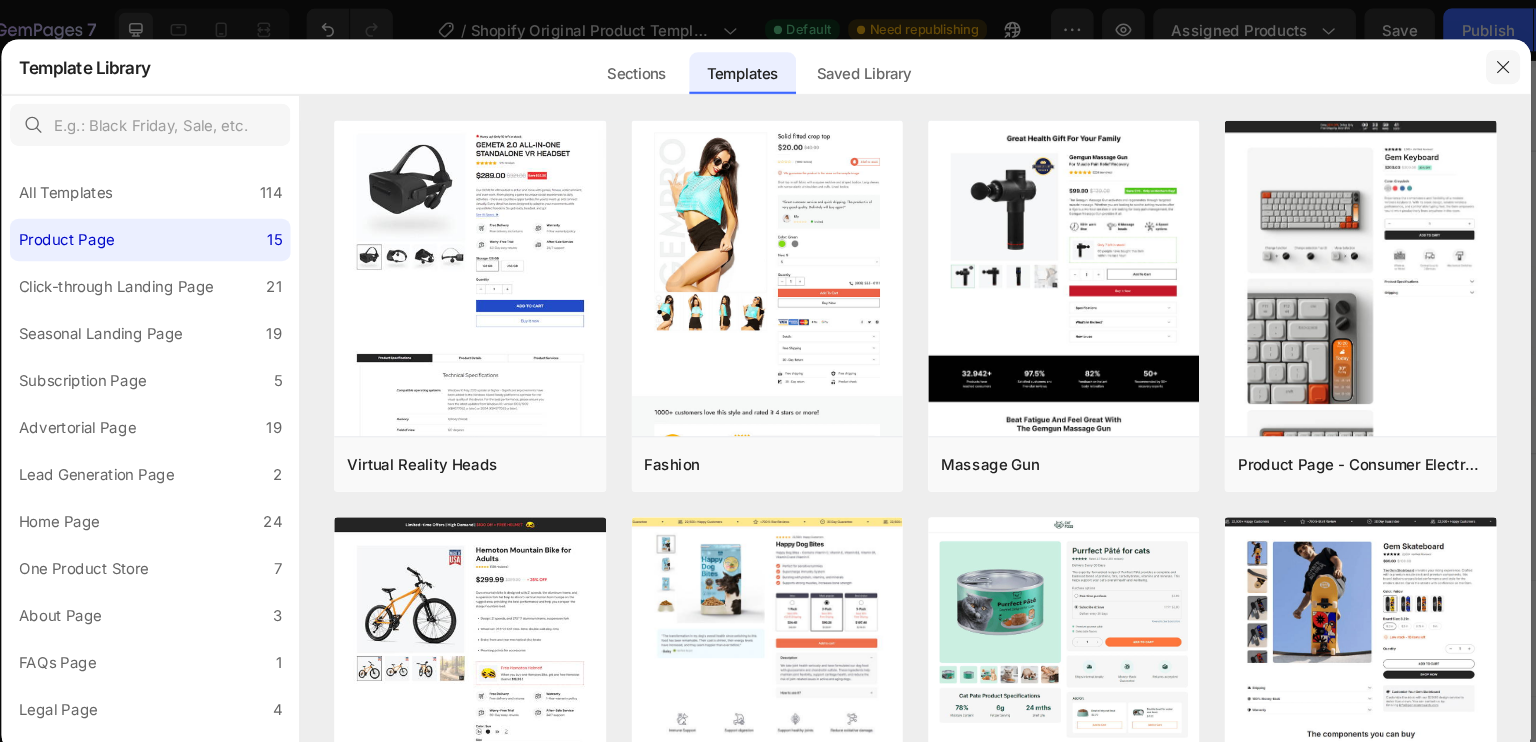 click at bounding box center [1459, 63] 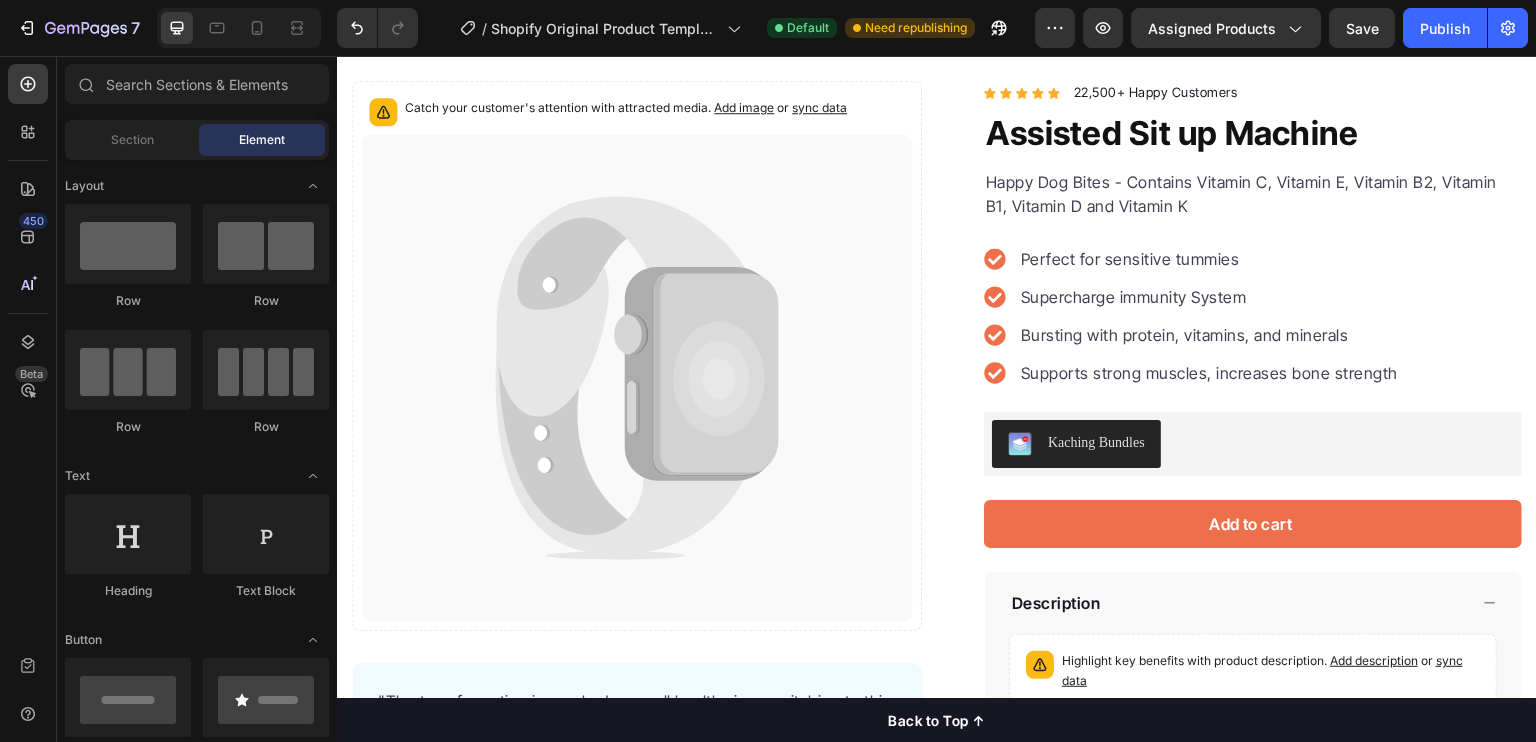 scroll, scrollTop: 64, scrollLeft: 0, axis: vertical 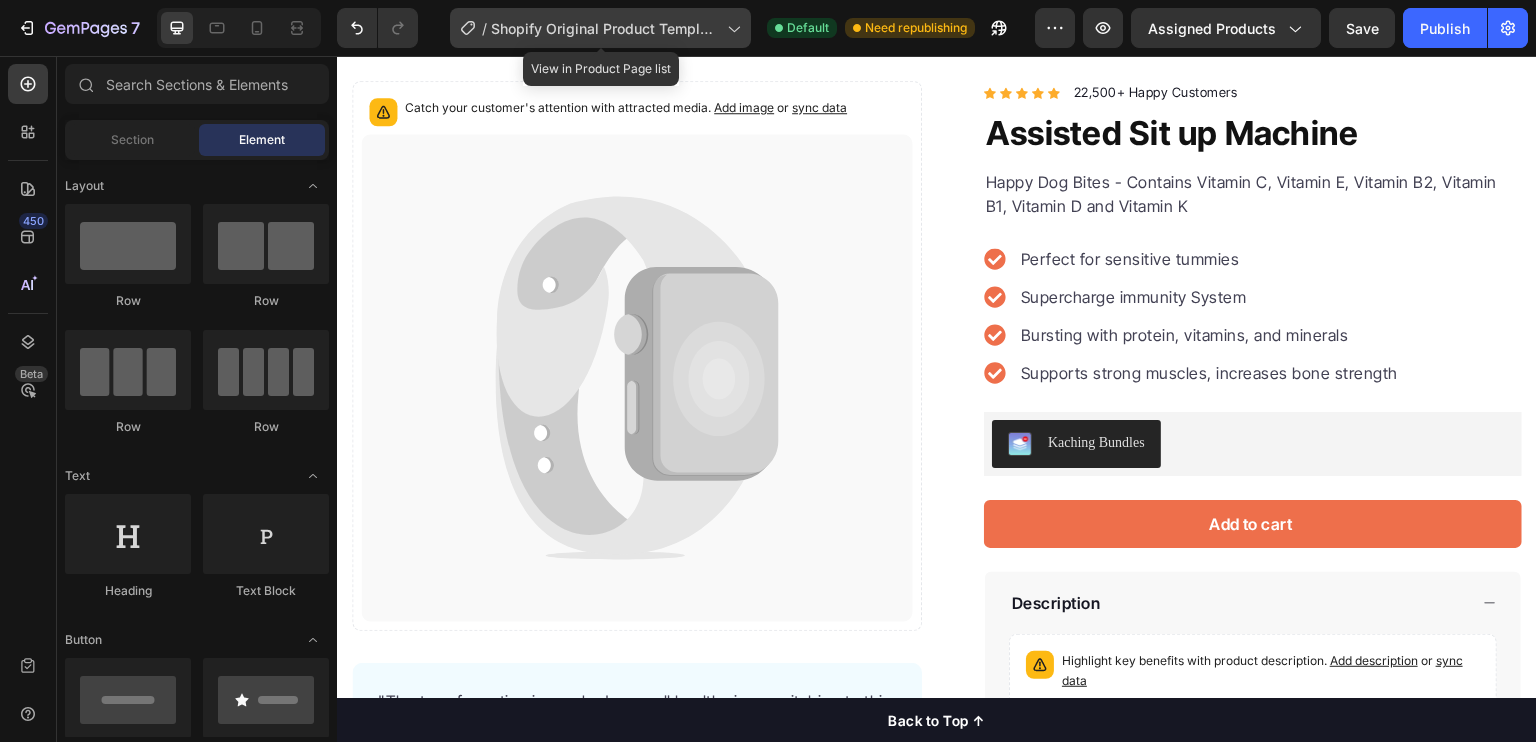click on "/  Shopify Original Product Template" 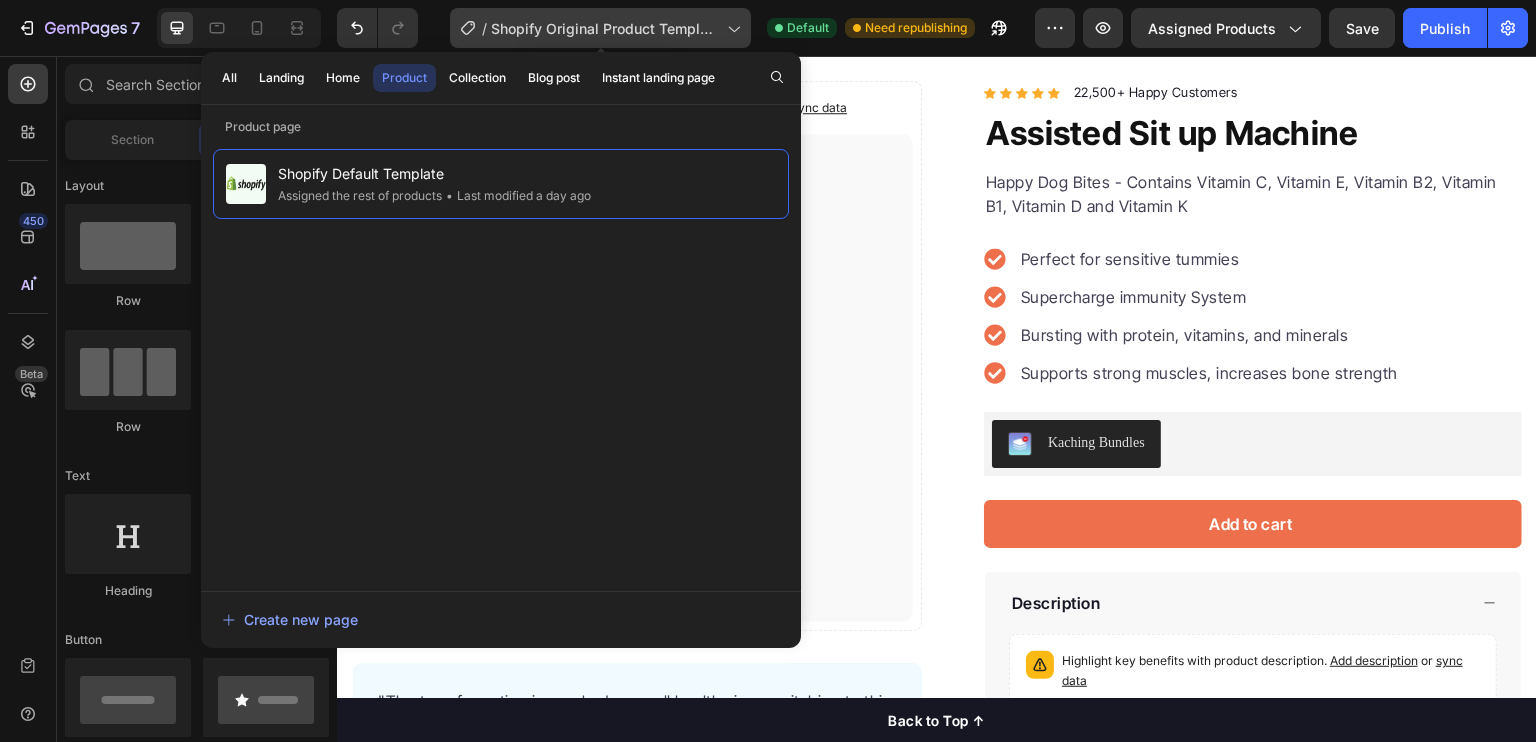 click on "/  Shopify Original Product Template" 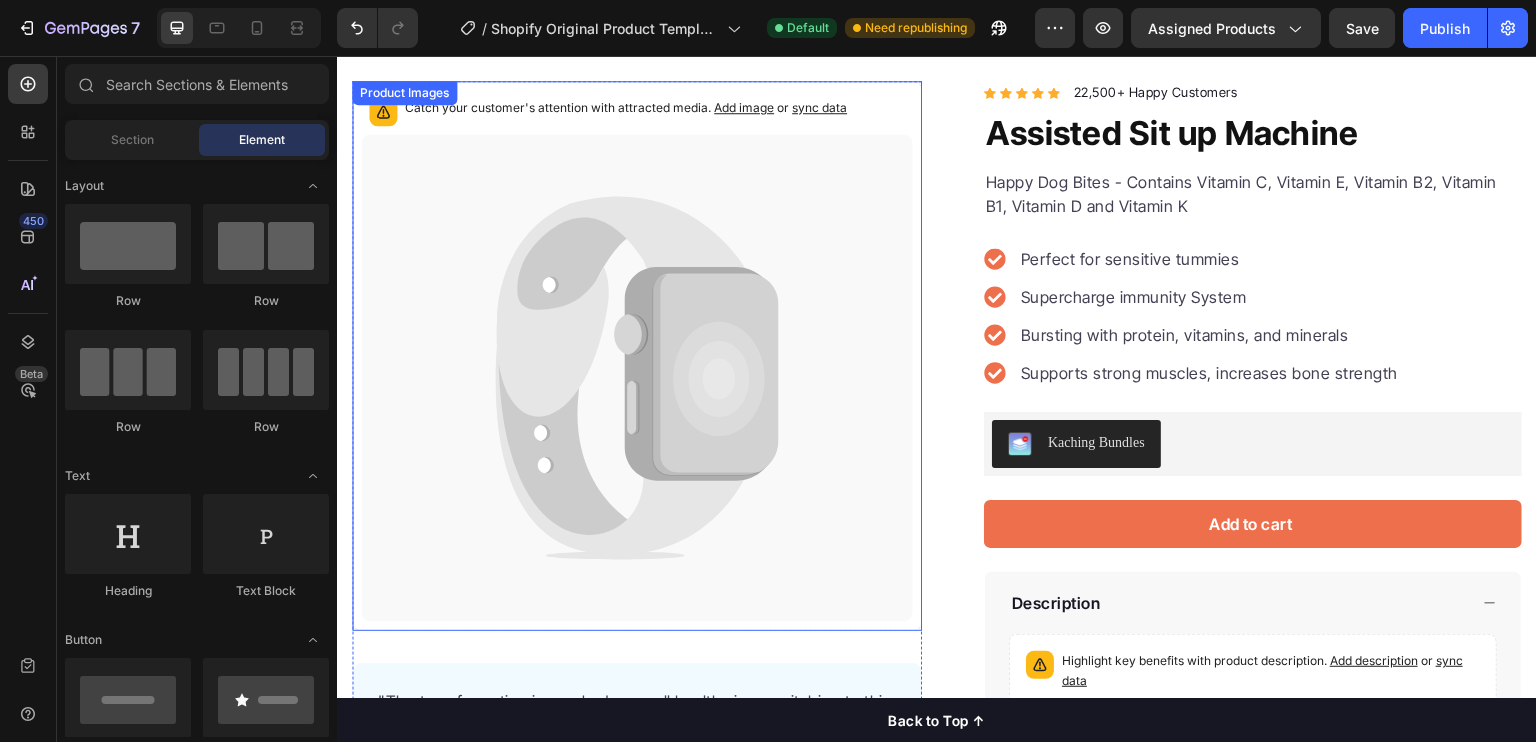 click on "Add image" at bounding box center (744, 107) 